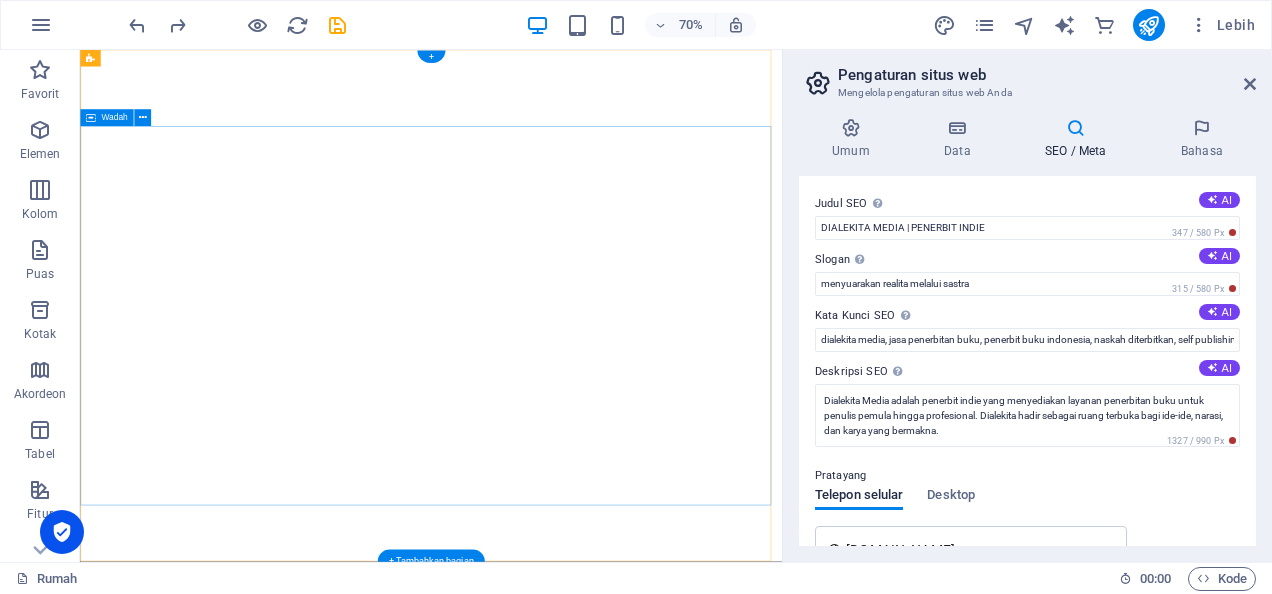 scroll, scrollTop: 0, scrollLeft: 0, axis: both 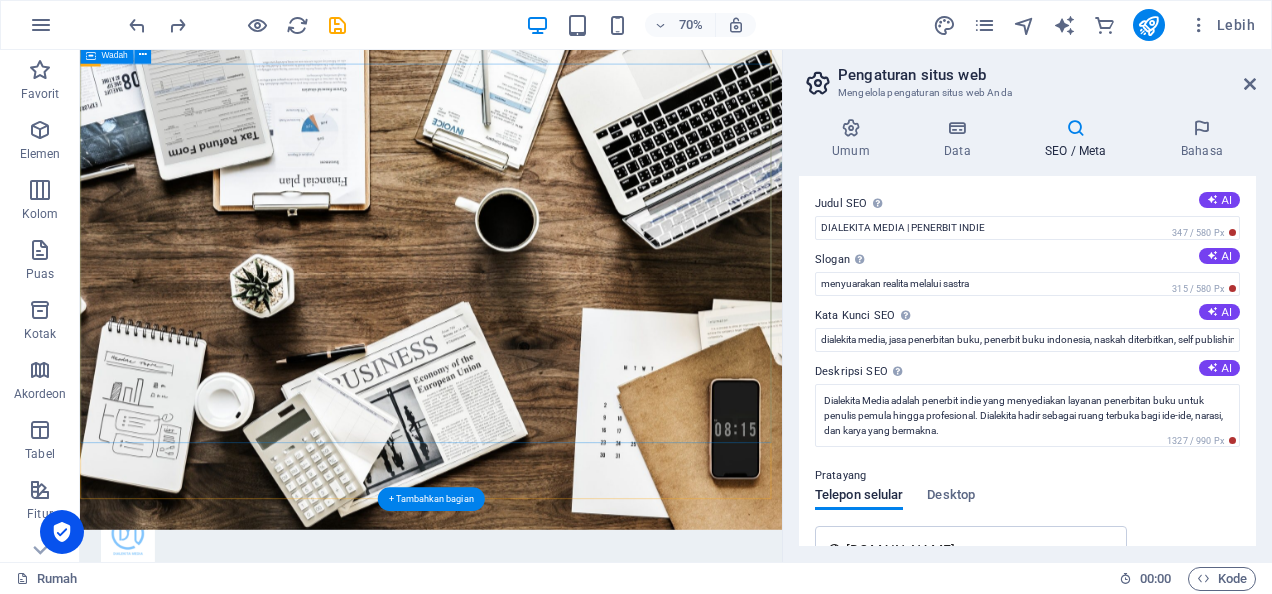 click on "O nline Marketing S OCIAL MEDIA MARKETING R EVIEW & STATISTICS Learn more" at bounding box center (581, 1043) 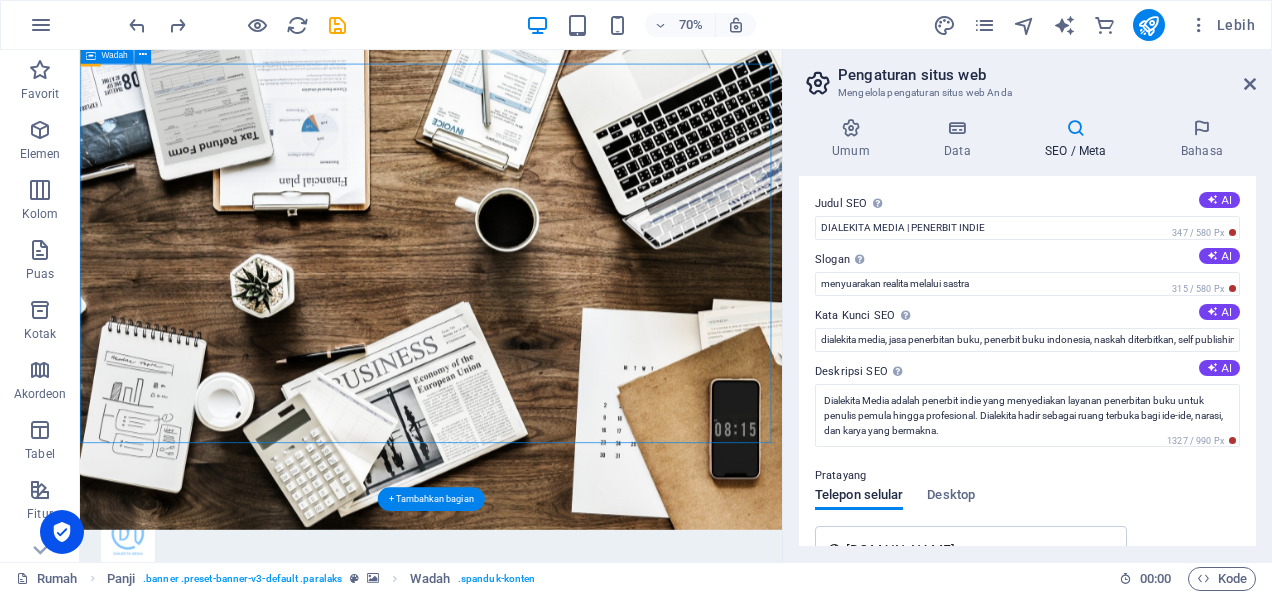 click on "O nline Marketing S OCIAL MEDIA MARKETING R EVIEW & STATISTICS Learn more" at bounding box center [581, 1043] 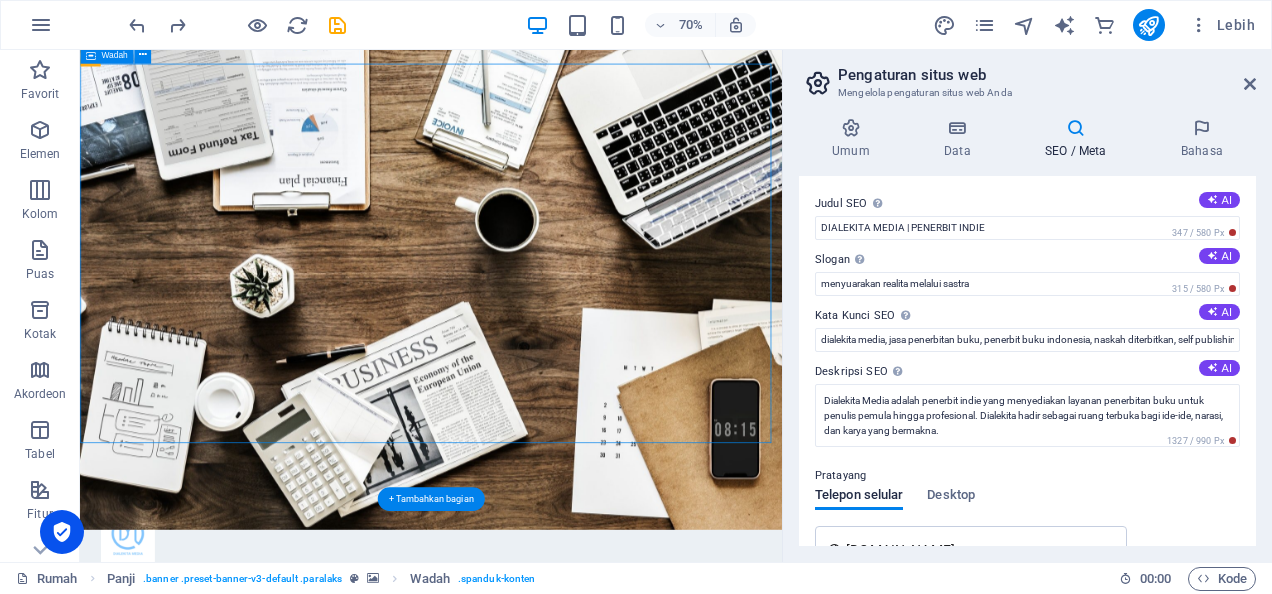 click on "O nline Marketing S OCIAL MEDIA MARKETING R EVIEW & STATISTICS Learn more" at bounding box center (581, 1043) 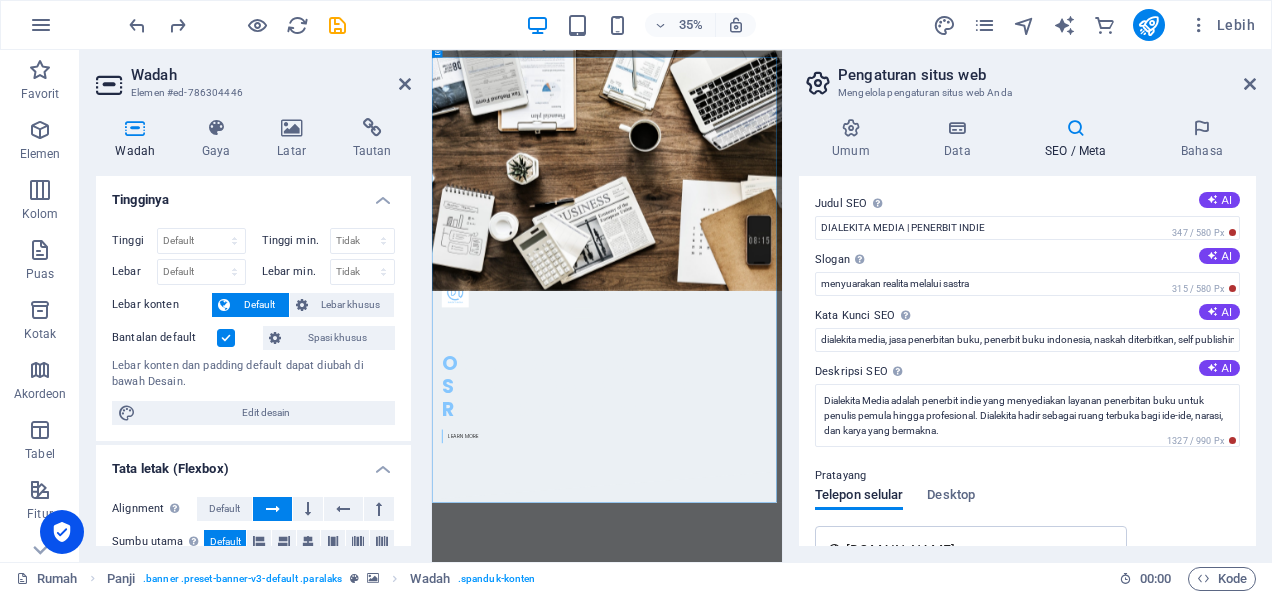 click on "Wadah Elemen #ed-786304446  Wadah Gaya Latar Tautan Tingginya Tinggi Default Px rem % vh Vw Tinggi min. Tidak Px rem % vh Vw Lebar Default Px rem % Em vh Vw Lebar min. Tidak Px rem % vh Vw Lebar konten Default Lebar khusus Width Default px rem % em vh vw Min. width None px rem % vh vw Bantalan default Spasi khusus Lebar konten dan padding default dapat diubah di bawah Desain. Edit desain Tata letak (Flexbox) Alignment Menentukan arah kelenturan. Default Sumbu utama Tentukan bagaimana elemen harus berperilaku di sepanjang sumbu utama di dalam penampung ini (membenarkan konten). Default Sumbu samping Kontrol arah vertikal elemen di dalam wadah (sejajarkan item). Default Membungkus Default Di atas Off Isi Mengontrol jarak dan arah elemen pada sumbu y melintasi beberapa garis (menyelaraskan konten). Default Aksesibilitas ARIA membantu teknologi pendukung (seperti pembaca layar) untuk memahami peran, keadaan, dan perilaku elemen web Peranan Peran ARIA mendefinisikan tujuan suatu elemen. Di  Tidak Siaga Artikel 100" at bounding box center [256, 306] 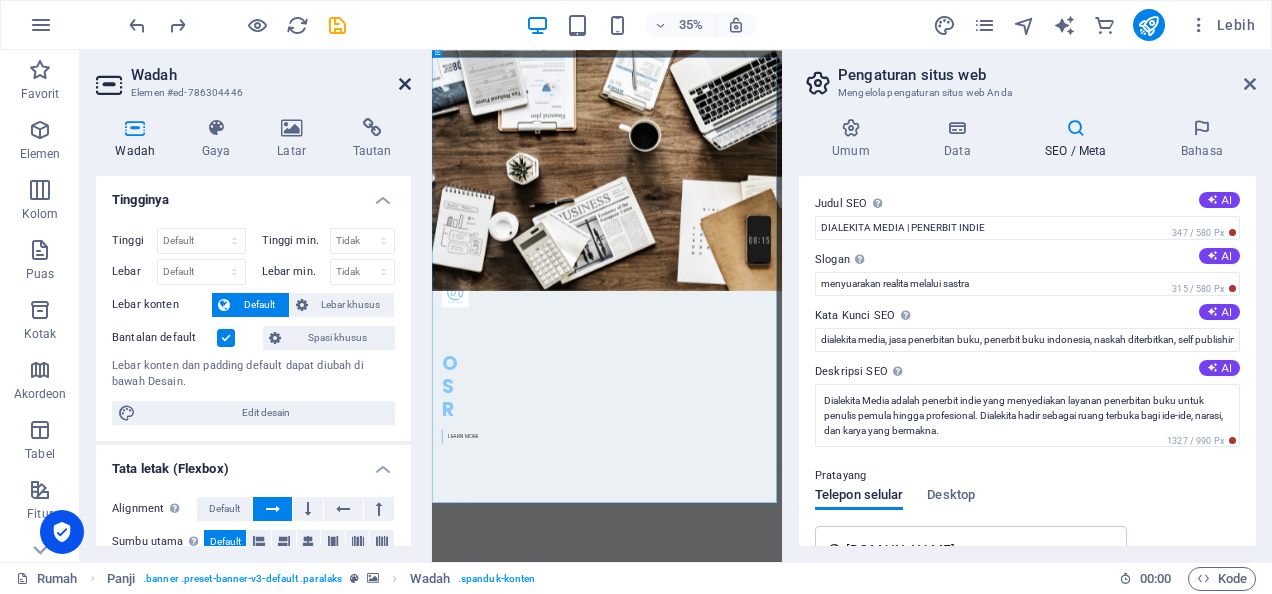 click at bounding box center (405, 84) 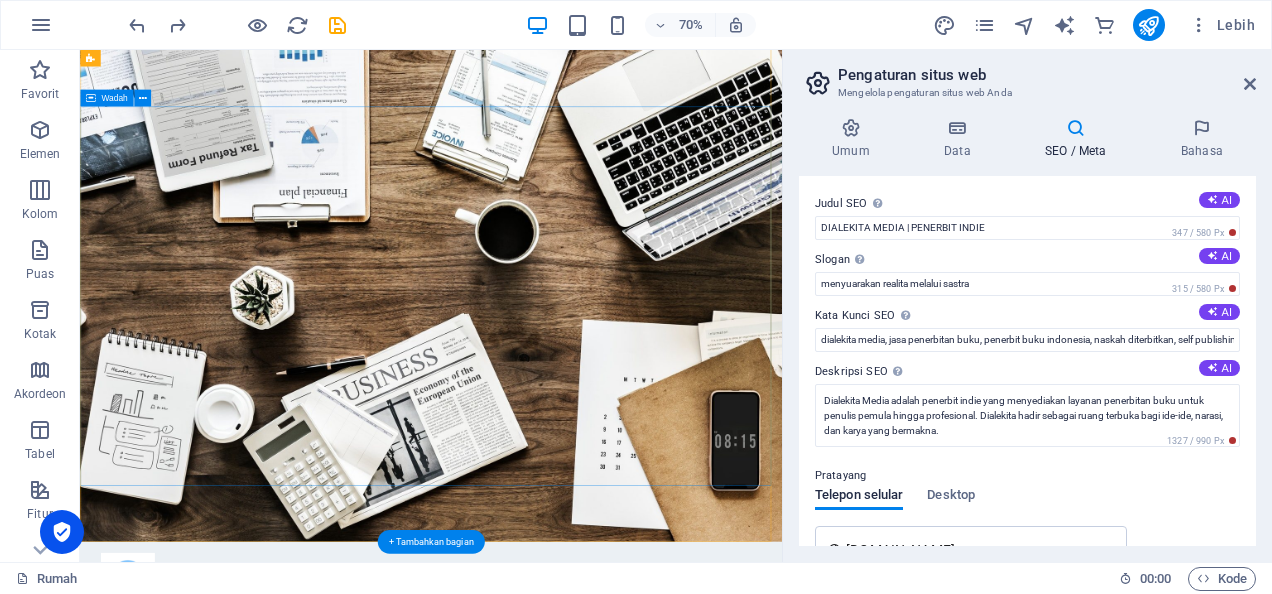 scroll, scrollTop: 0, scrollLeft: 0, axis: both 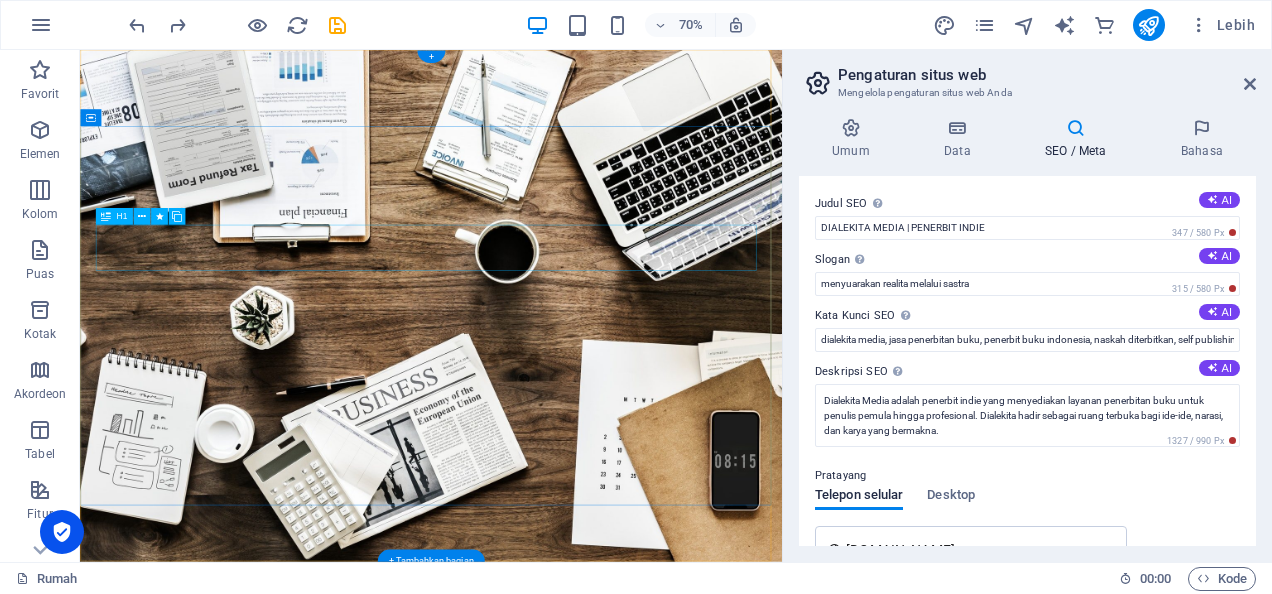 click on "O nline Marketing" at bounding box center [582, 1034] 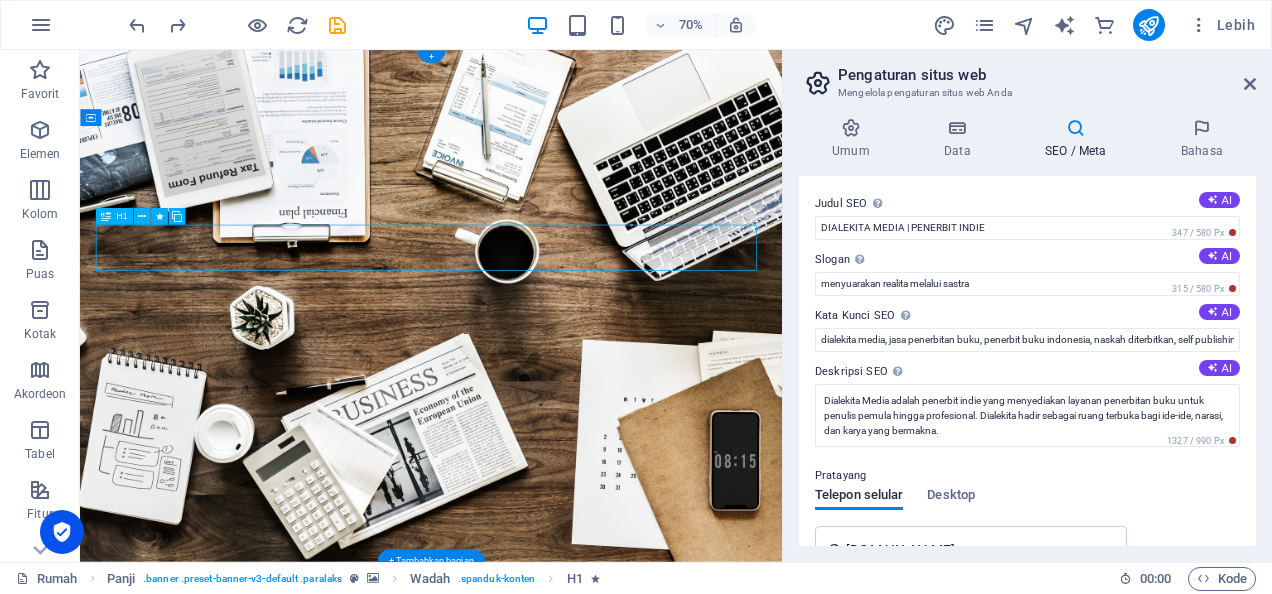 click on "O nline Marketing" at bounding box center (582, 1034) 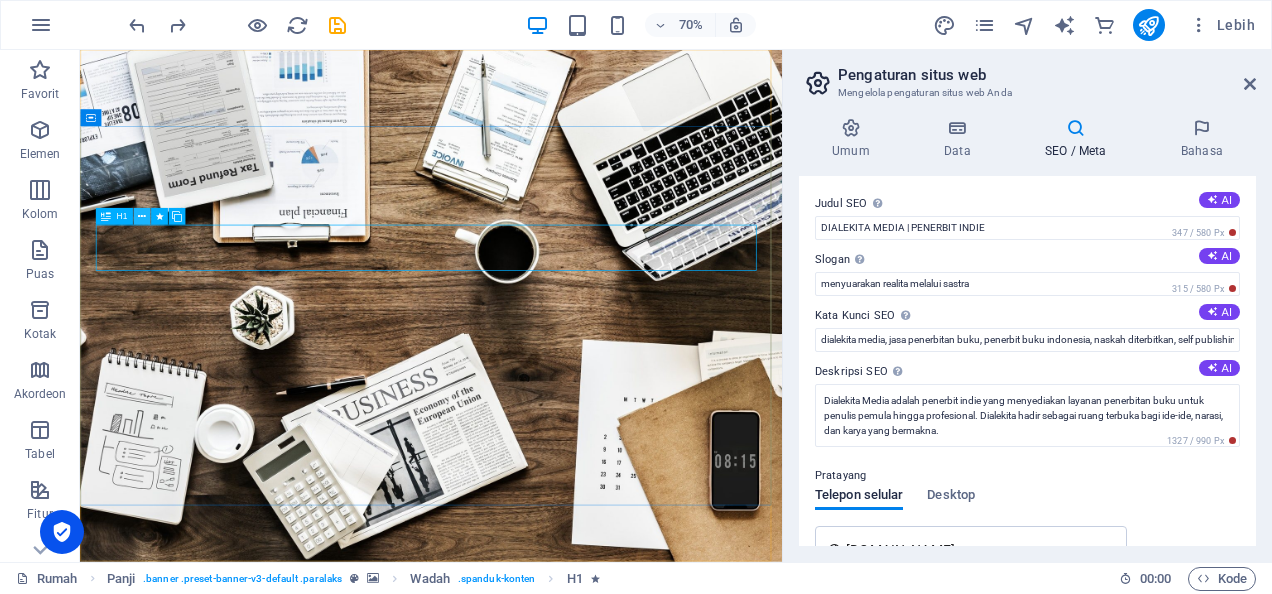 click at bounding box center (141, 216) 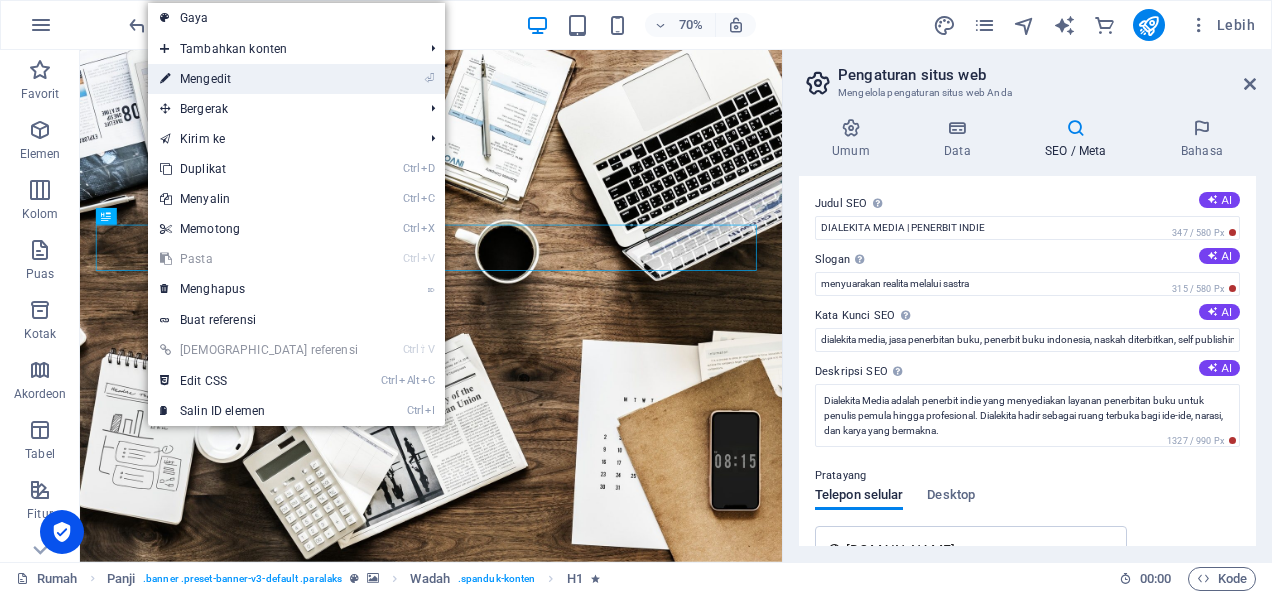 click on "⏎  Mengedit" at bounding box center [259, 79] 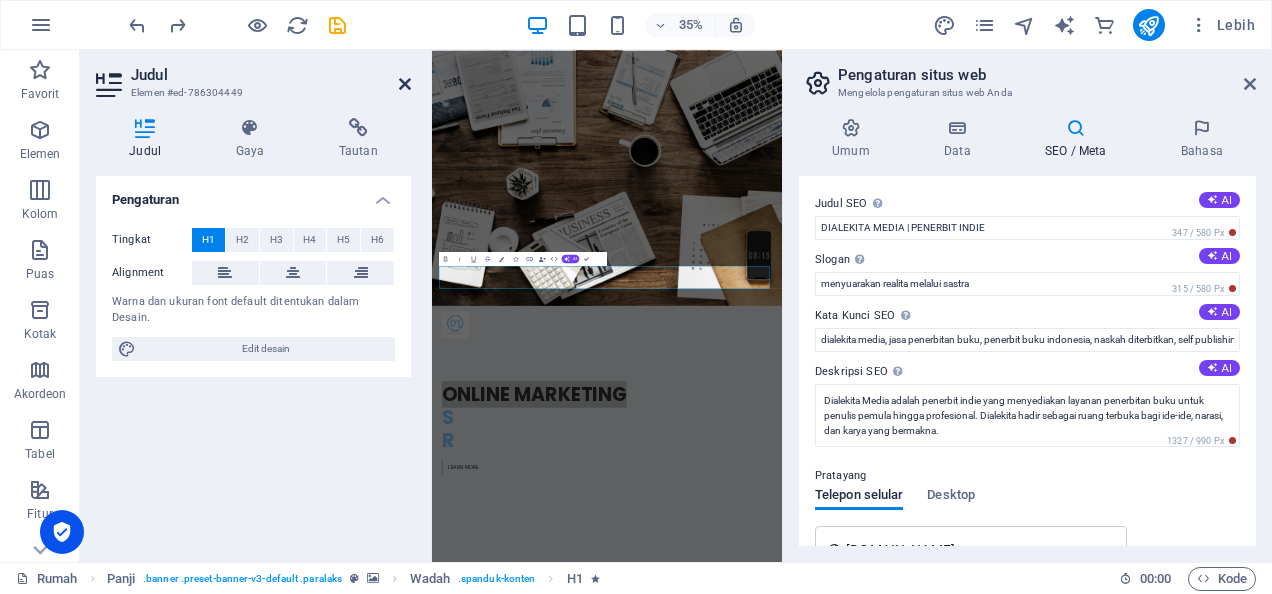 click at bounding box center [405, 84] 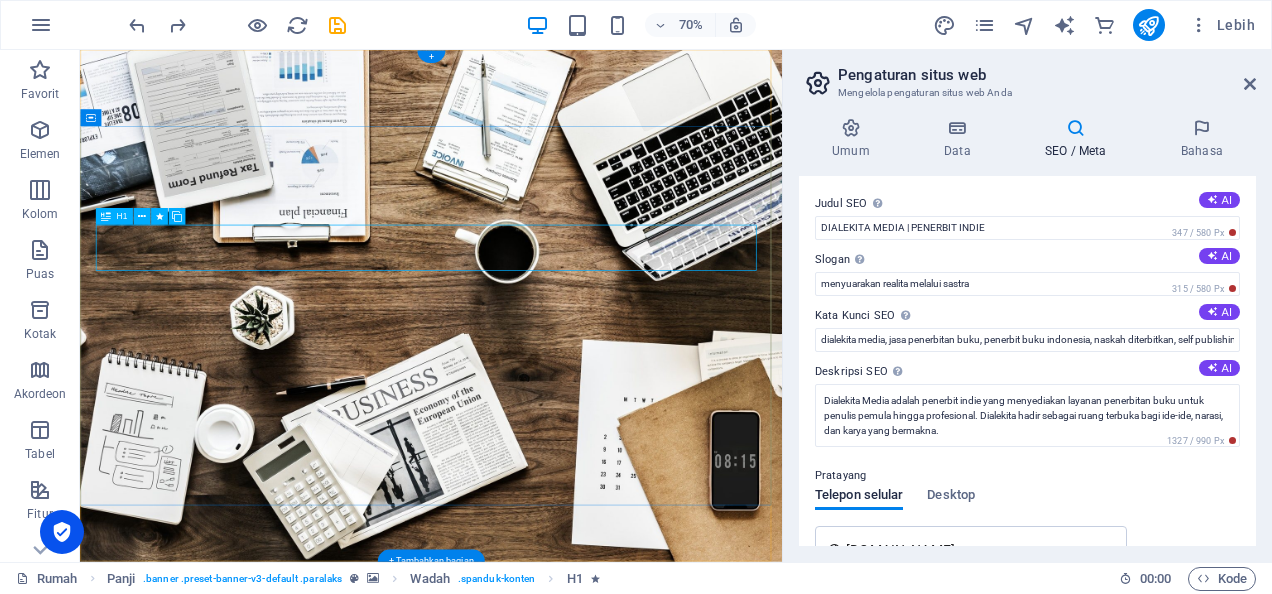 click on "O nline Marketing" at bounding box center [582, 1034] 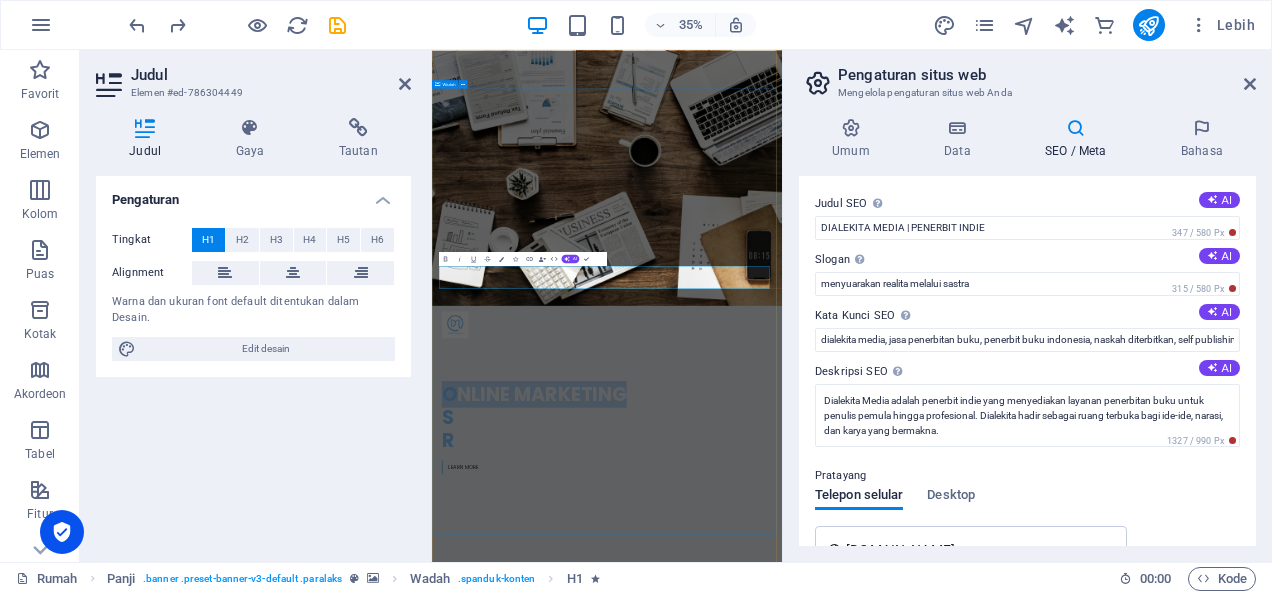 click on "O nline Marketing S OCIAL MEDIA MARKETING R EVIEW & STATISTICS Learn more" at bounding box center [932, 1132] 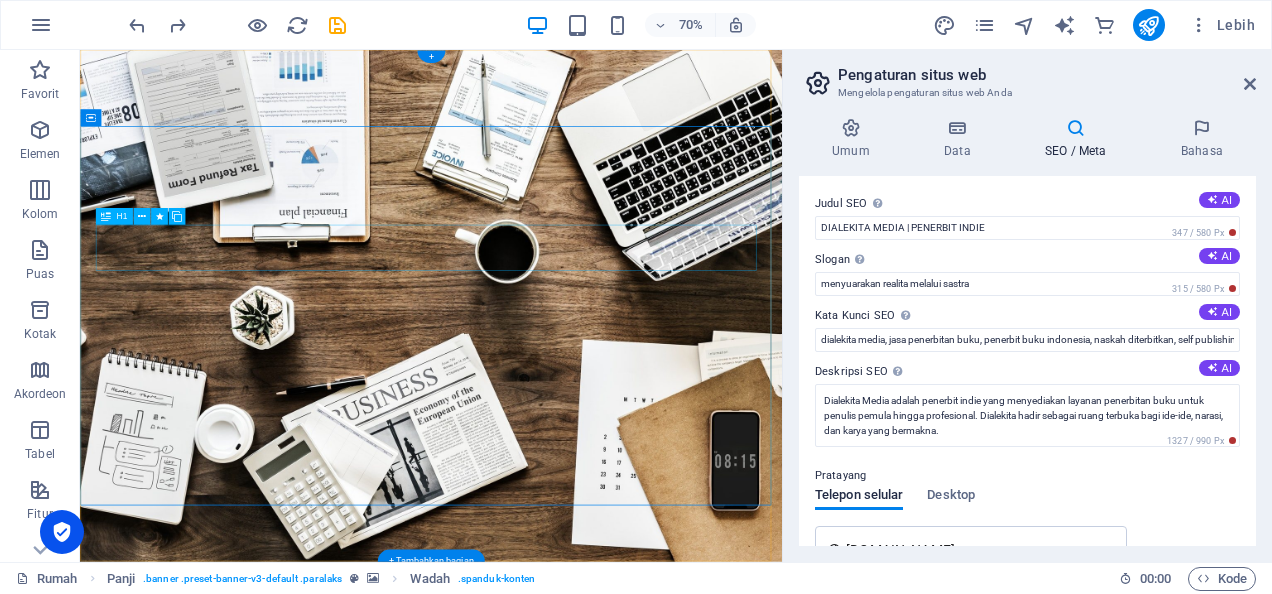 click on "O nline Marketing" at bounding box center (582, 1034) 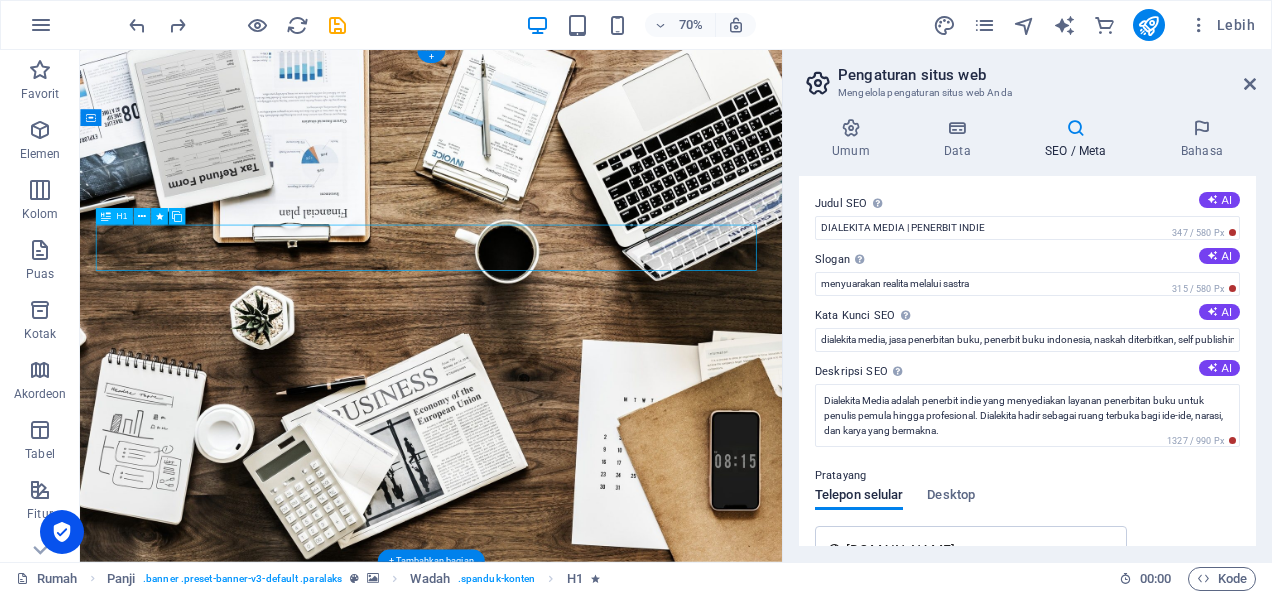 click on "O nline Marketing" at bounding box center (582, 1034) 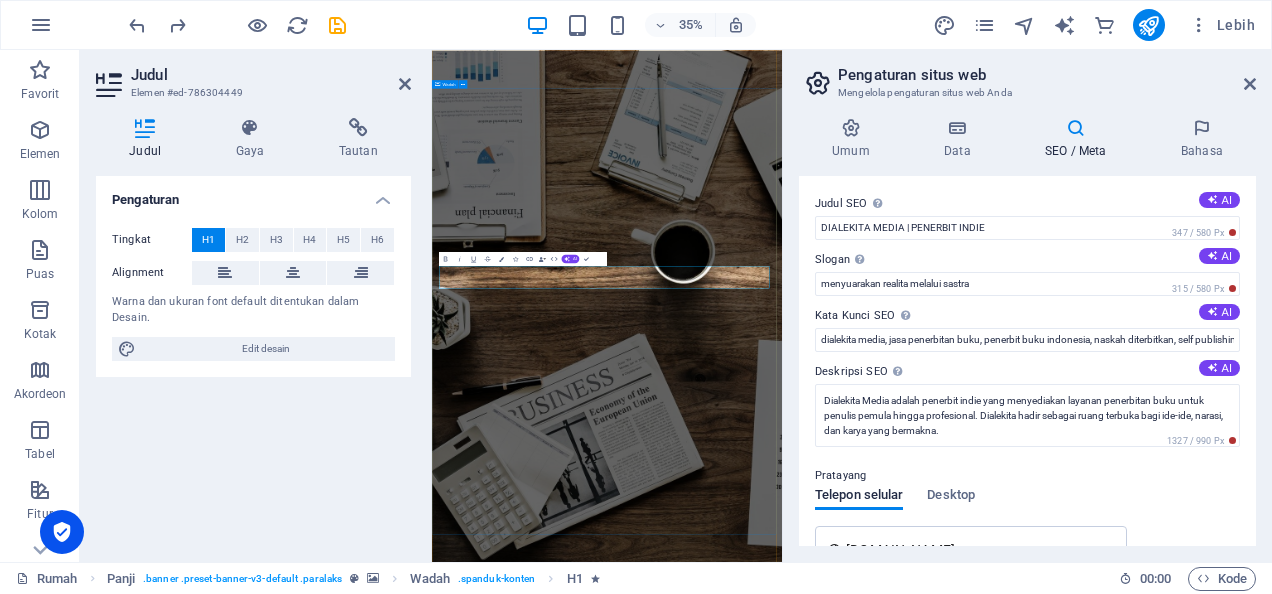 type 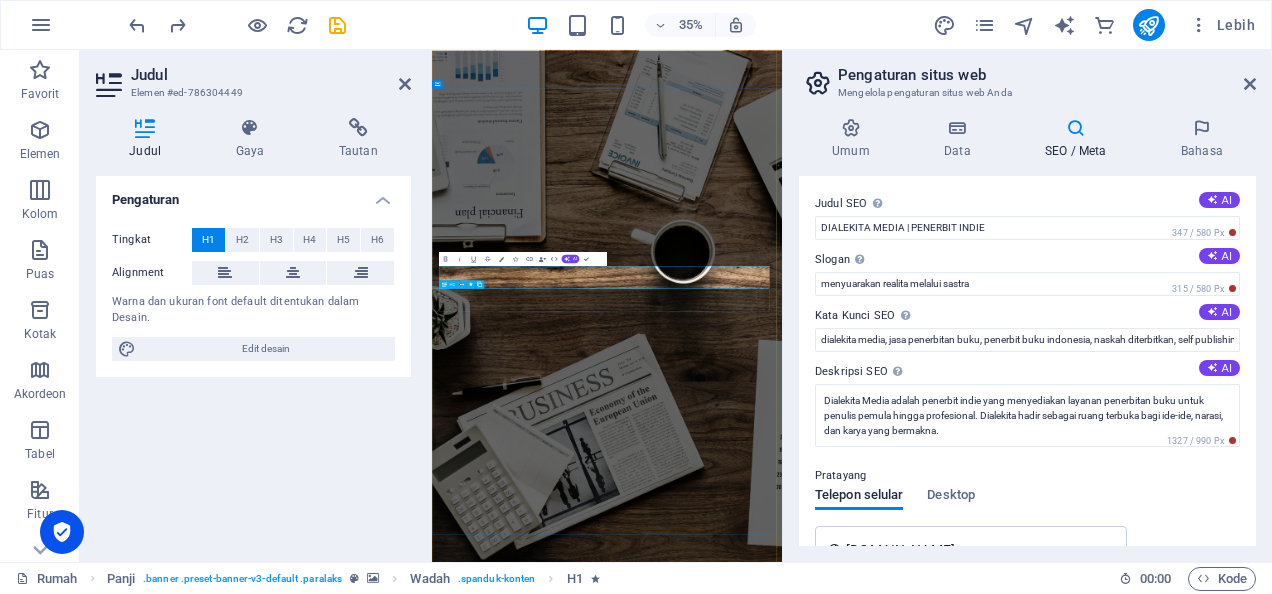 click on "S OCIAL MEDIA MARKETING" at bounding box center (932, 1831) 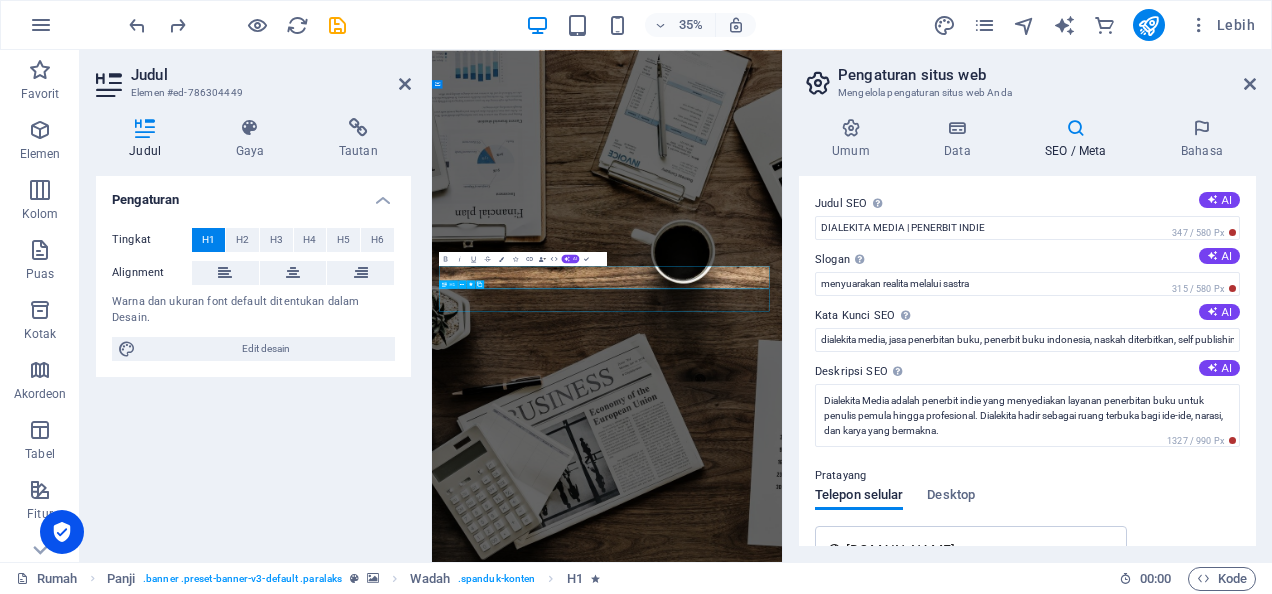 click on "S OCIAL MEDIA MARKETING" at bounding box center (932, 1831) 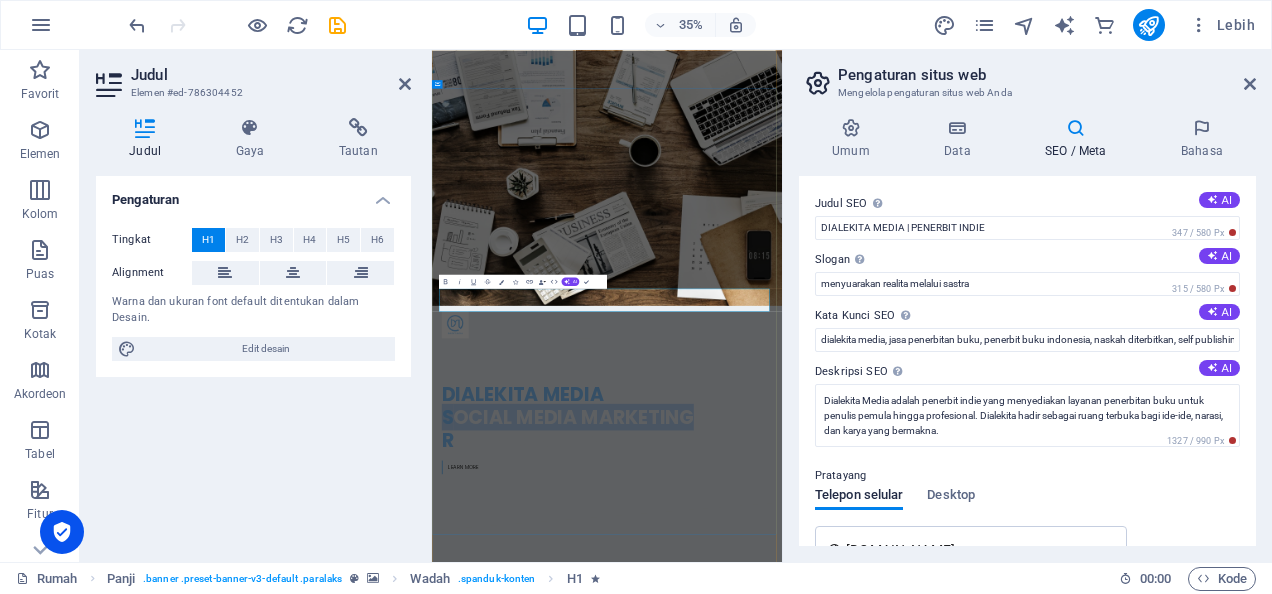 type 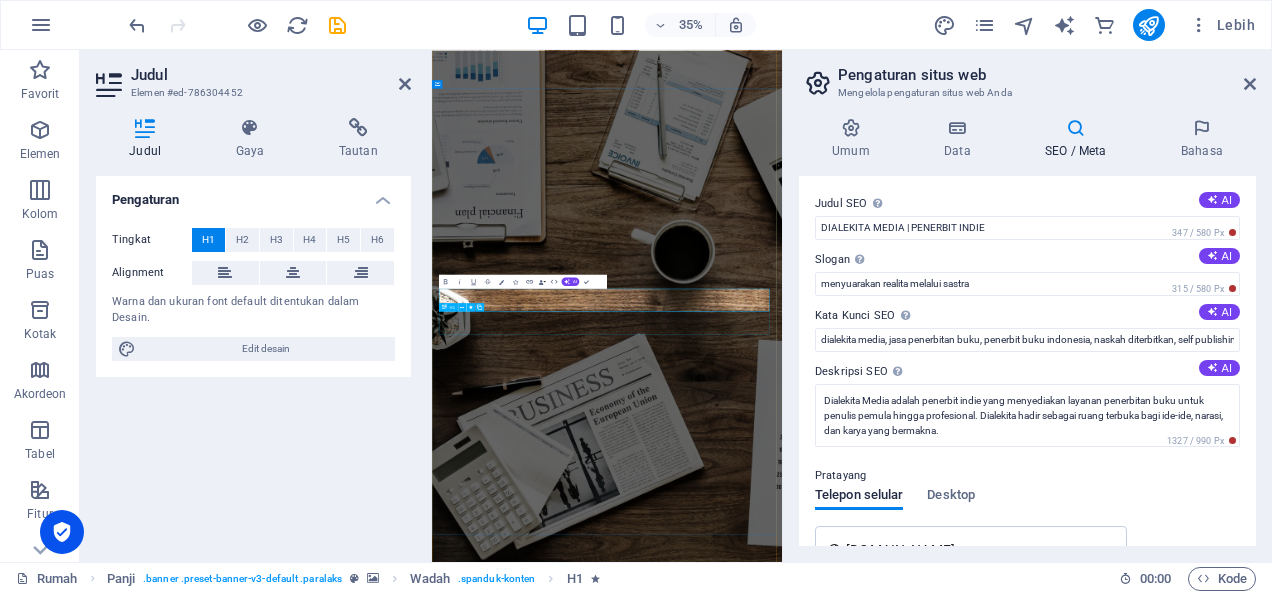click on "R EVIEW & STATISTICS" at bounding box center (932, 1897) 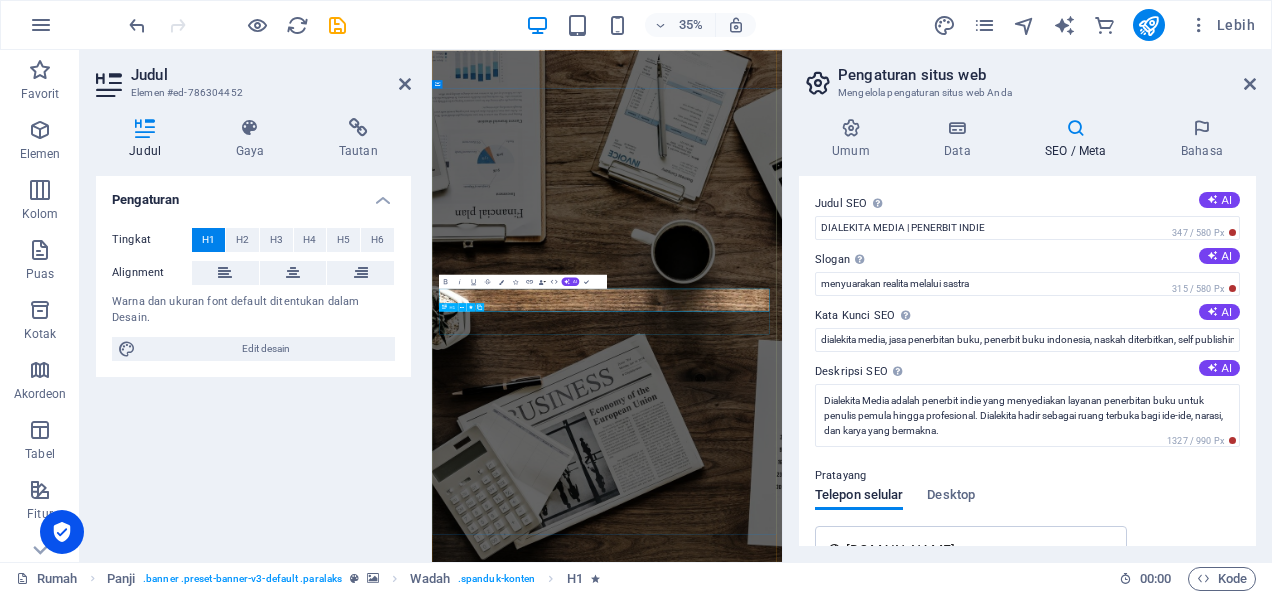 click on "R EVIEW & STATISTICS" at bounding box center (932, 1897) 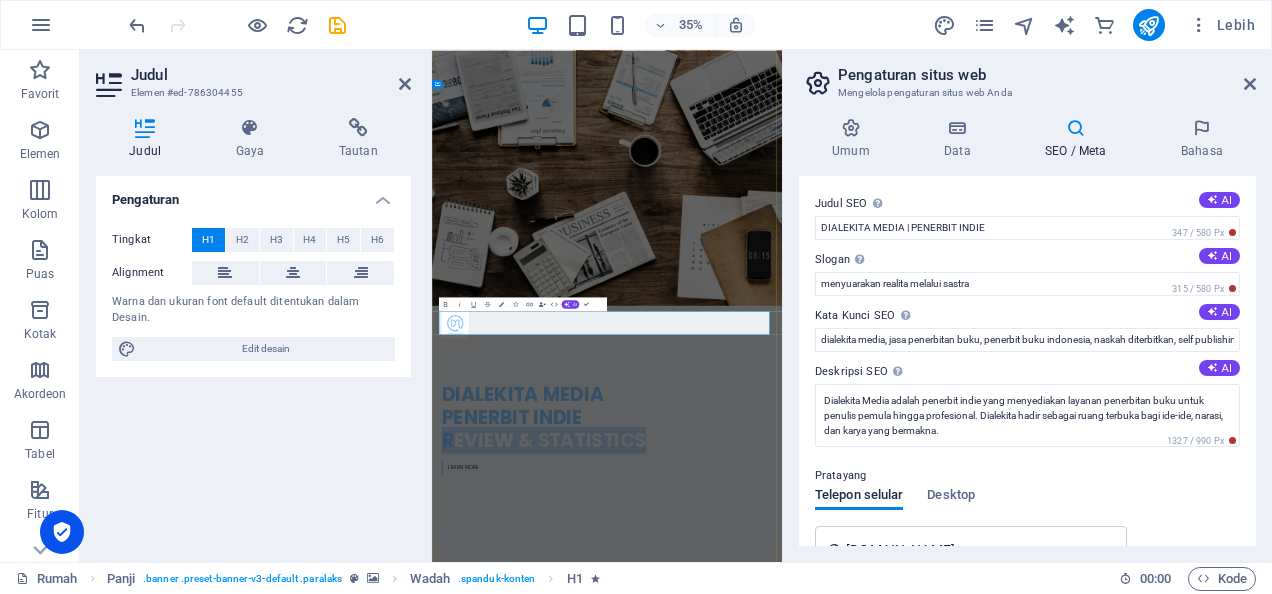 type 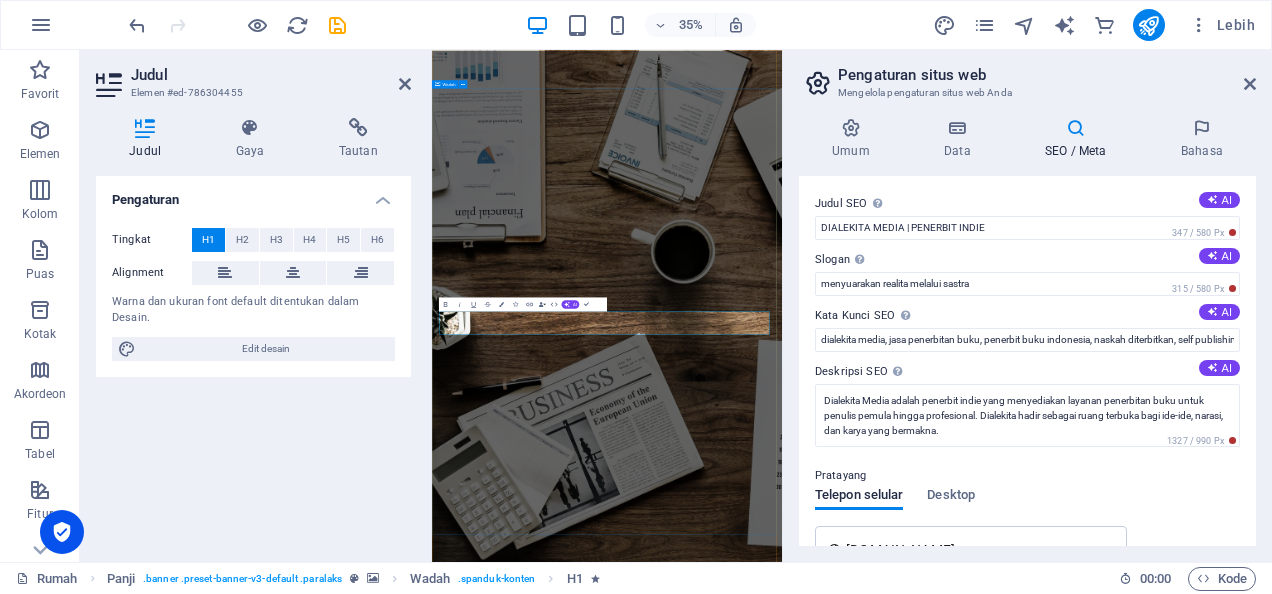 click on "DIALEKITA MEDIA PENERBIT INDIE GHOST WRITER Learn more" at bounding box center [932, 1864] 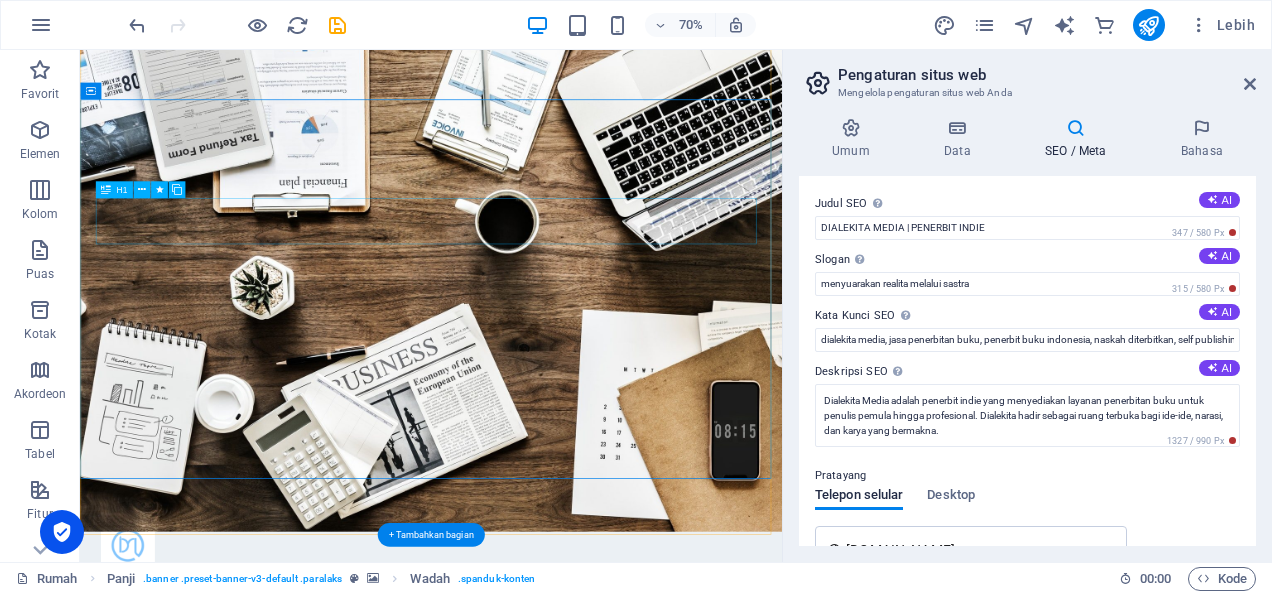 scroll, scrollTop: 38, scrollLeft: 0, axis: vertical 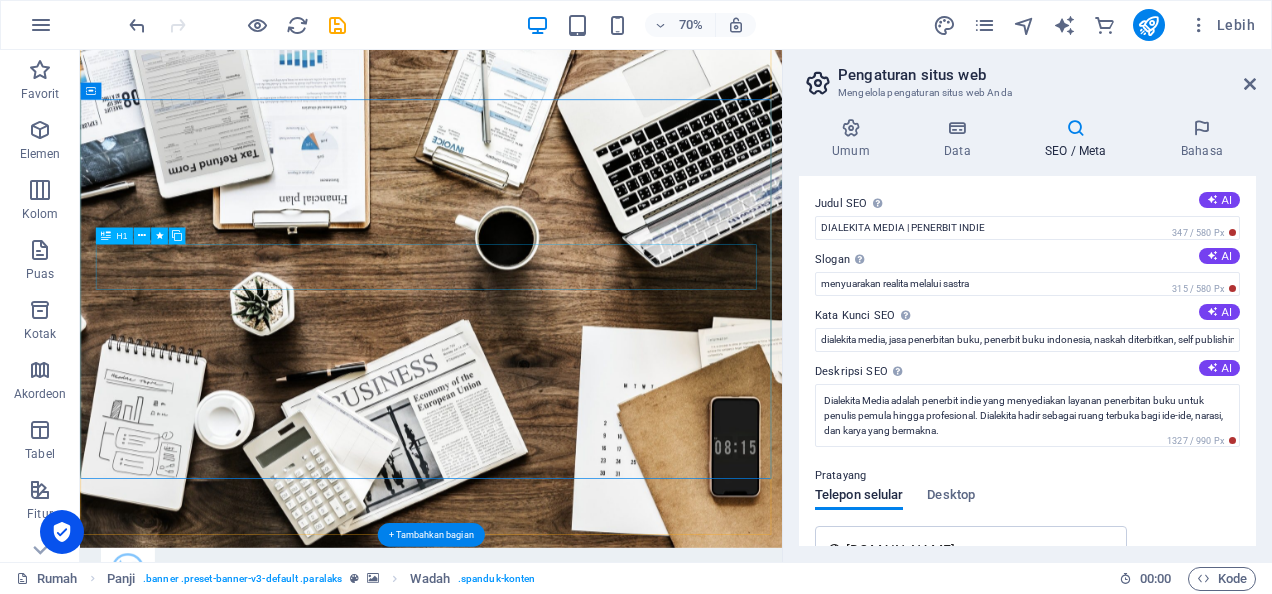 click on "PENERBIT INDIE" at bounding box center [582, 1061] 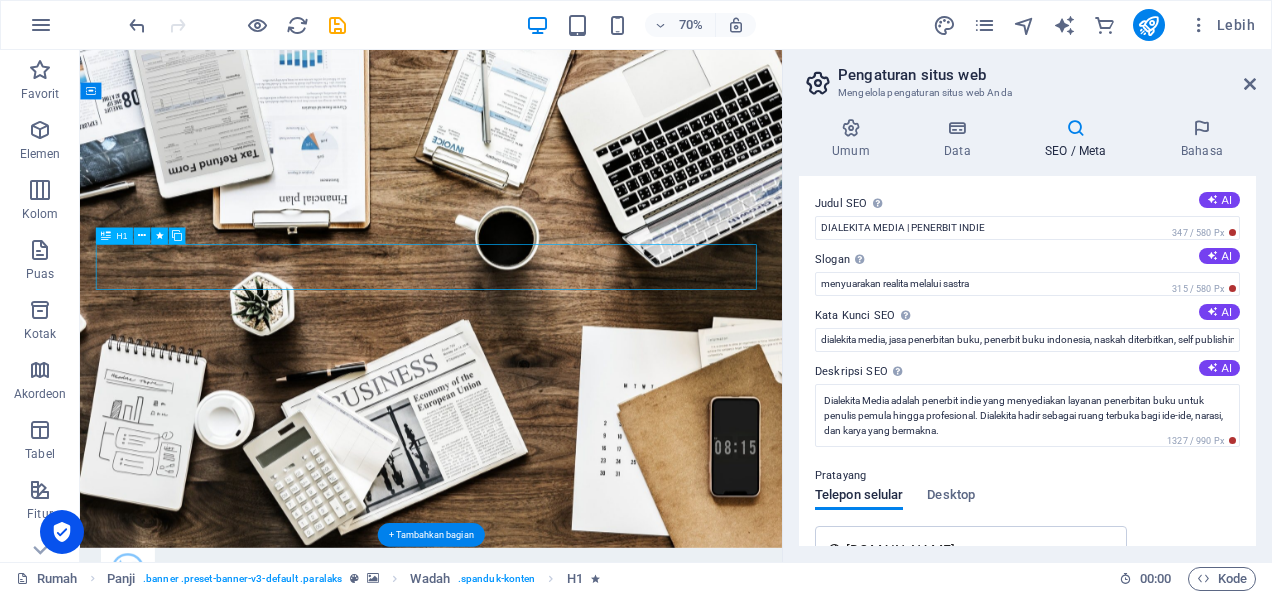 click on "PENERBIT INDIE" at bounding box center [582, 1061] 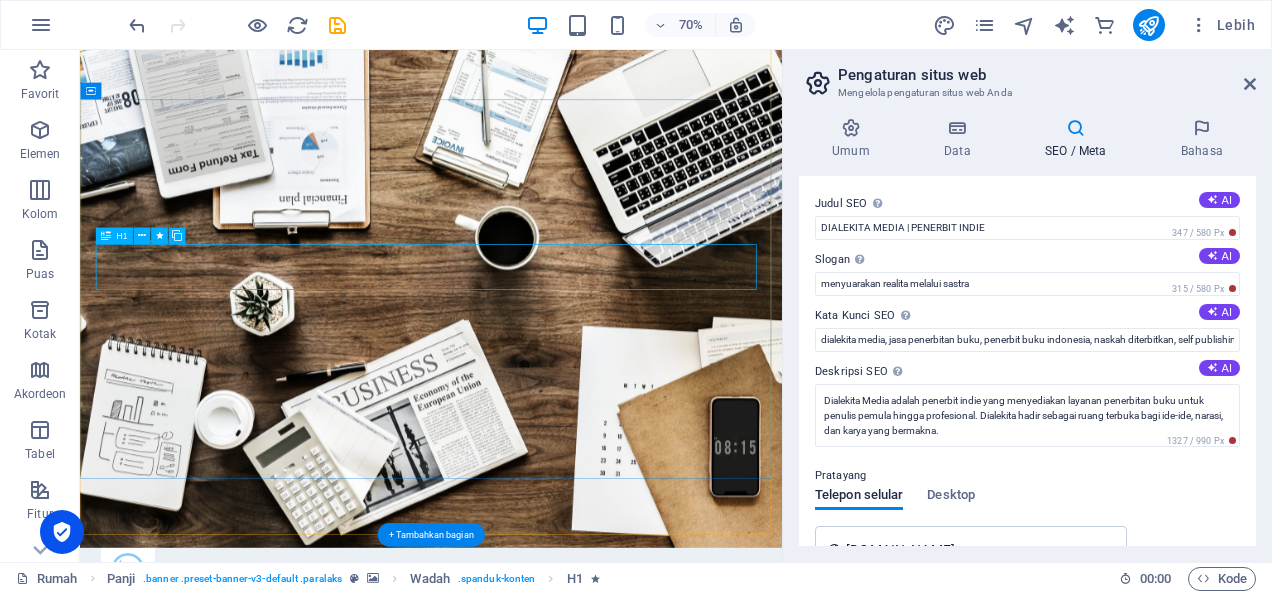 click on "PENERBIT INDIE" at bounding box center [582, 1061] 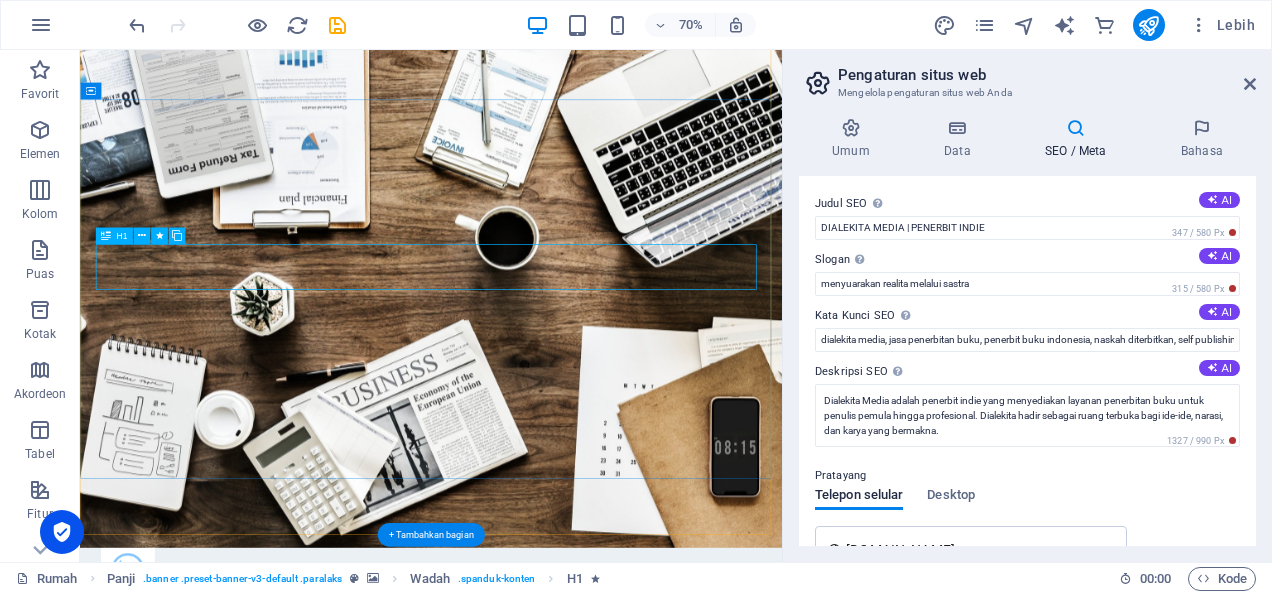 click on "PENERBIT INDIE" at bounding box center (582, 1061) 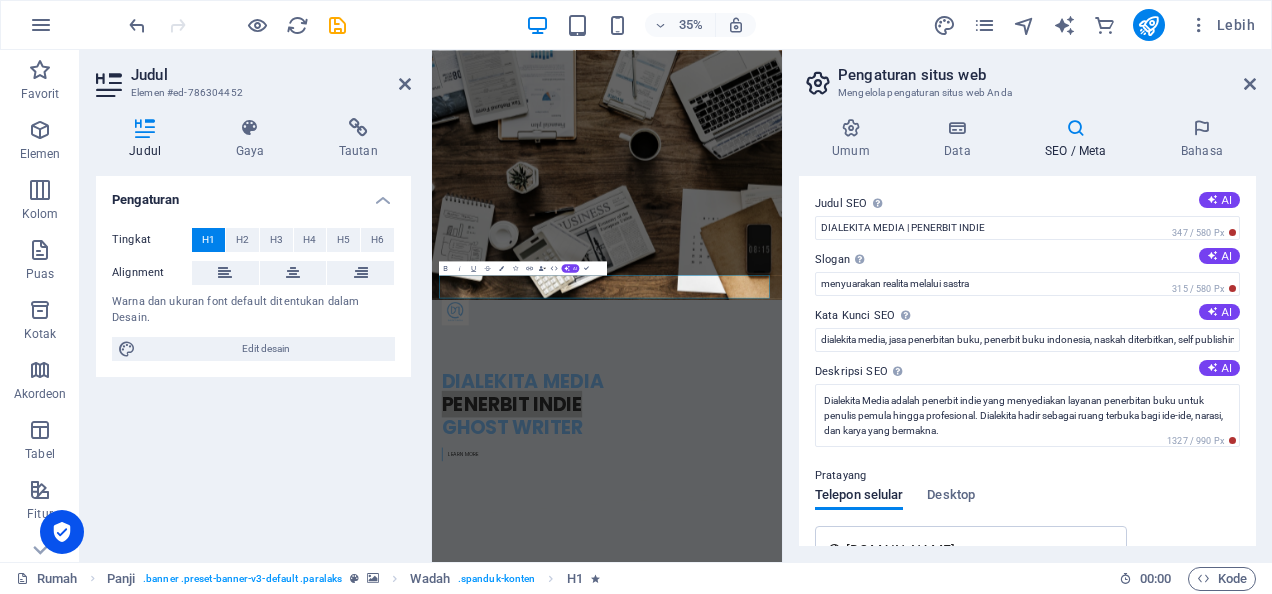 click at bounding box center (360, 273) 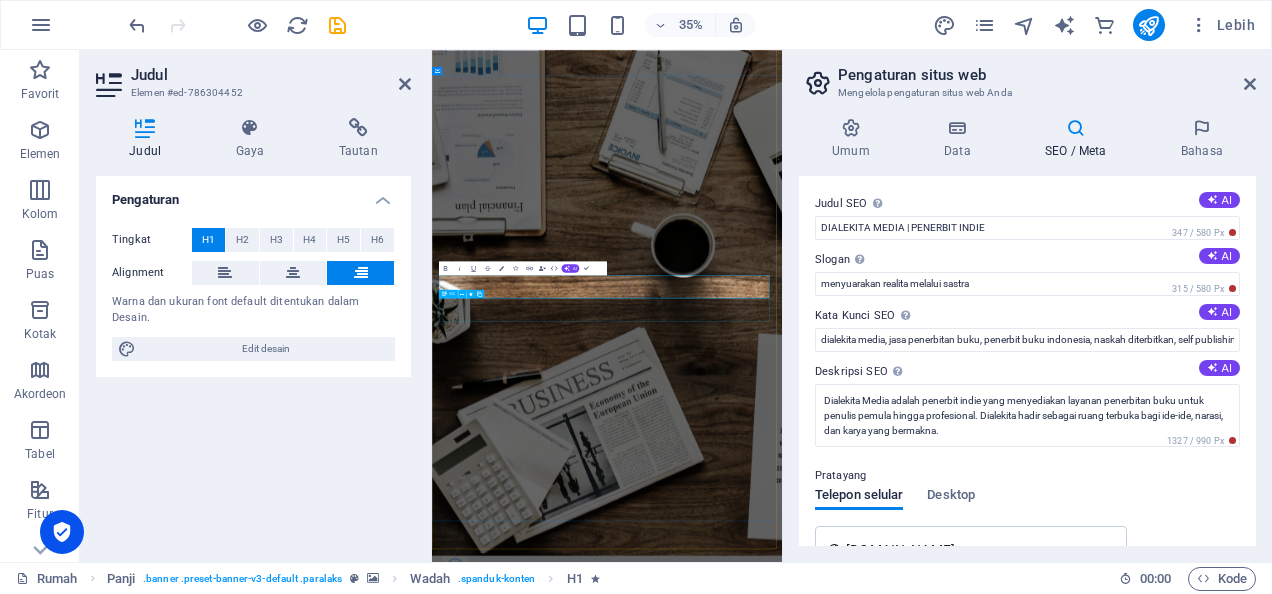 click on "GHOST WRITER" at bounding box center [932, 1859] 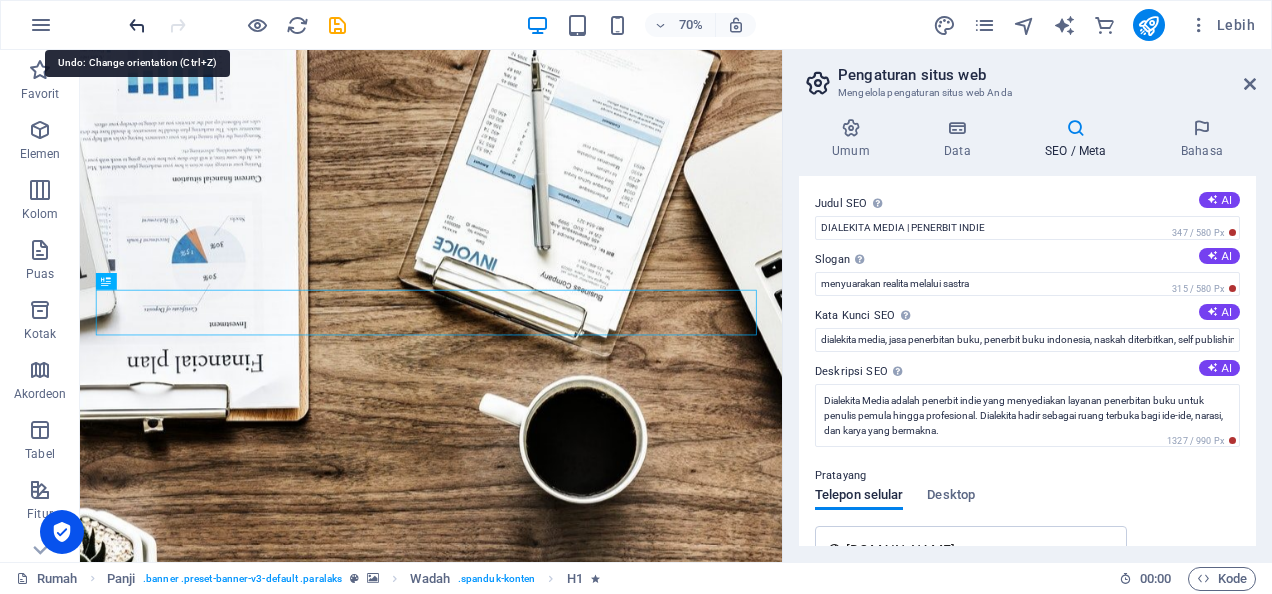 click at bounding box center [137, 25] 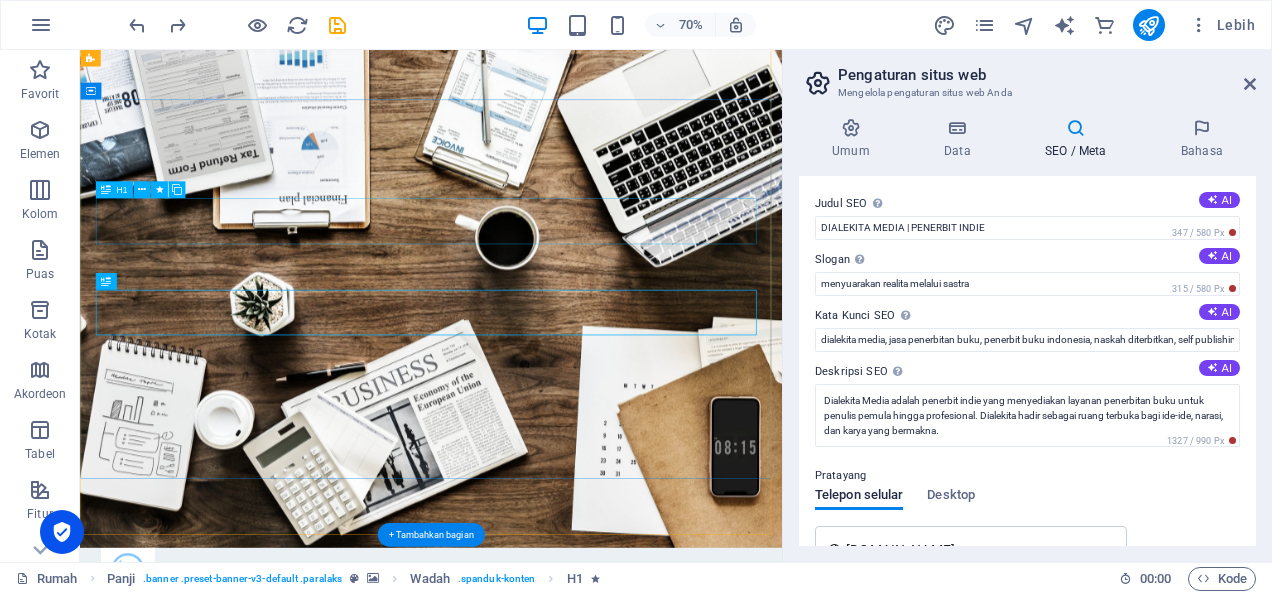 click on "DIALEKITA MEDIA" at bounding box center (582, 996) 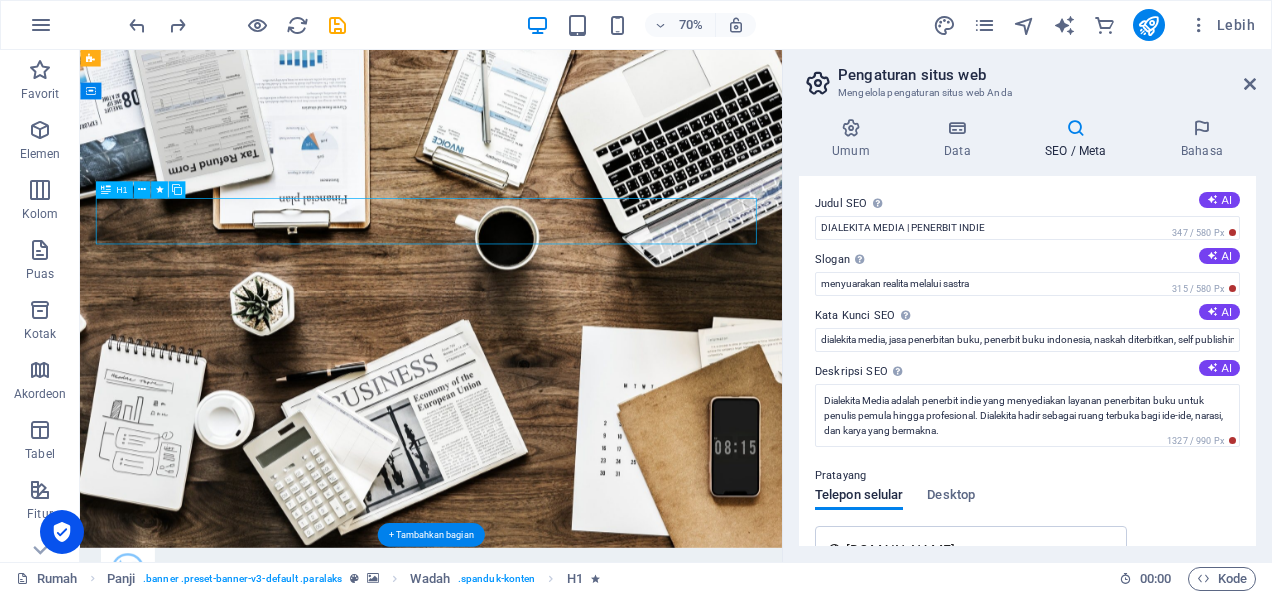 click on "DIALEKITA MEDIA" at bounding box center (582, 996) 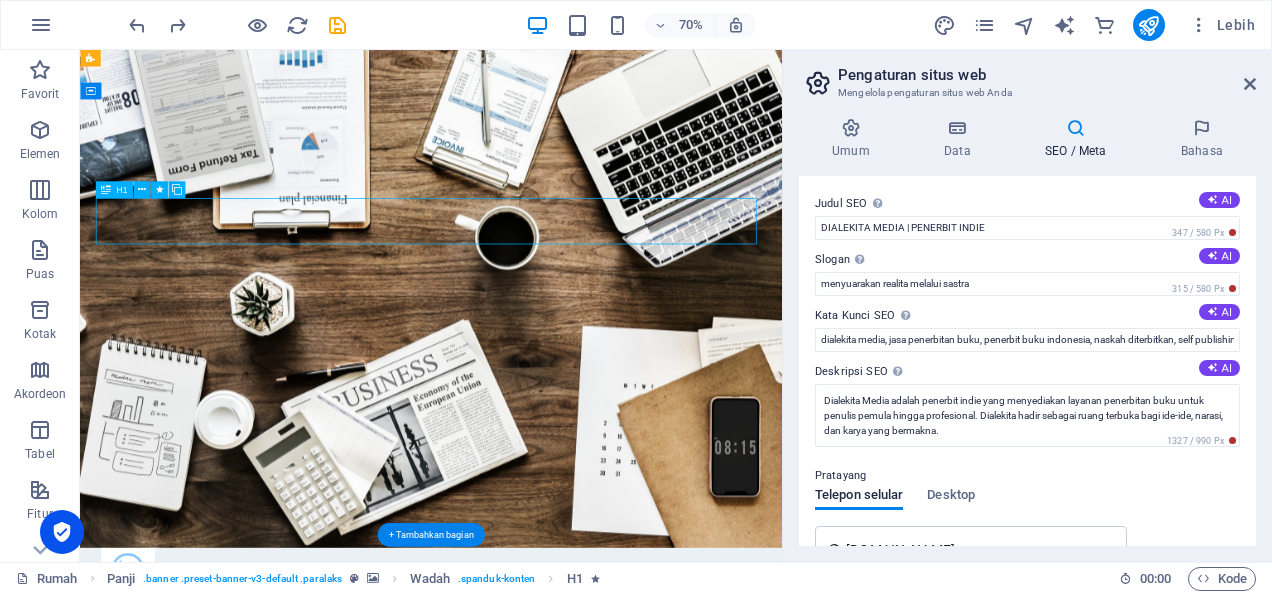 click on "DIALEKITA MEDIA" at bounding box center (582, 996) 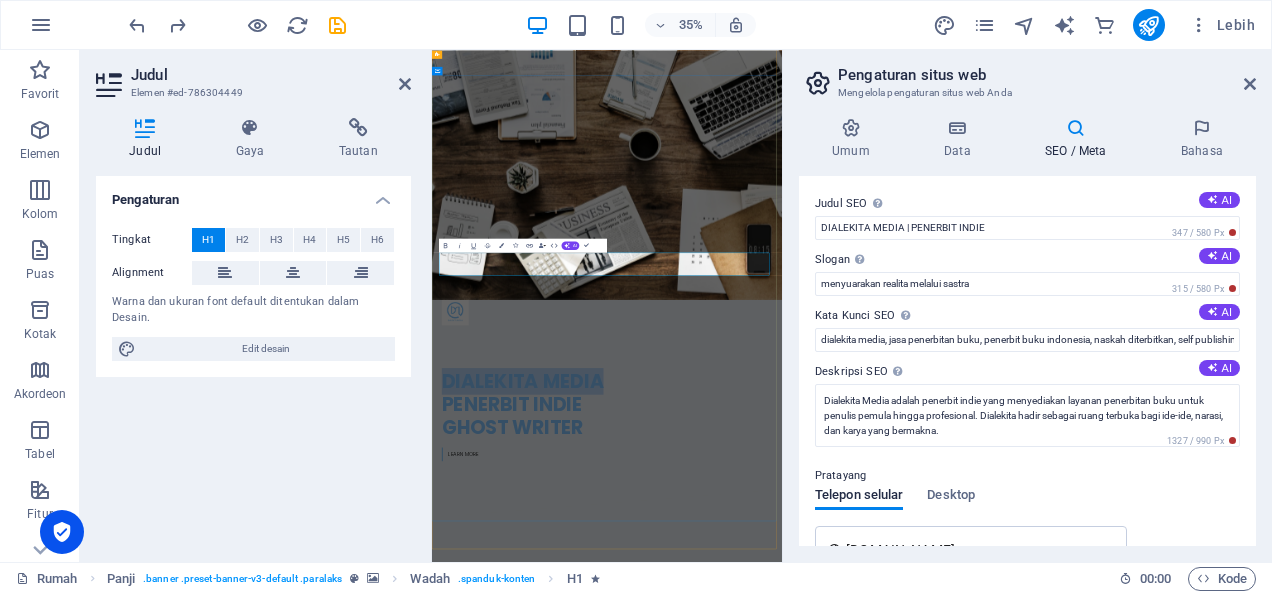 click on "DIALEKITA MEDIA" at bounding box center (932, 996) 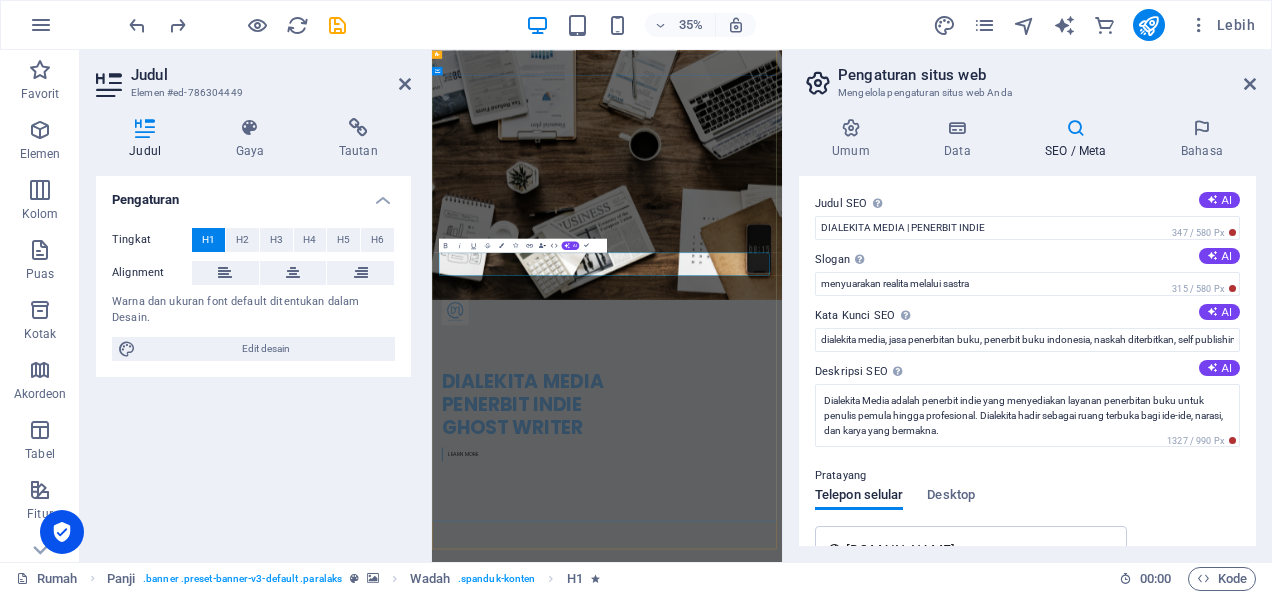 type 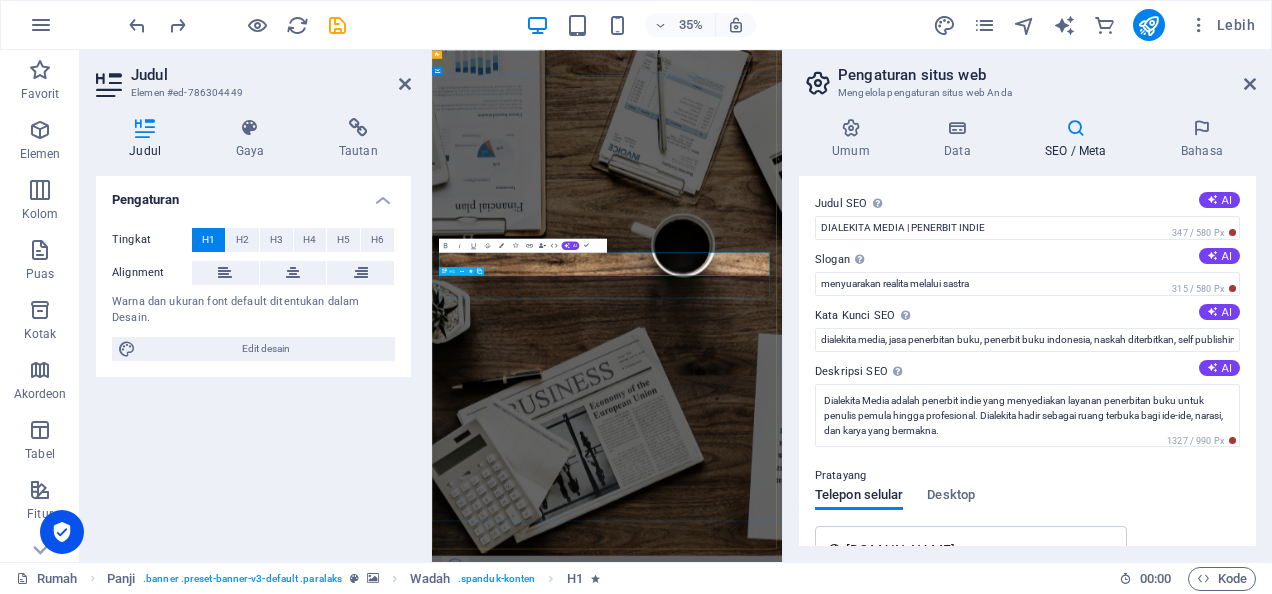 click on "PENERBIT INDIE" at bounding box center [932, 1793] 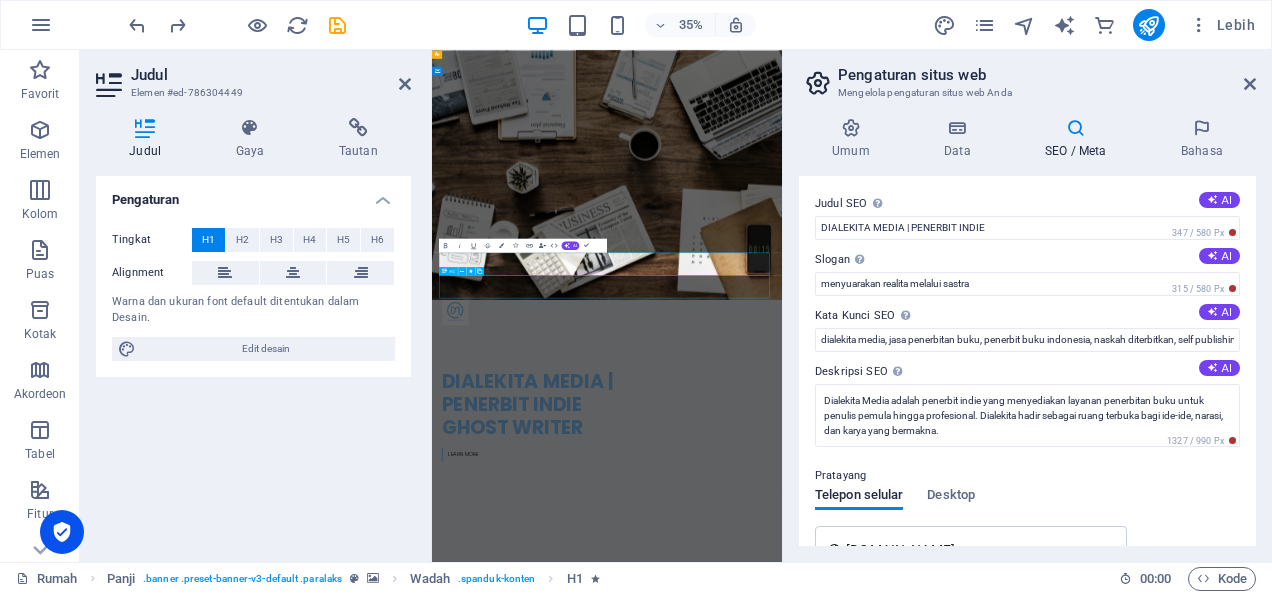 click on "PENERBIT INDIE" at bounding box center [932, 1061] 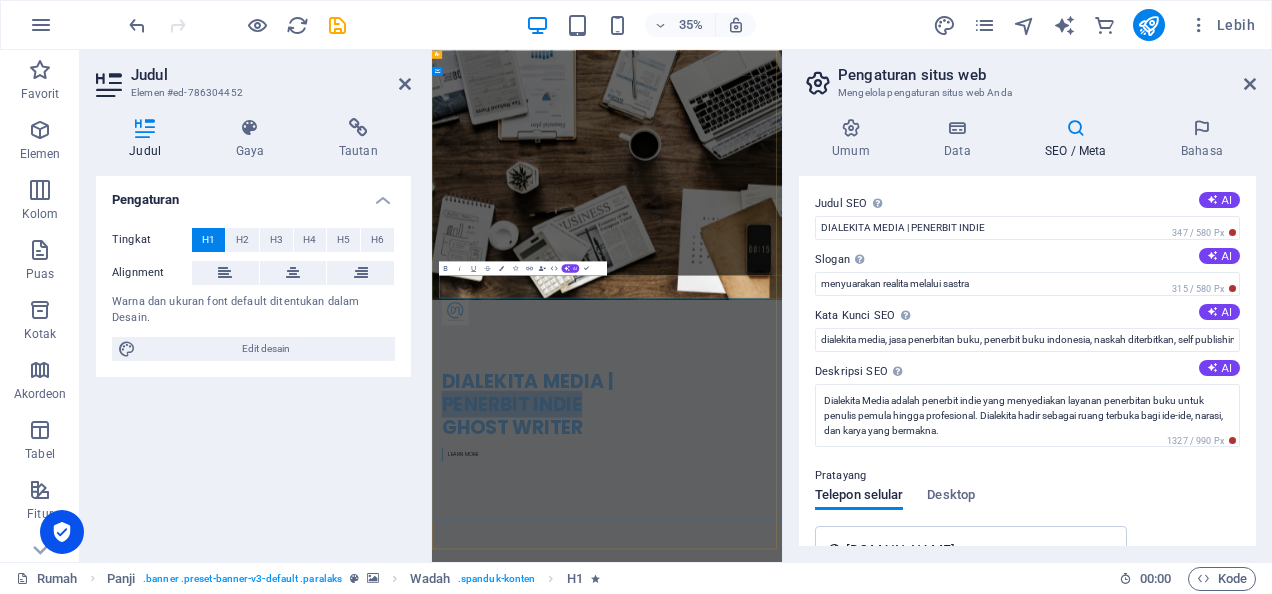 type 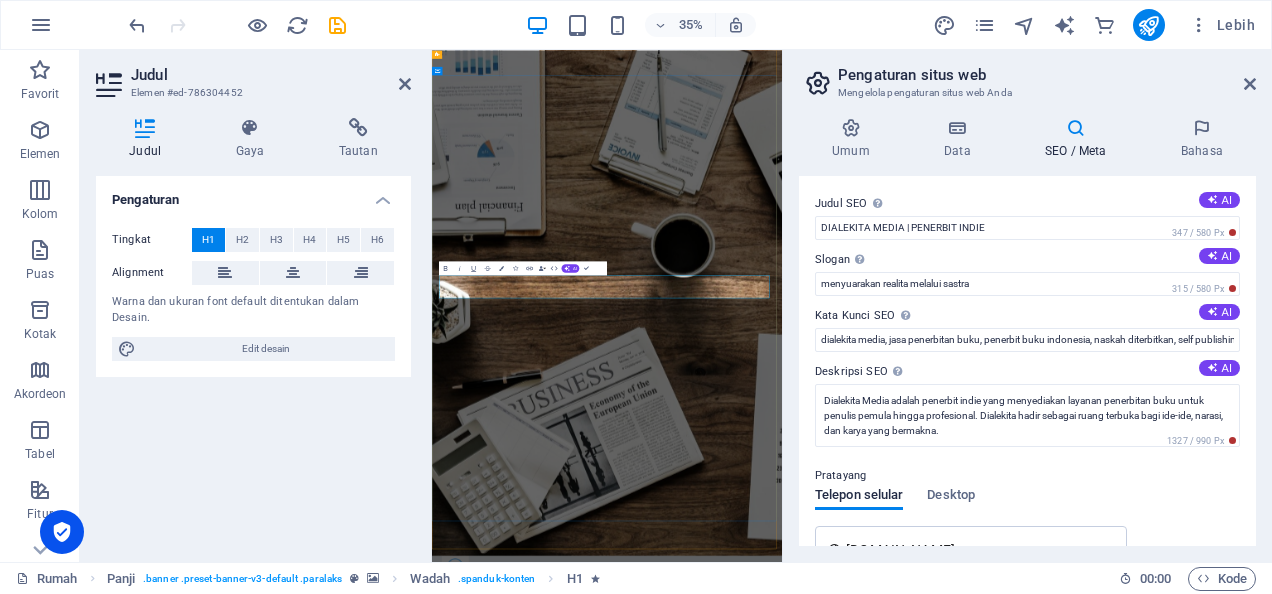 click on "​PENERBIT INDIE&" at bounding box center (932, 1793) 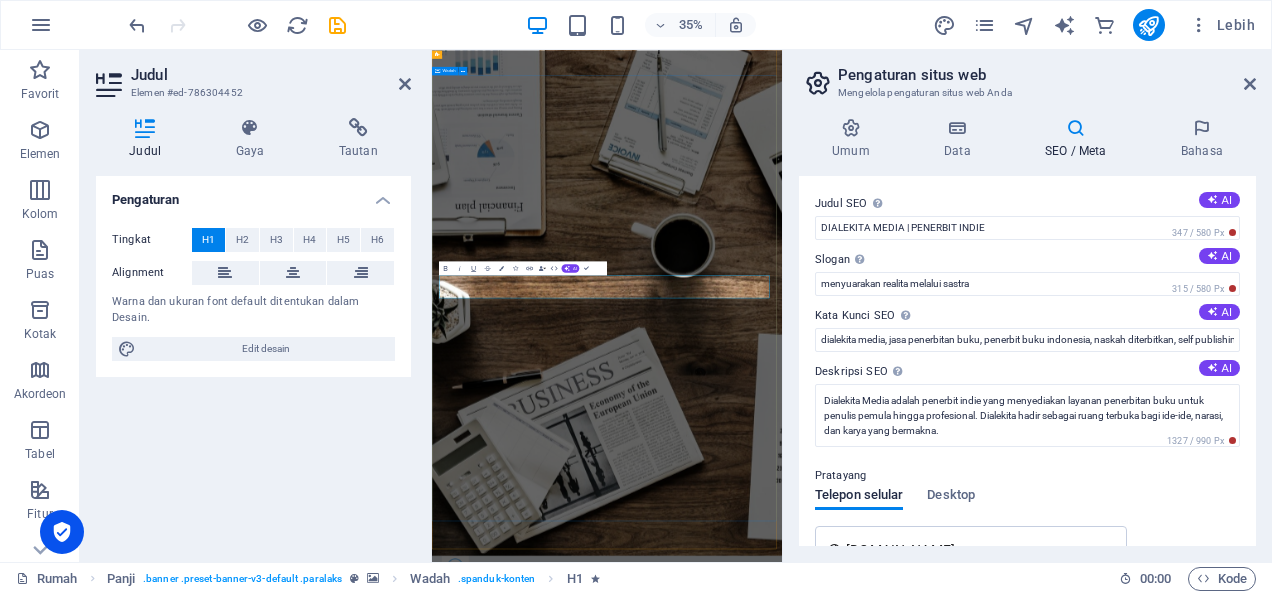 click on "DIALEKITA MEDIA | PENERBIT INDIE & GHOST WRITER Learn more" at bounding box center [932, 1826] 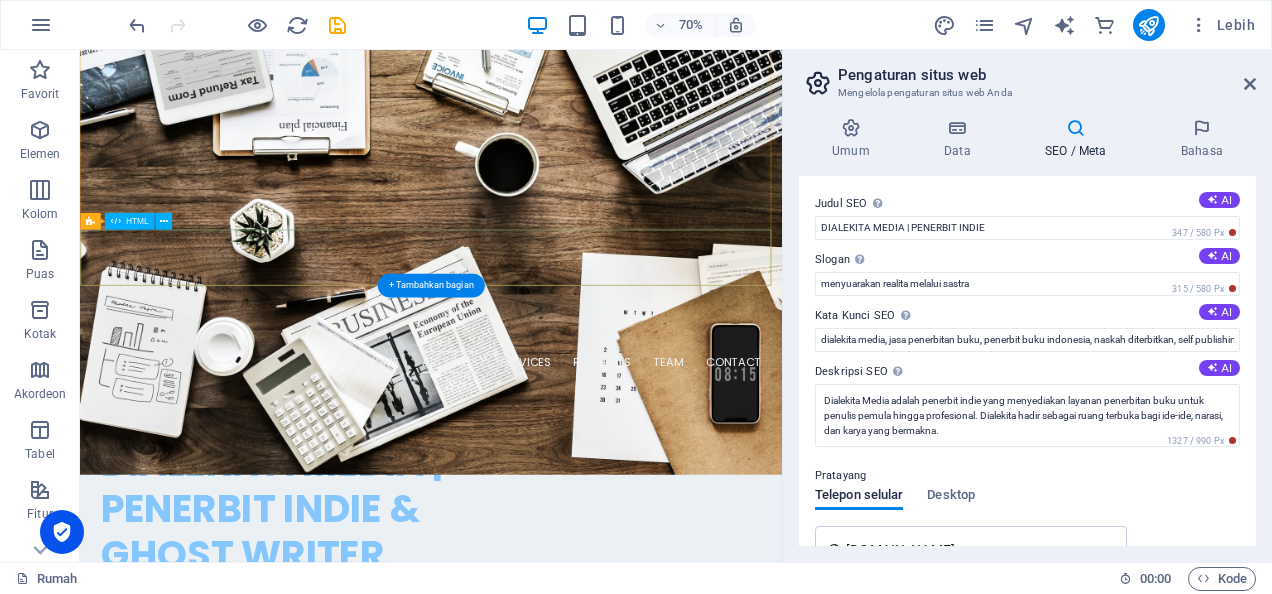 scroll, scrollTop: 540, scrollLeft: 0, axis: vertical 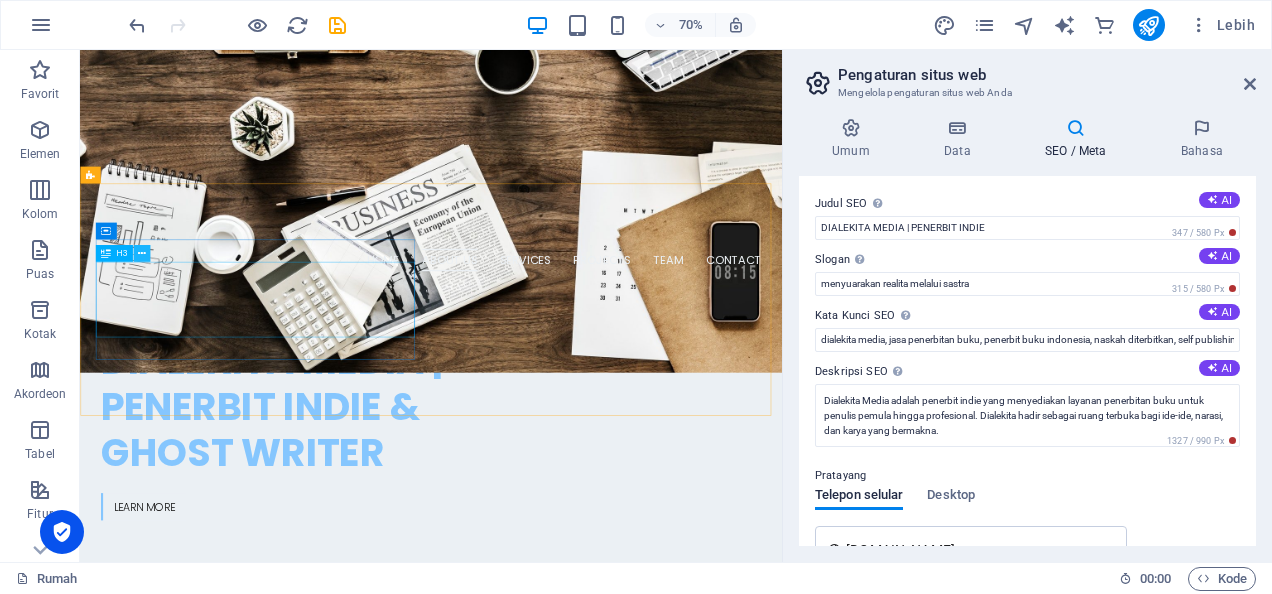 click at bounding box center (142, 254) 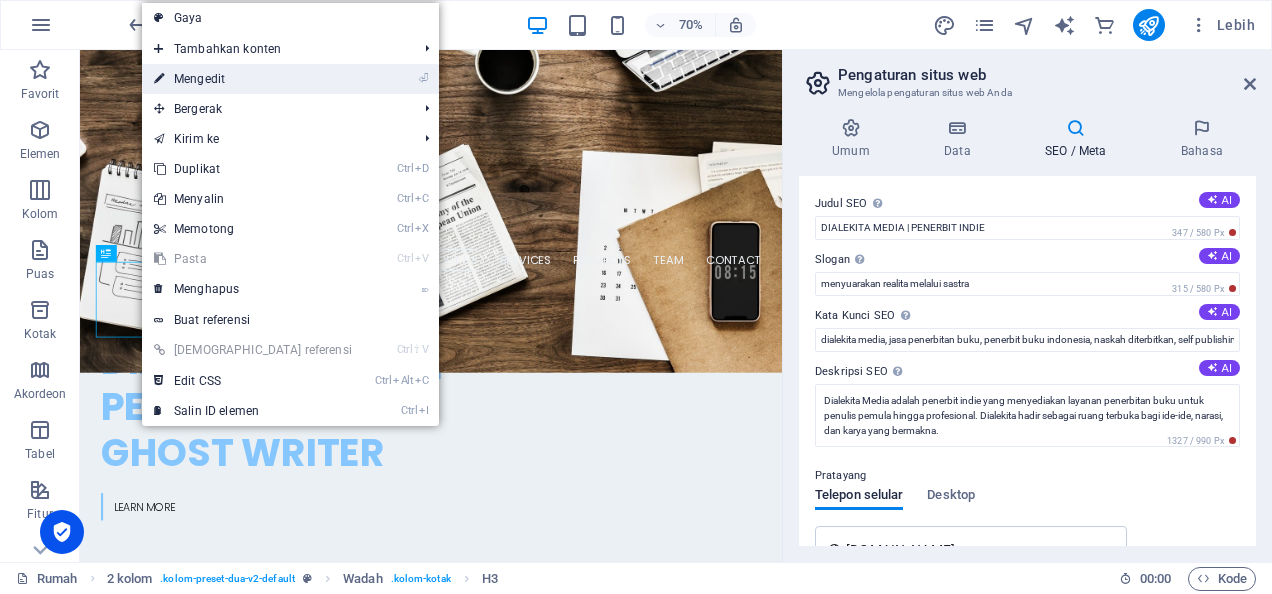 click on "⏎  Mengedit" at bounding box center [253, 79] 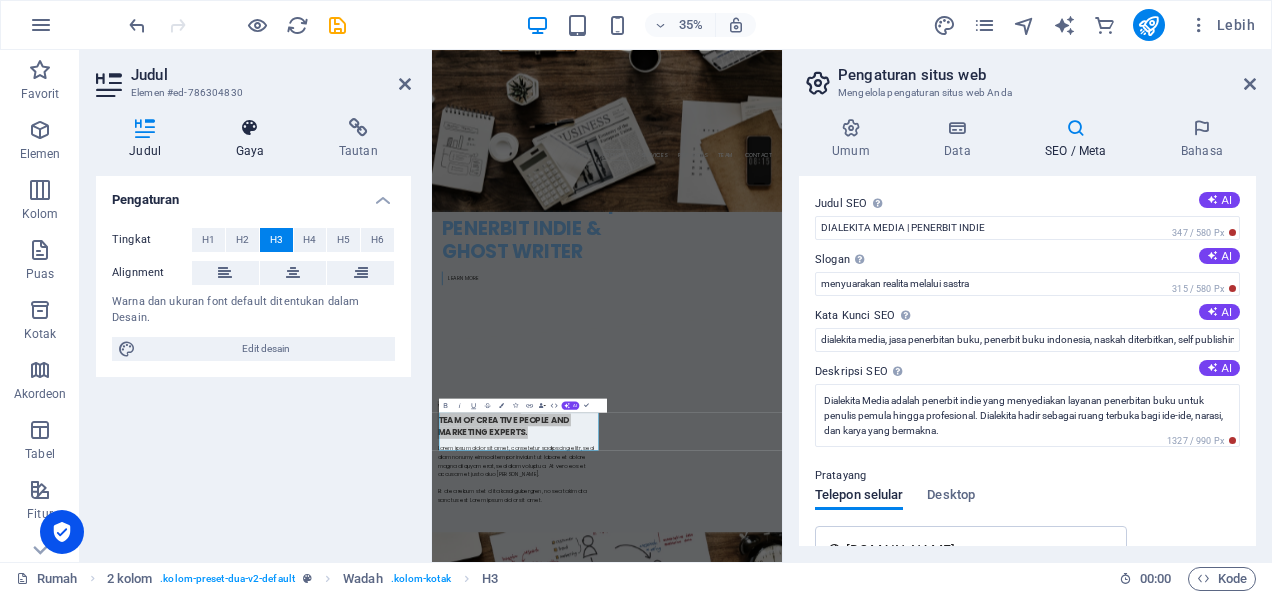 click at bounding box center [249, 128] 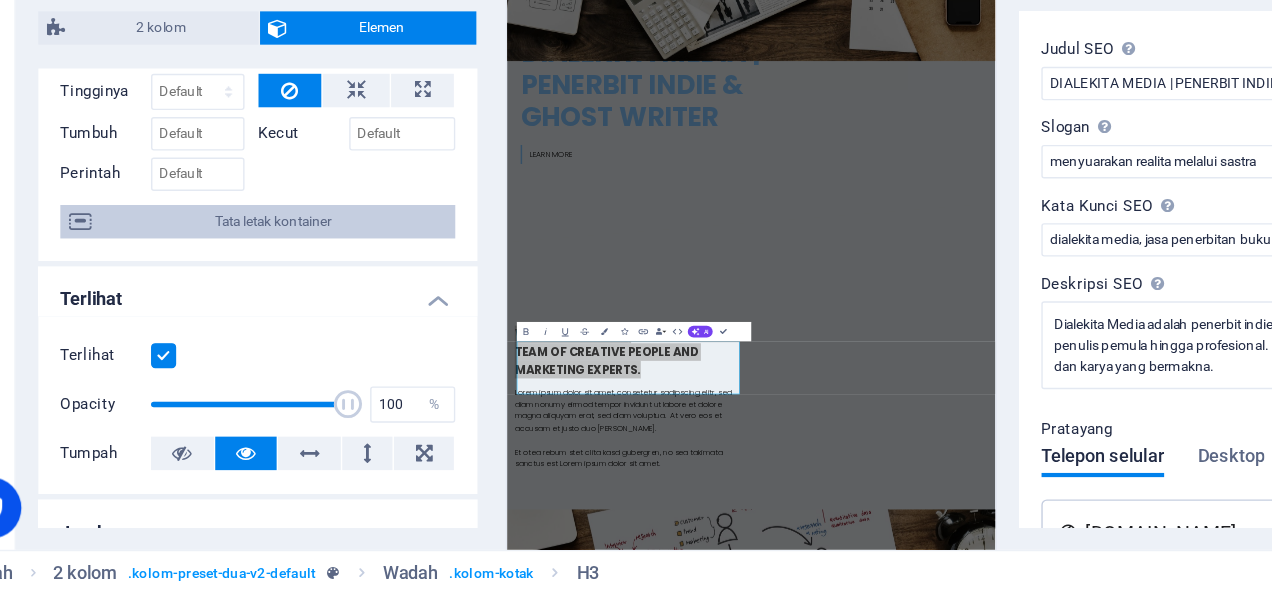 scroll, scrollTop: 0, scrollLeft: 0, axis: both 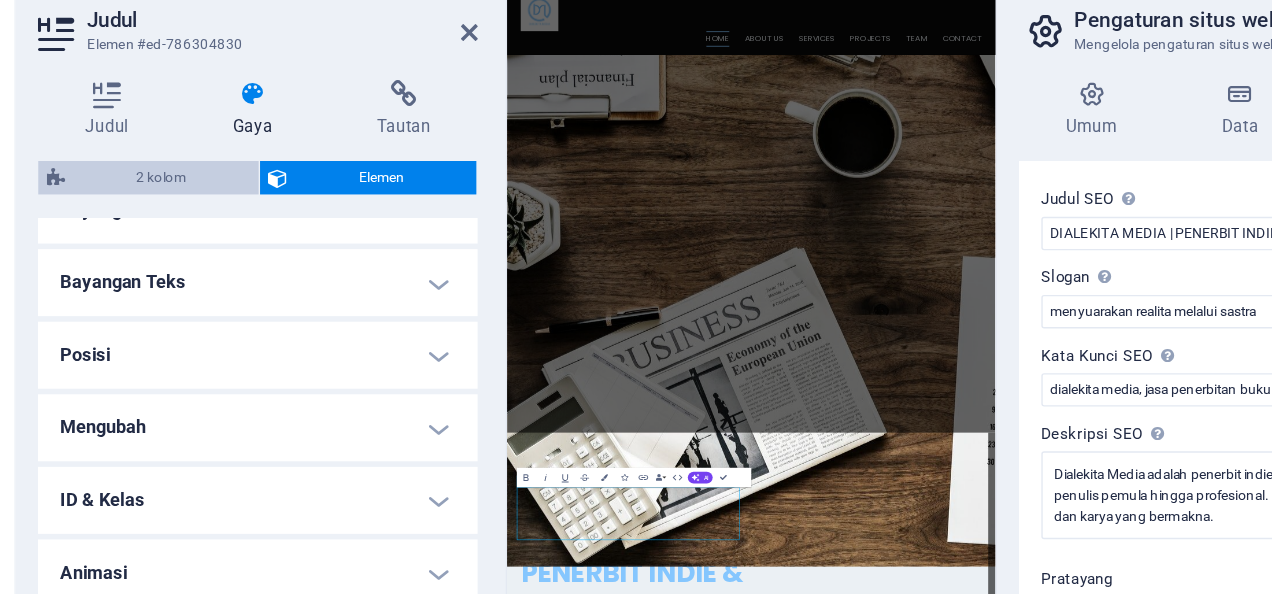 click on "2 kolom" at bounding box center [184, 188] 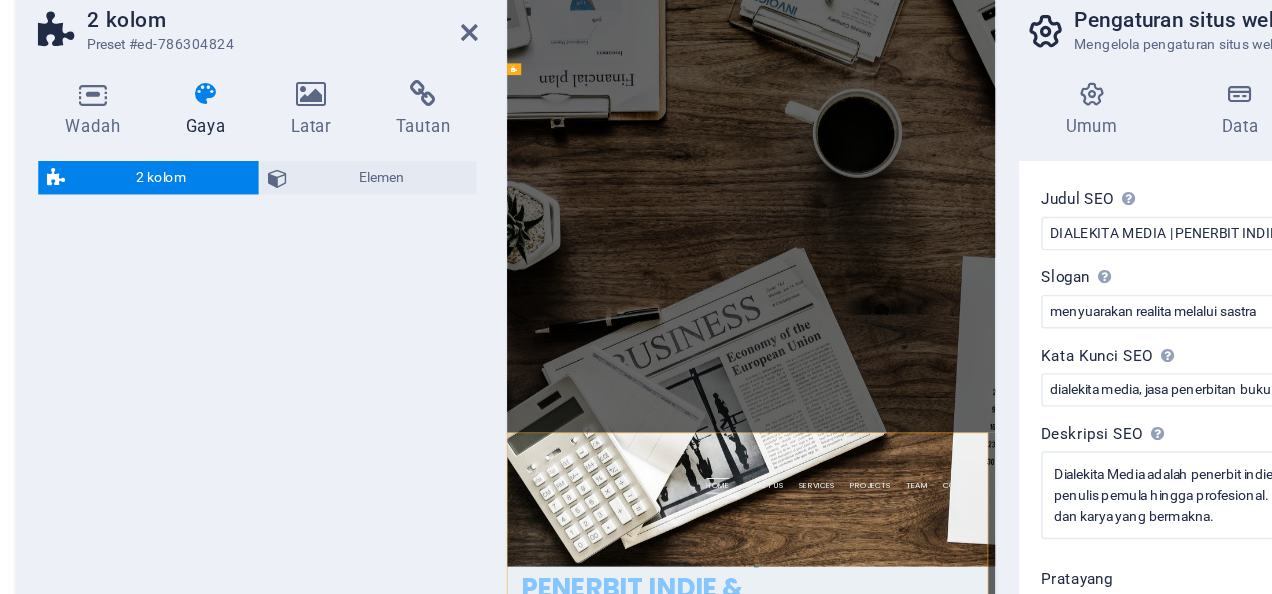 select on "rem" 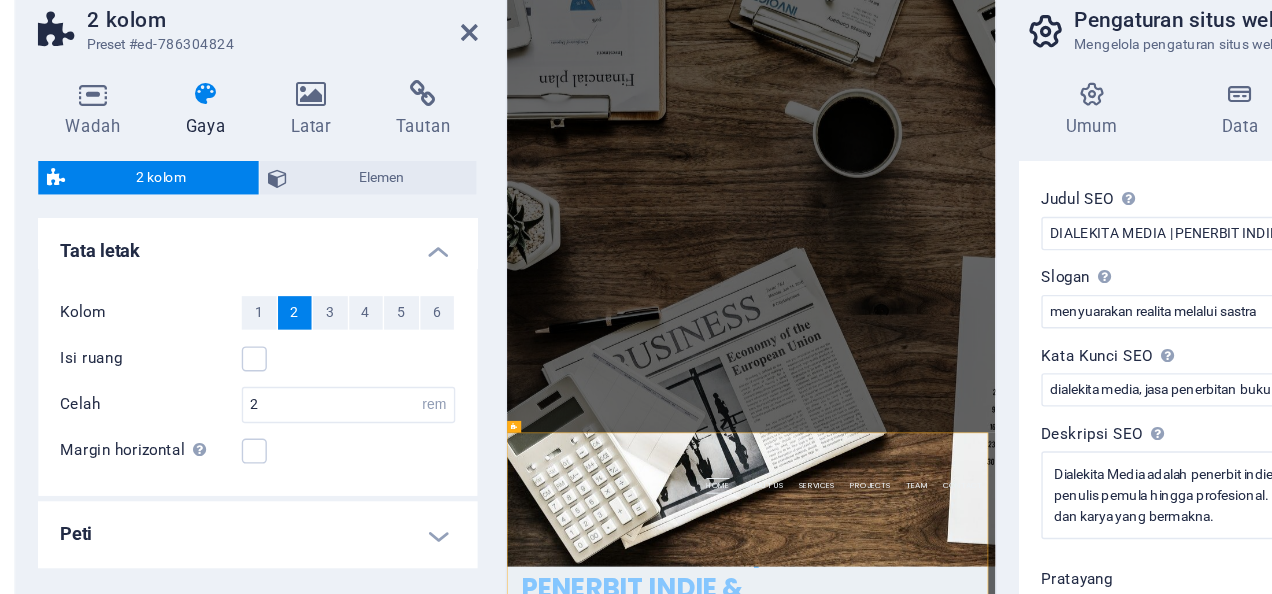 scroll, scrollTop: 0, scrollLeft: 0, axis: both 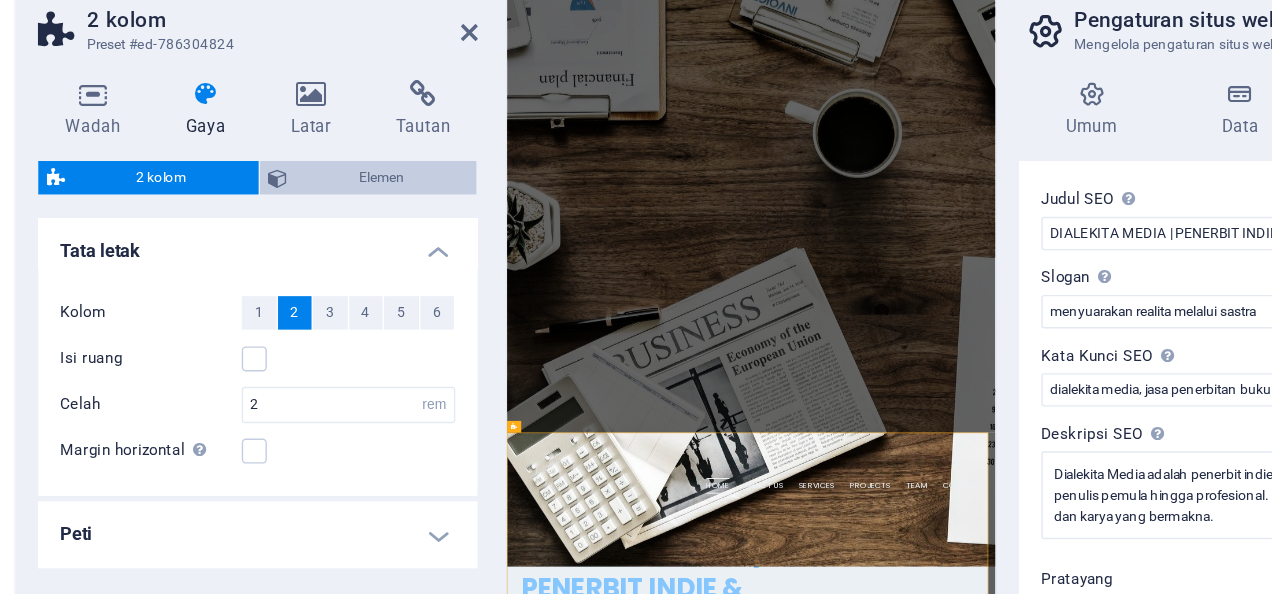 click on "Elemen" at bounding box center [343, 188] 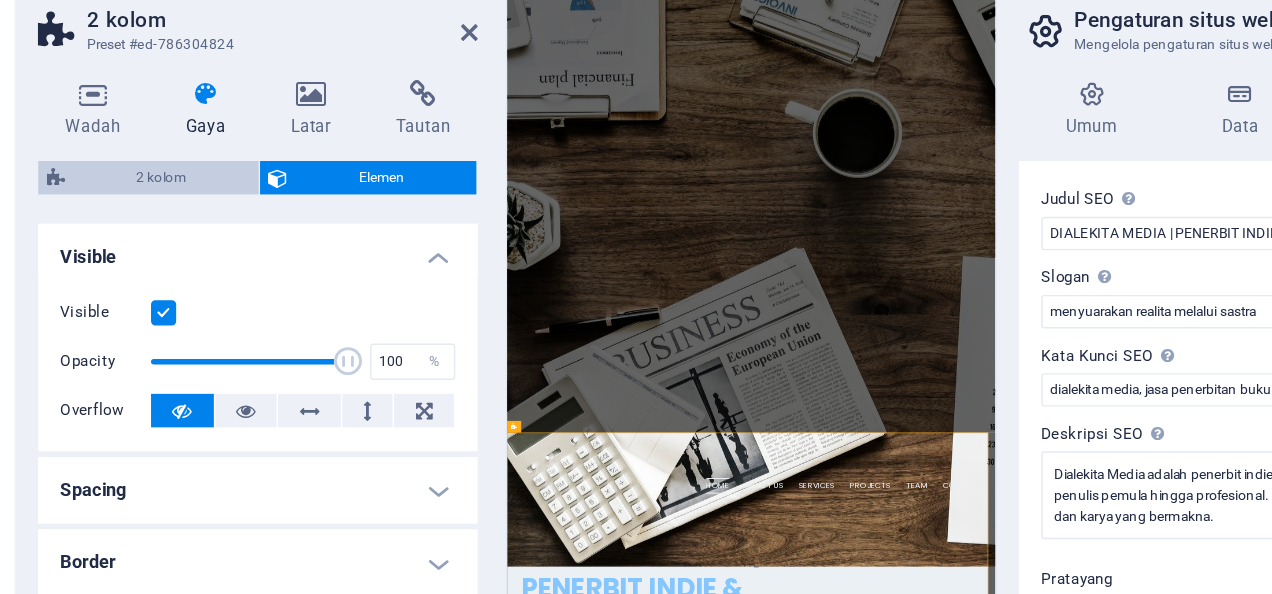 click on "2 kolom" at bounding box center [184, 188] 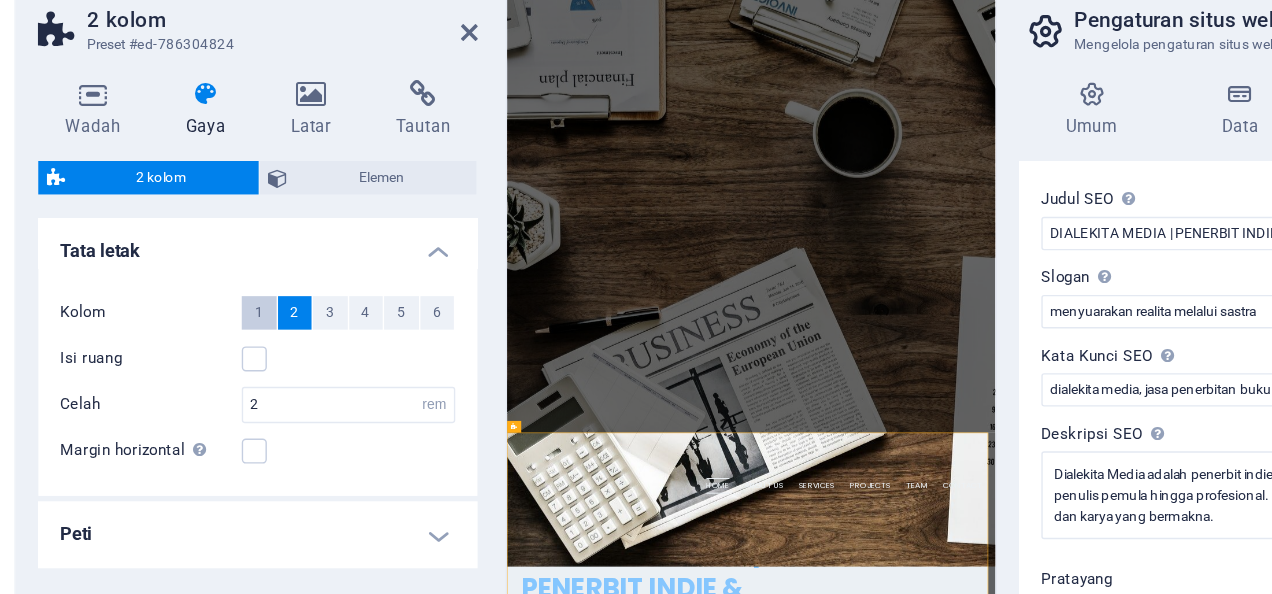click on "1" at bounding box center [254, 285] 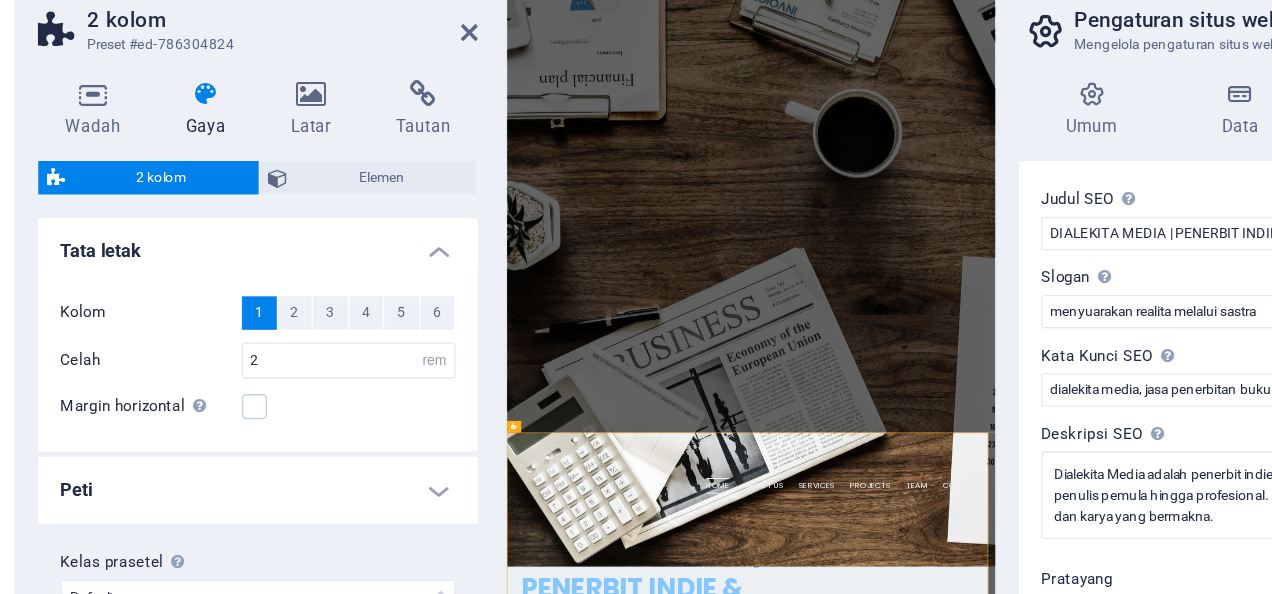scroll, scrollTop: 0, scrollLeft: 0, axis: both 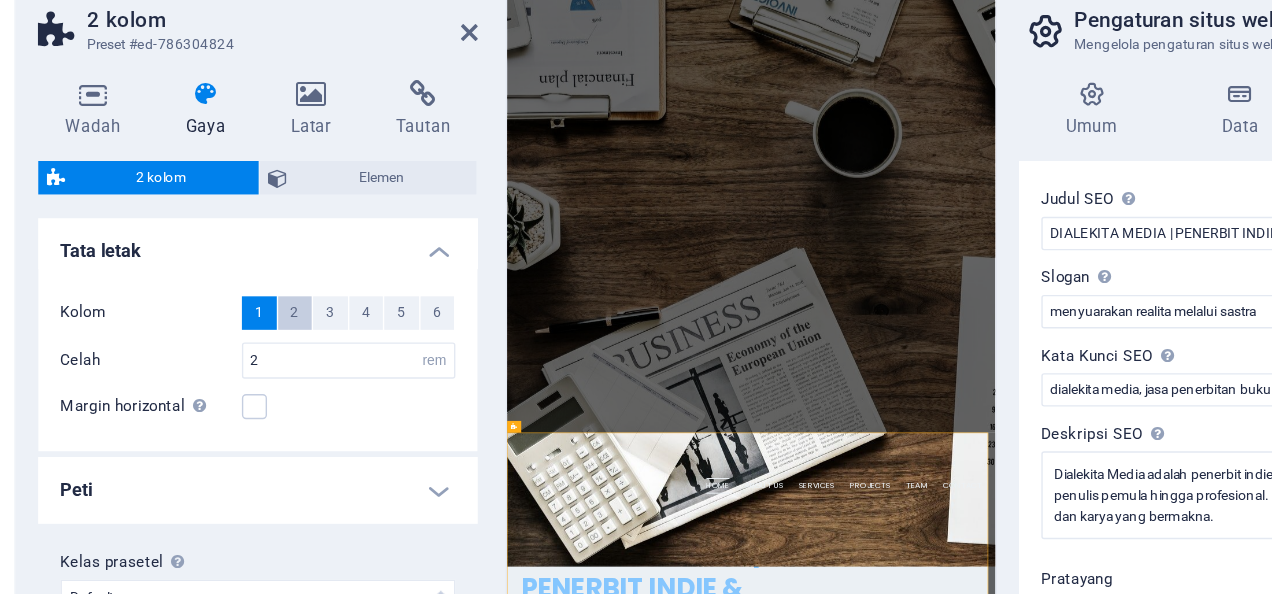 click on "2" at bounding box center [280, 285] 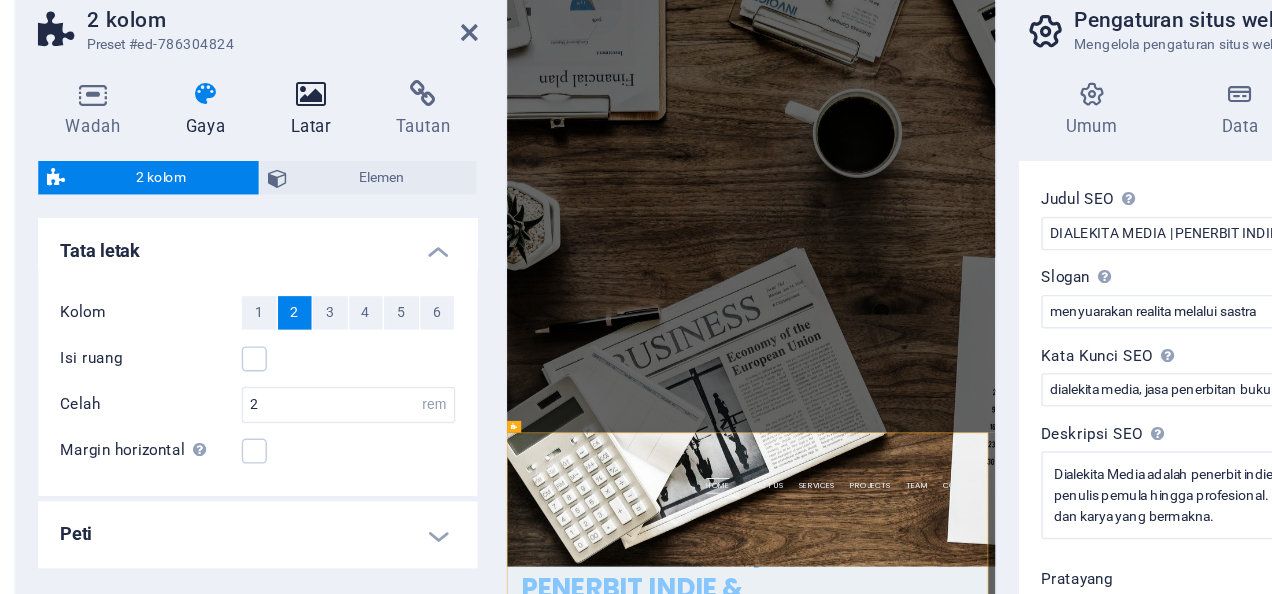 click on "Latar" at bounding box center [291, 151] 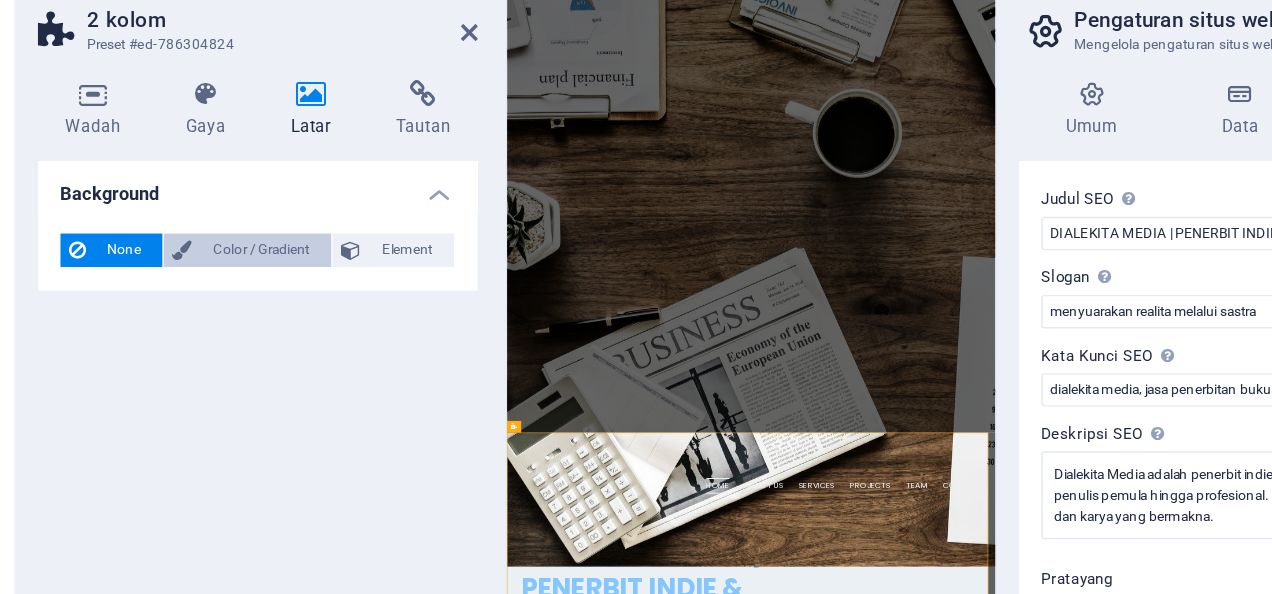 click on "Color / Gradient" at bounding box center (256, 240) 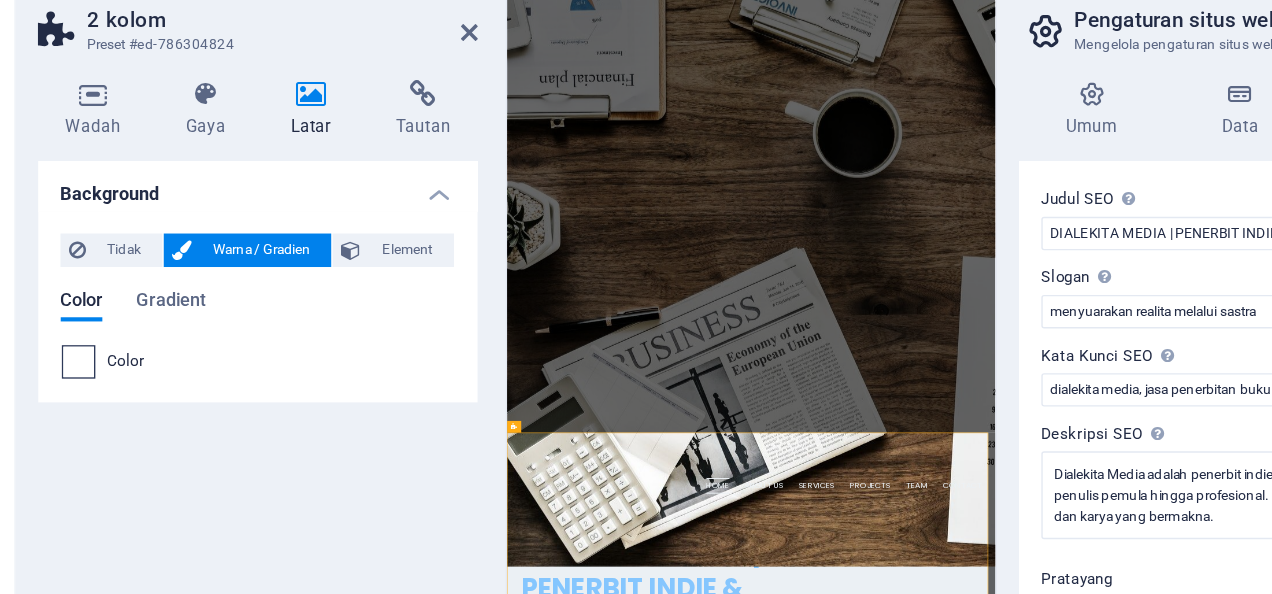 click at bounding box center [125, 320] 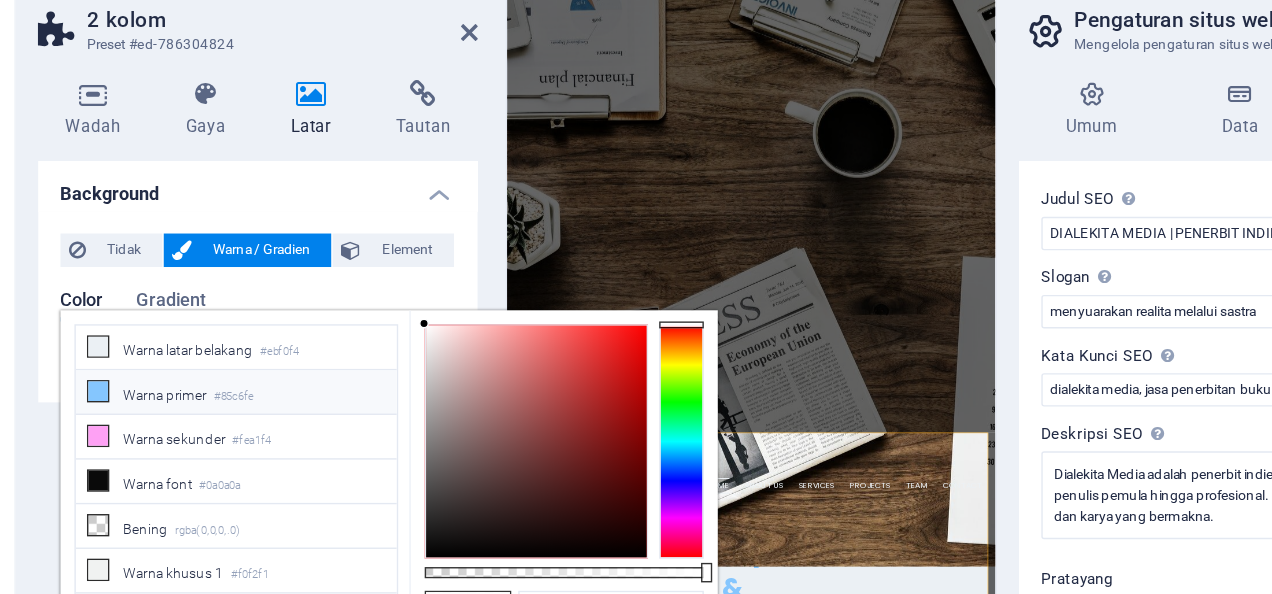 click on "Warna primer" at bounding box center [187, 343] 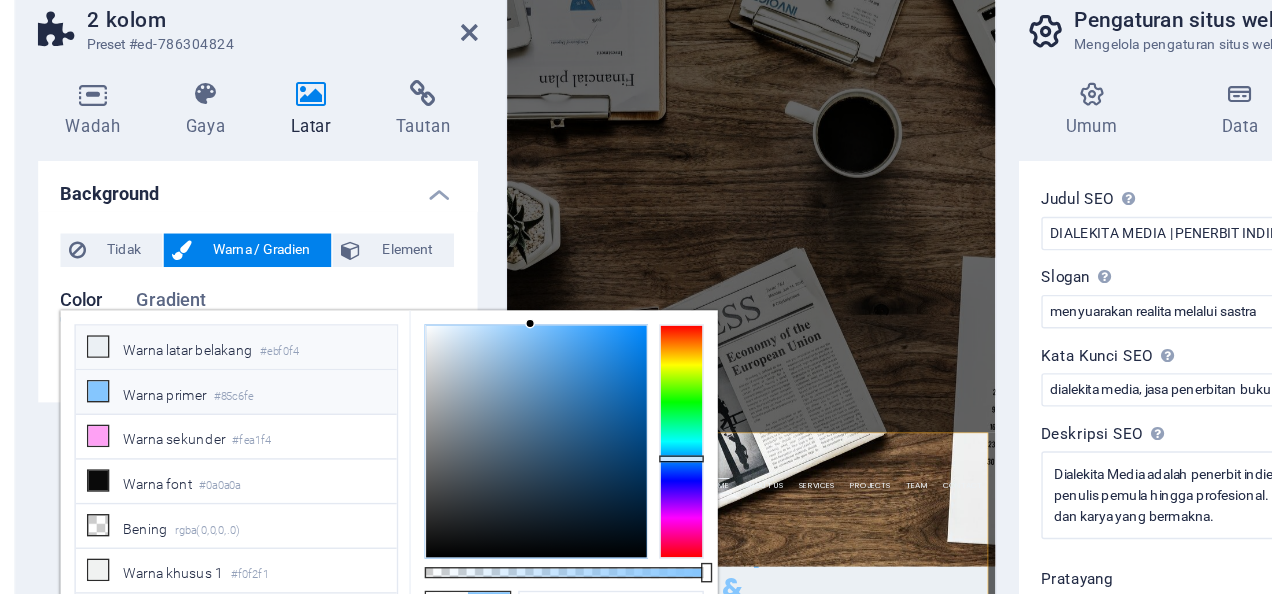 click on "Warna latar belakang" at bounding box center [203, 311] 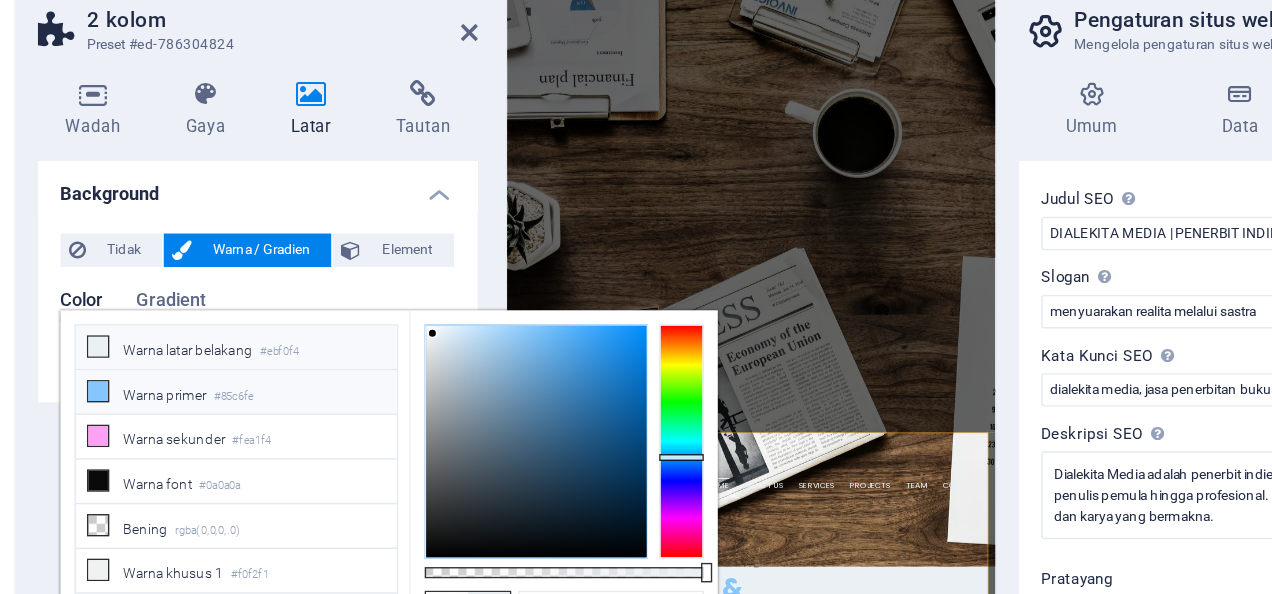 click on "Warna primer
#85c6fe" at bounding box center [238, 342] 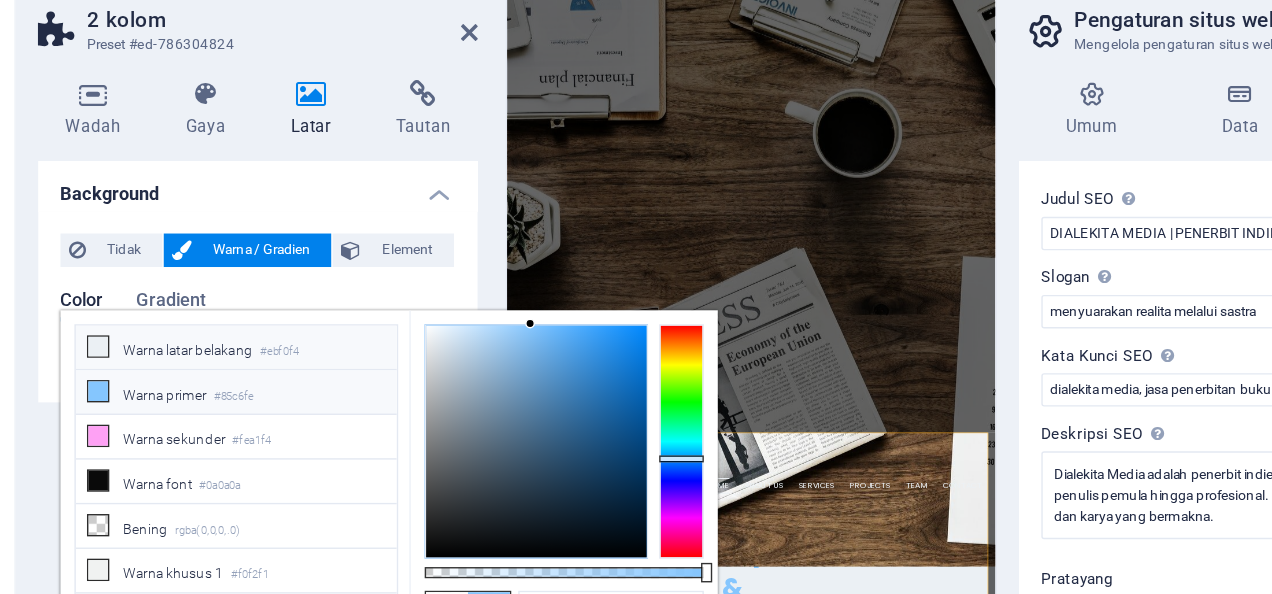 click on "Warna latar belakang
#ebf0f4" at bounding box center [238, 310] 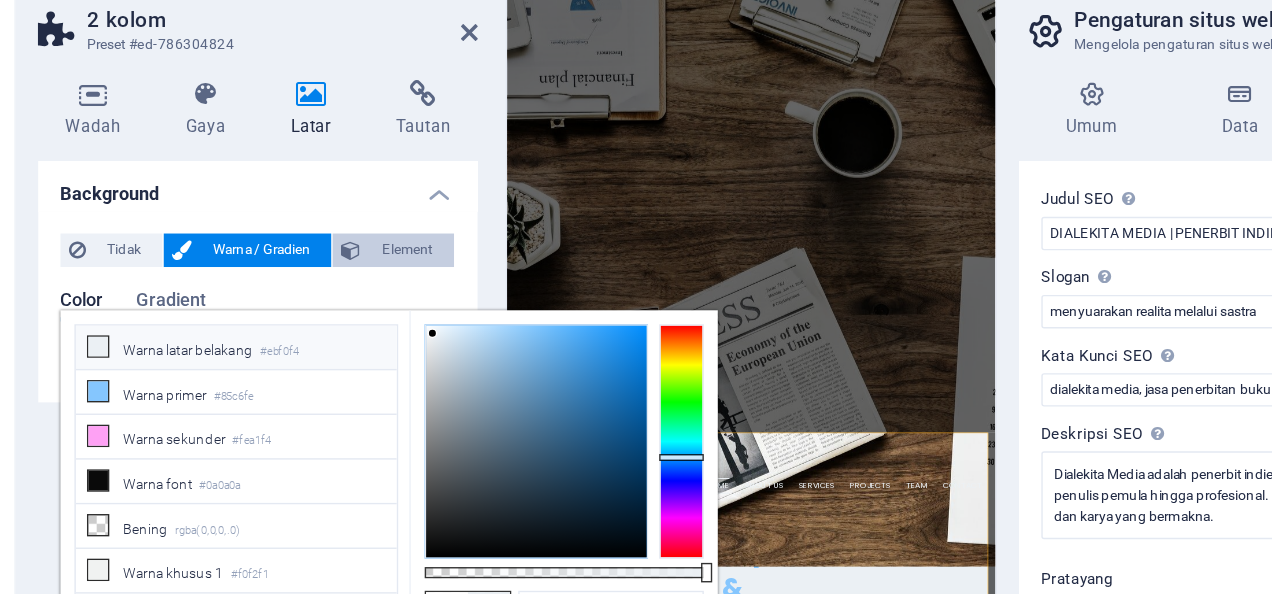 click on "Element" at bounding box center (350, 240) 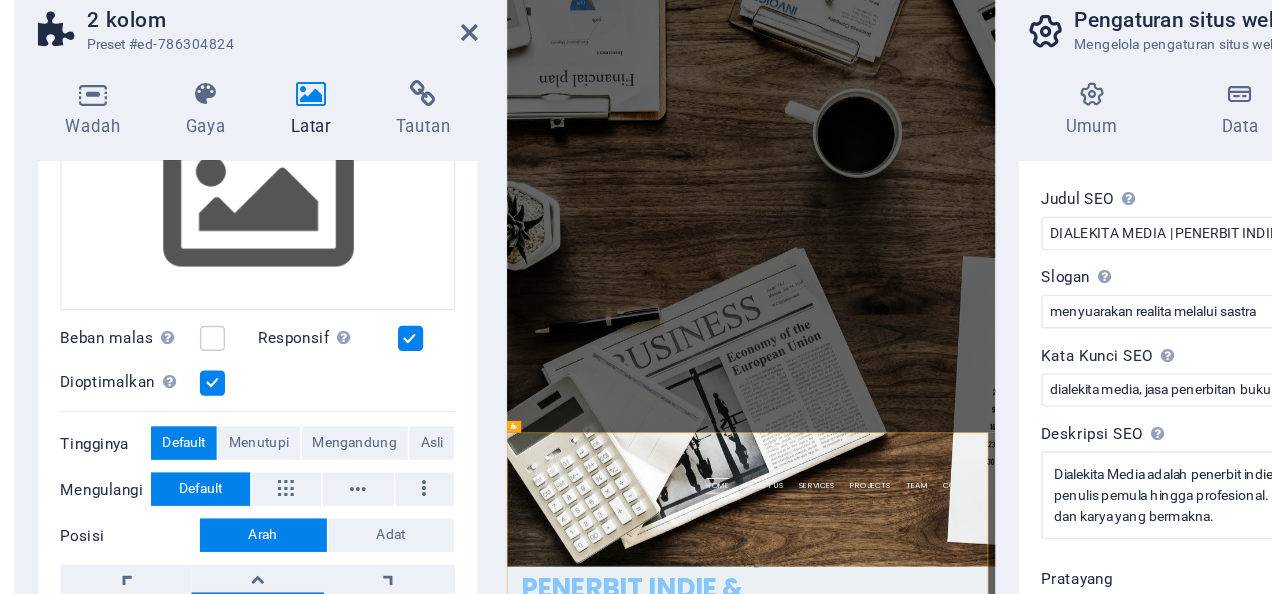 scroll, scrollTop: 0, scrollLeft: 0, axis: both 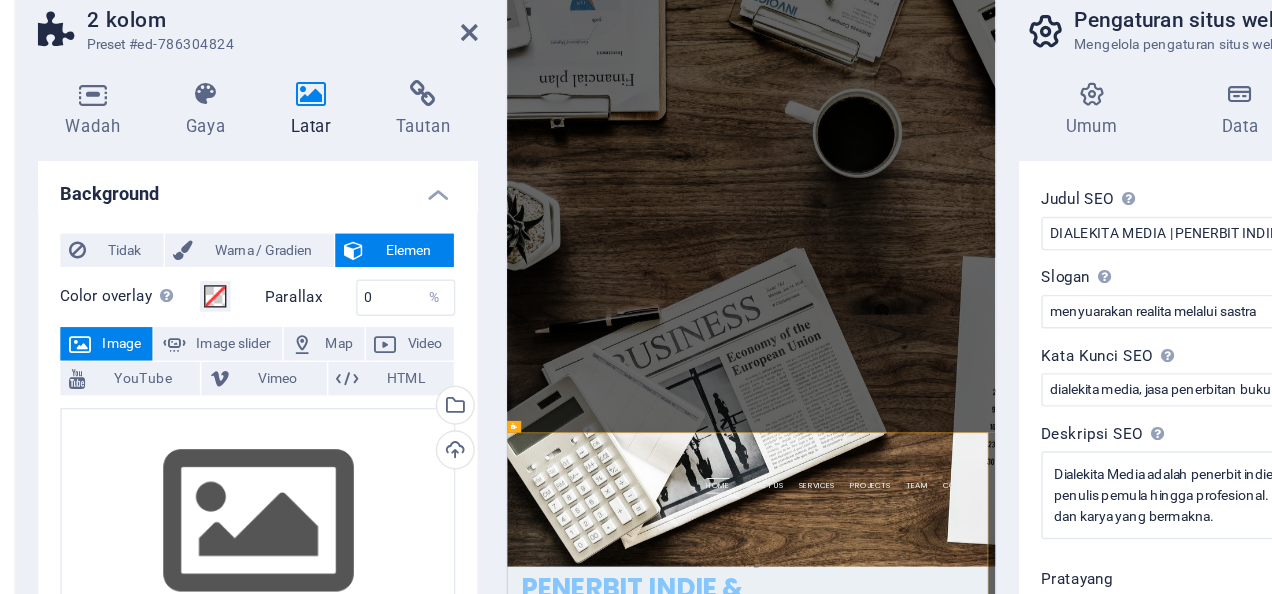click on "2 kolom Preset #ed-786304824  Wadah Gaya Latar Tautan Size Height Default px rem % vh vw Min. height None px rem % vh vw Width Default px rem % em vh vw Min. width None px rem % vh vw Content width Default Custom width Width Default px rem % em vh vw Min. width None px rem % vh vw Default padding Custom spacing Default content width and padding can be changed under Design. Edit design Layout (Flexbox) Alignment Determines the flex direction. Default Main axis Determine how elements should behave along the main axis inside this container (justify content). Default Side axis Control the vertical direction of the element inside of the container (align items). Default Wrap Default On Off Fill Controls the distances and direction of elements on the y-axis across several lines (align content). Default Accessibility ARIA helps assistive technologies (like screen readers) to understand the role, state, and behavior of web elements Role The ARIA role defines the purpose of an element.  None Alert Article Banner Dialog" at bounding box center [256, 306] 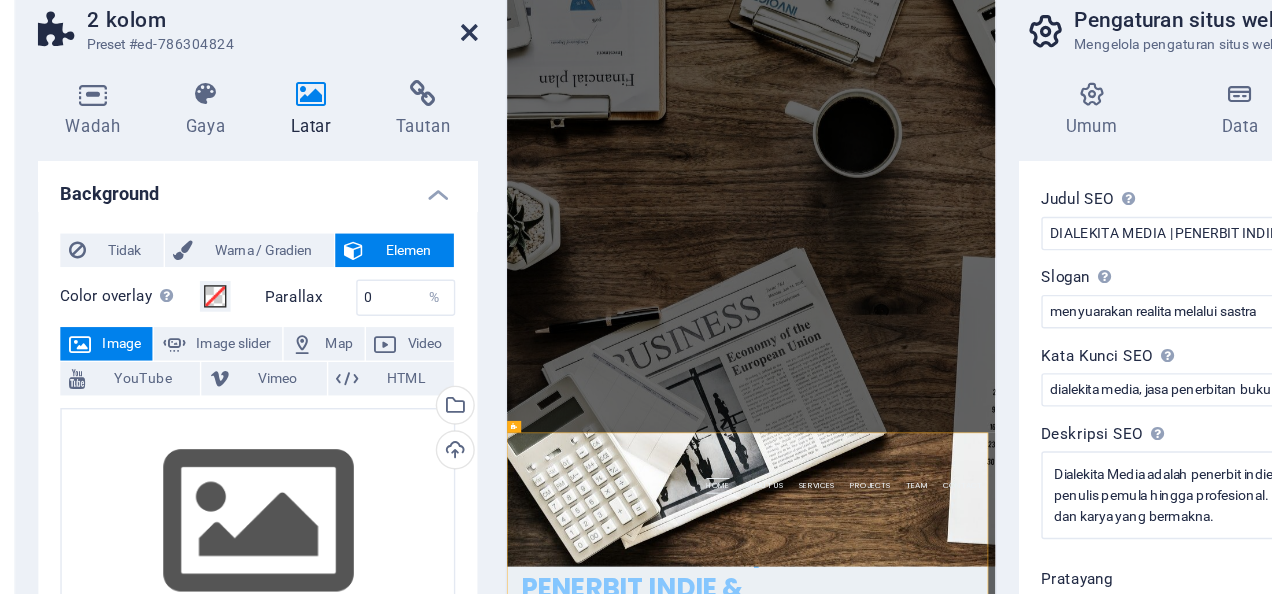 click at bounding box center [405, 84] 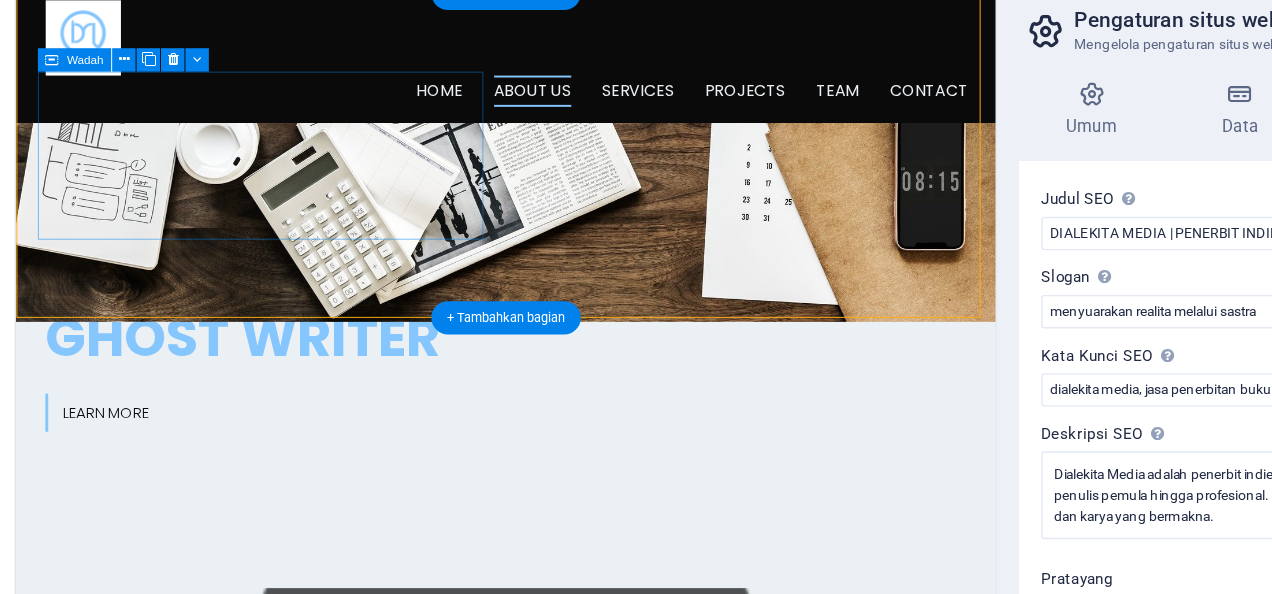 scroll, scrollTop: 672, scrollLeft: 0, axis: vertical 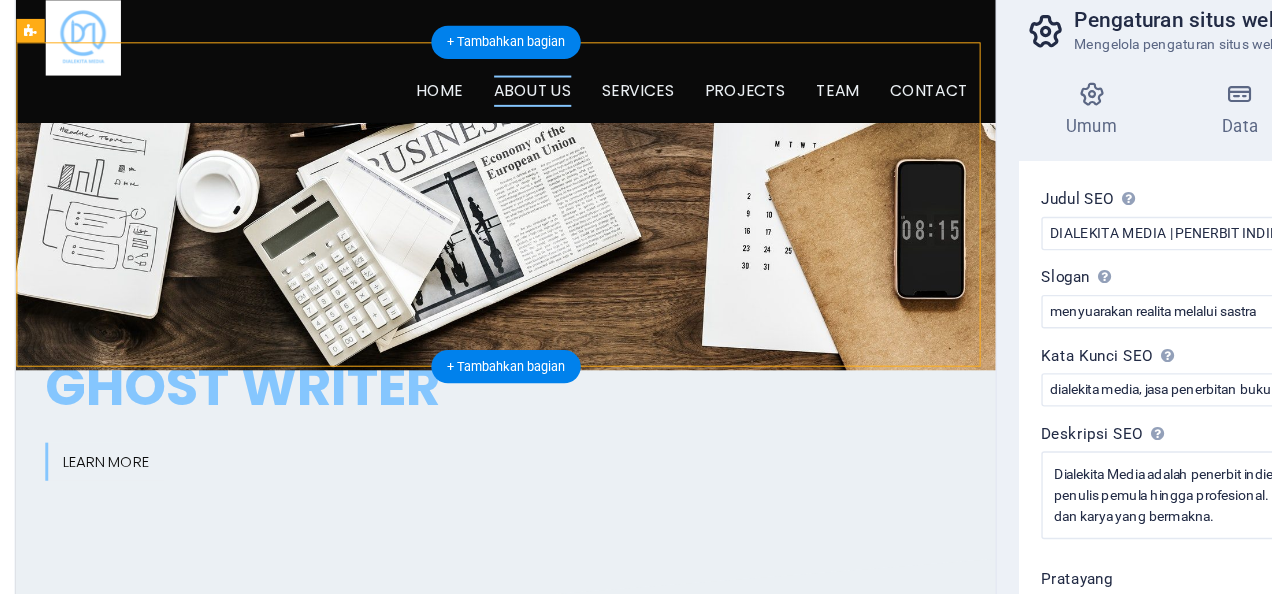 click at bounding box center (516, 820) 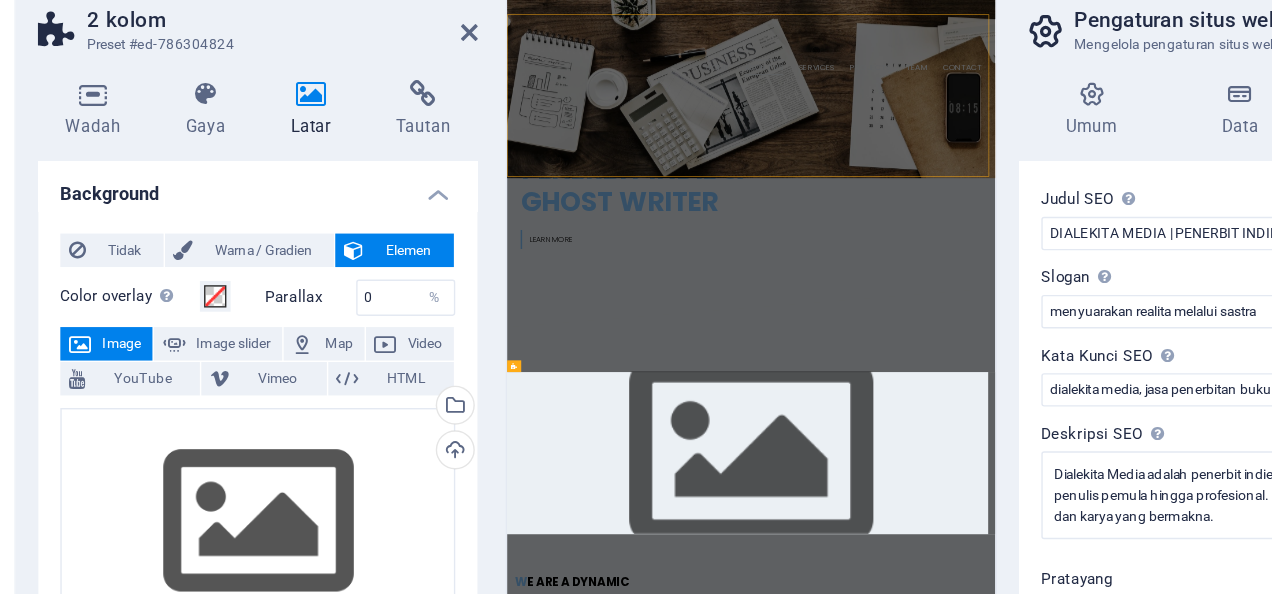 click on "Parallax" at bounding box center (291, 273) 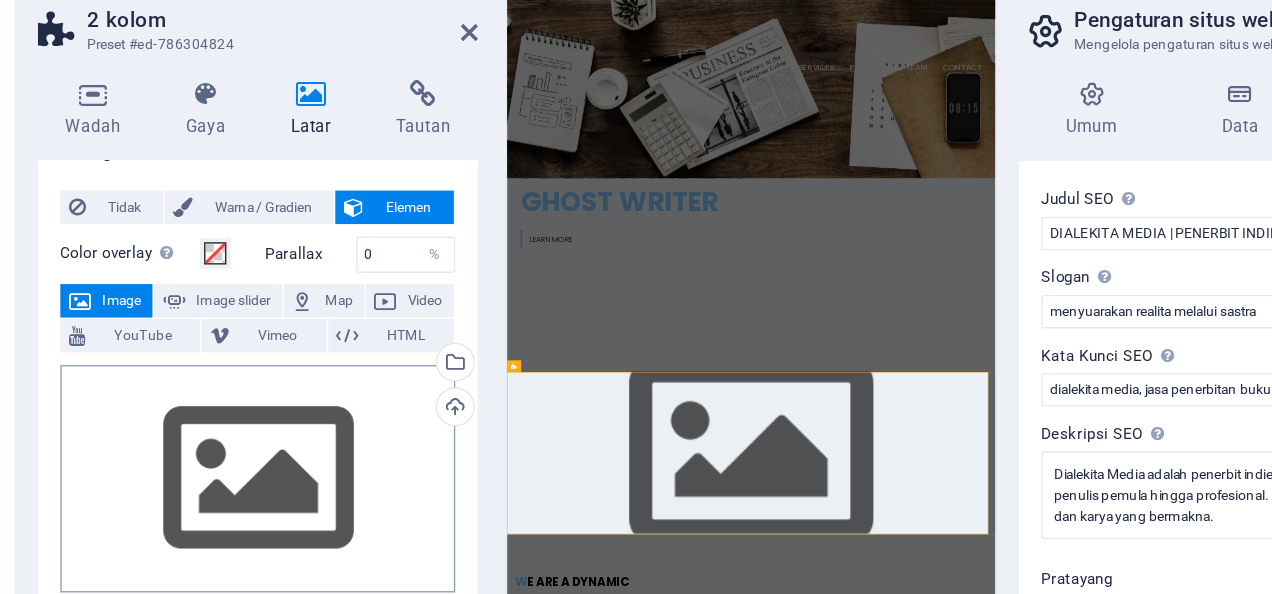 scroll, scrollTop: 0, scrollLeft: 0, axis: both 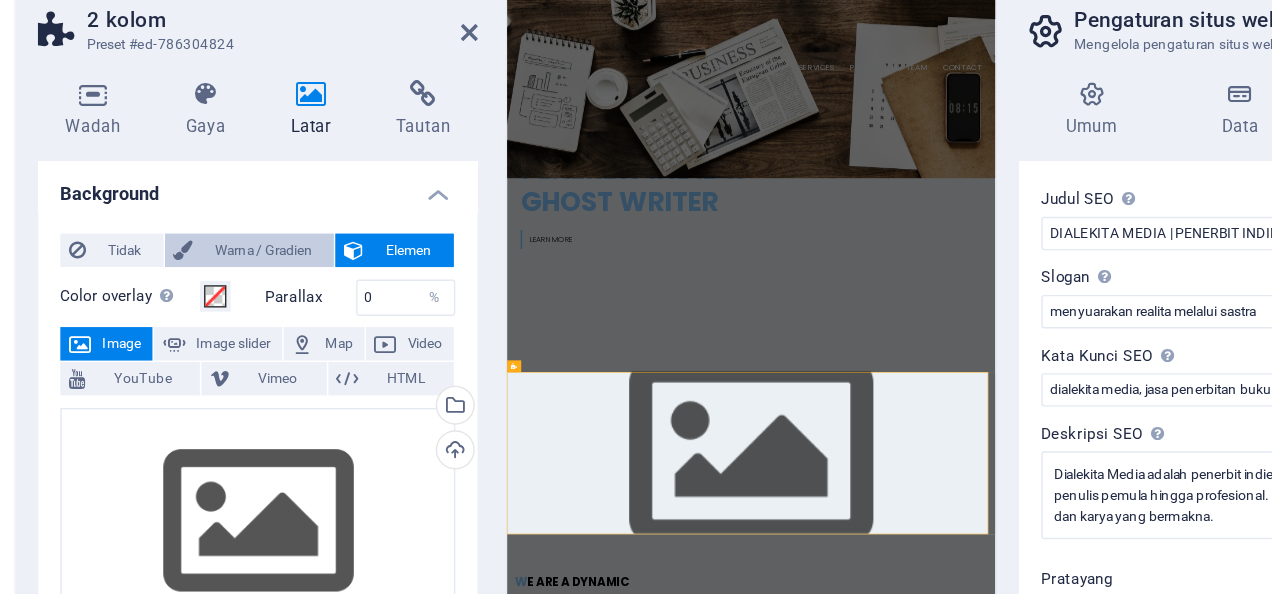 click on "Warna / Gradien" at bounding box center (258, 240) 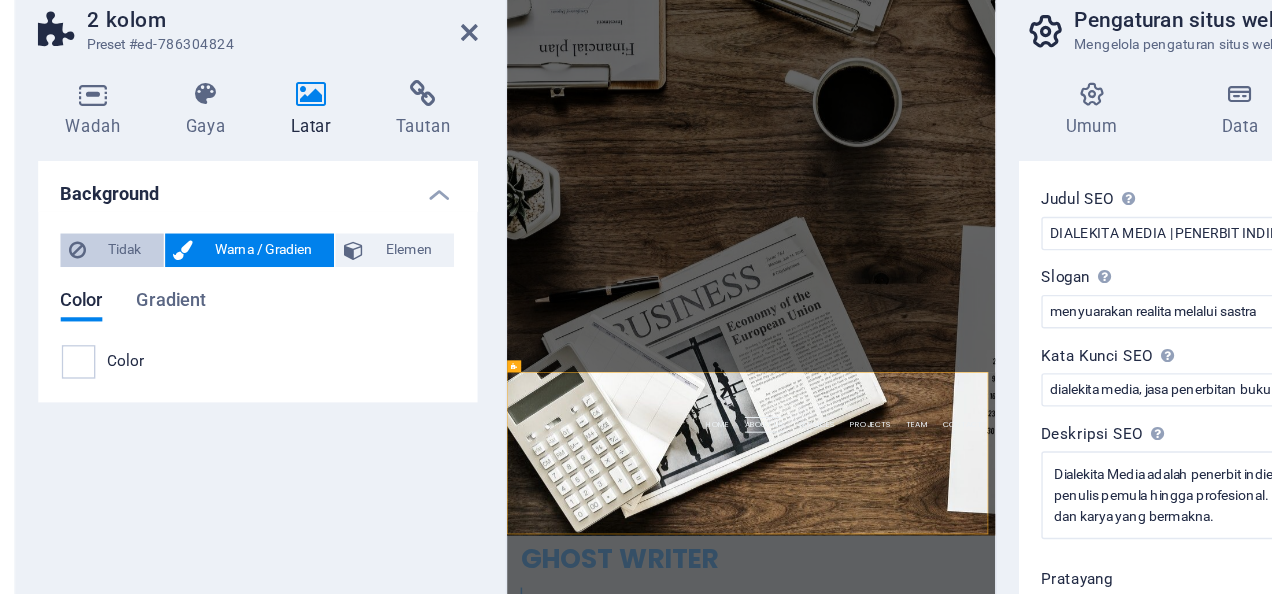 click on "Tidak" at bounding box center (158, 240) 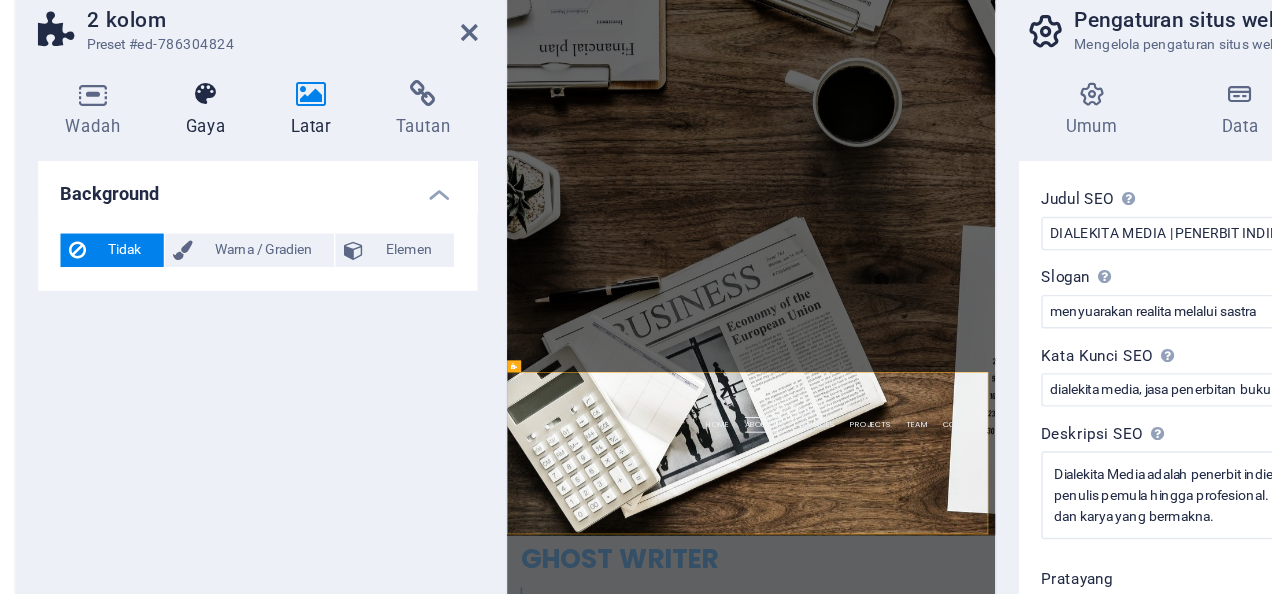 click on "Gaya" at bounding box center (220, 139) 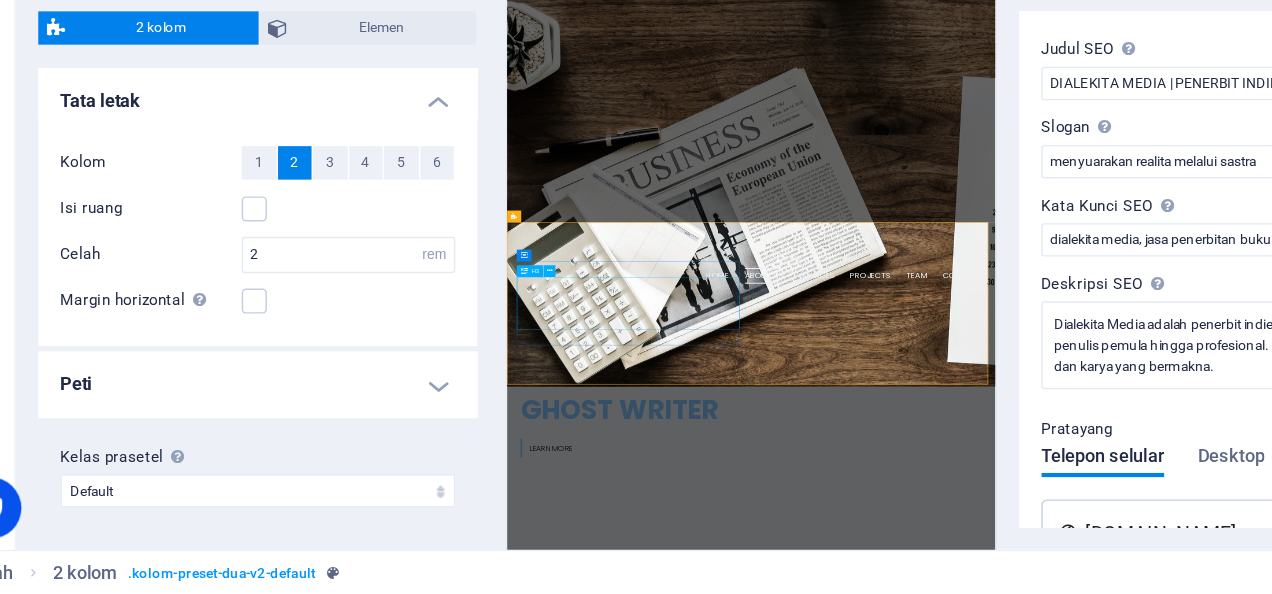 click on "W e are a dynamic team of creative people and Marketing Experts." at bounding box center (751, 1402) 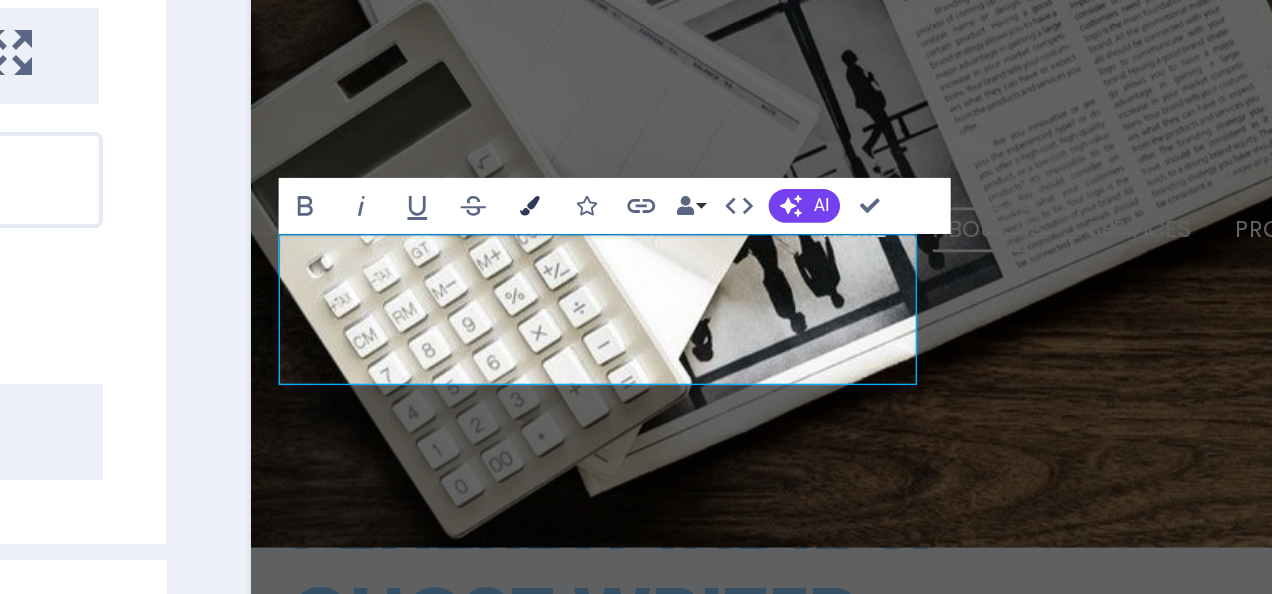 click at bounding box center [501, 358] 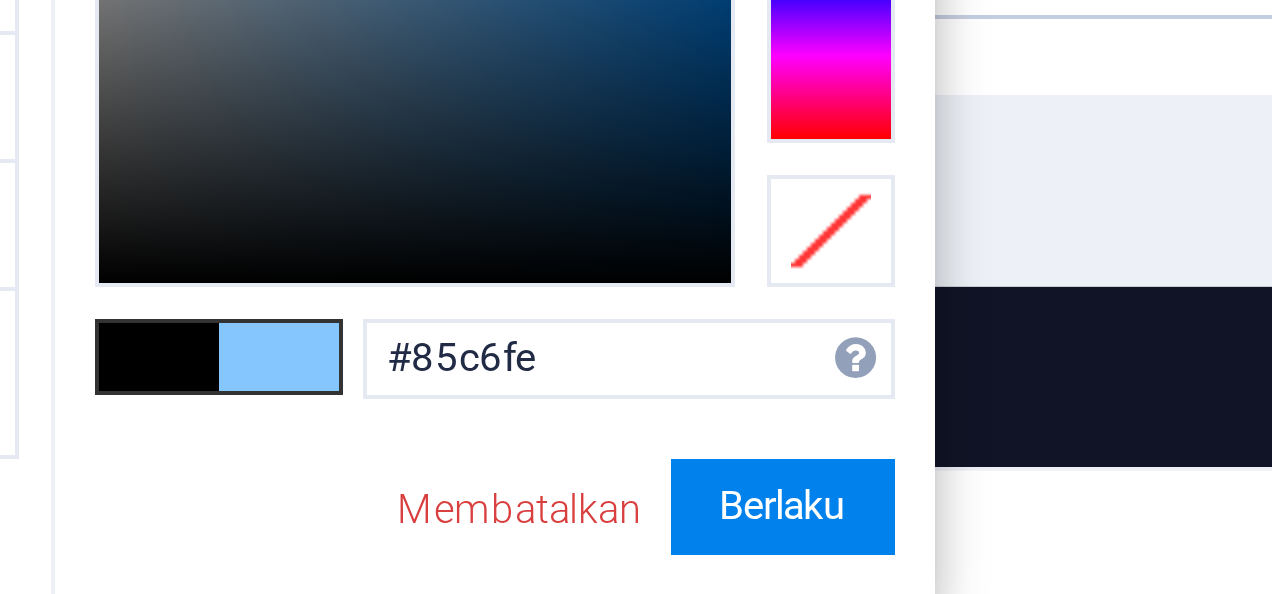 click at bounding box center (791, 534) 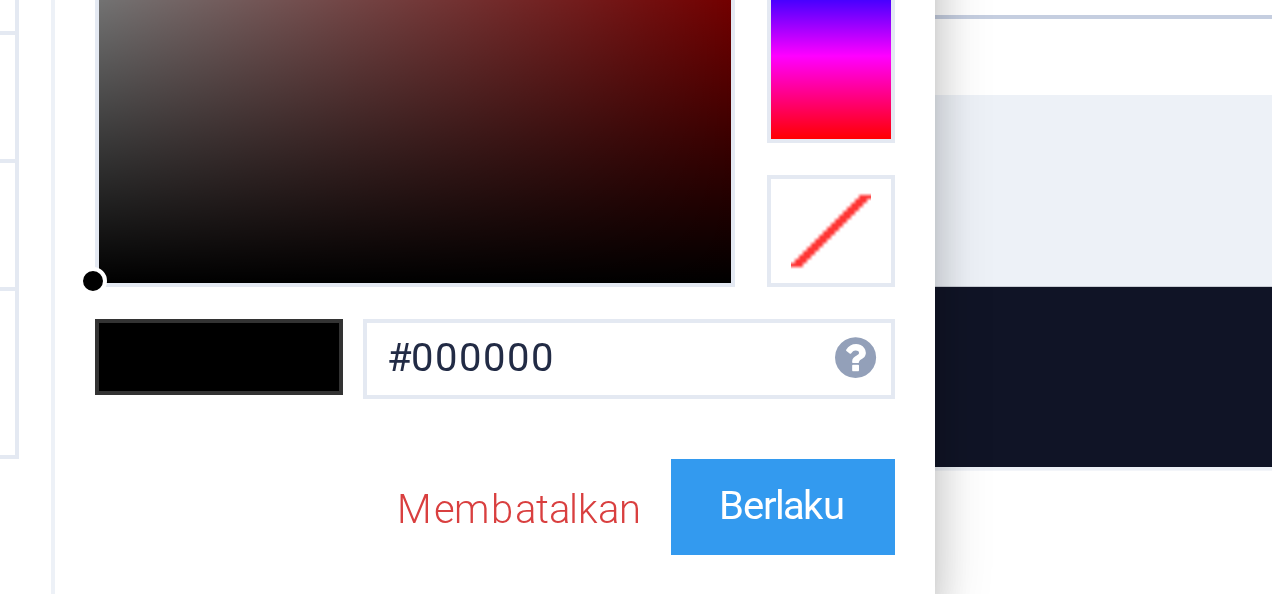 click on "Berlaku" at bounding box center [947, 572] 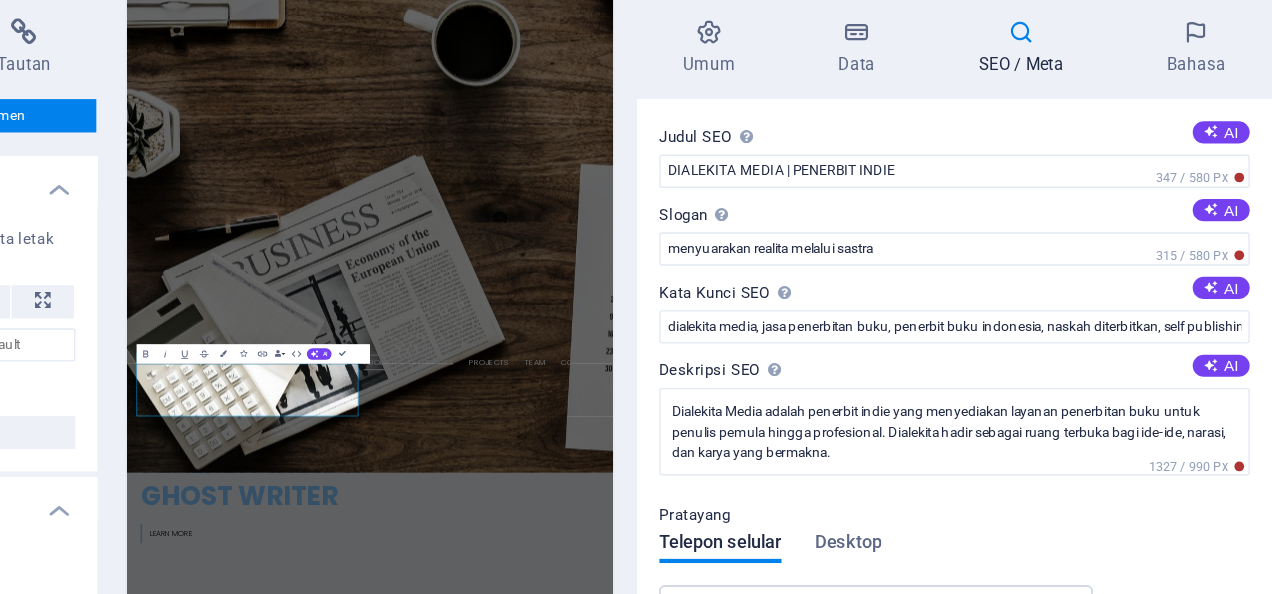 scroll, scrollTop: 0, scrollLeft: 0, axis: both 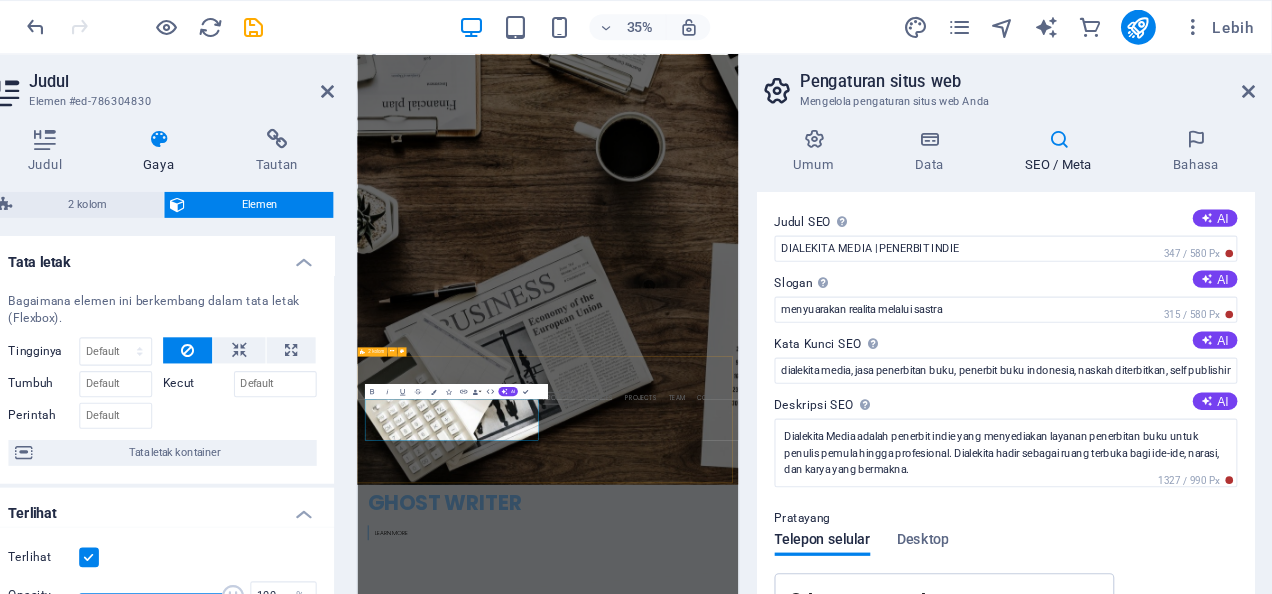 click on "We are a dynamic team of creative people and Marketing Experts. Lorem ipsum dolor sit amet, consetetur sadipscing elitr, sed diam nonumy eirmod tempor invidunt ut labore et dolore magna aliquyam erat, sed diam voluptua.  At vero eos et accusam et justo duo [PERSON_NAME]. Et otea rebum stet clita kasd gubergren, no sea takimata sanctus est Lorem ipsum dolor sit amet." at bounding box center [857, 1714] 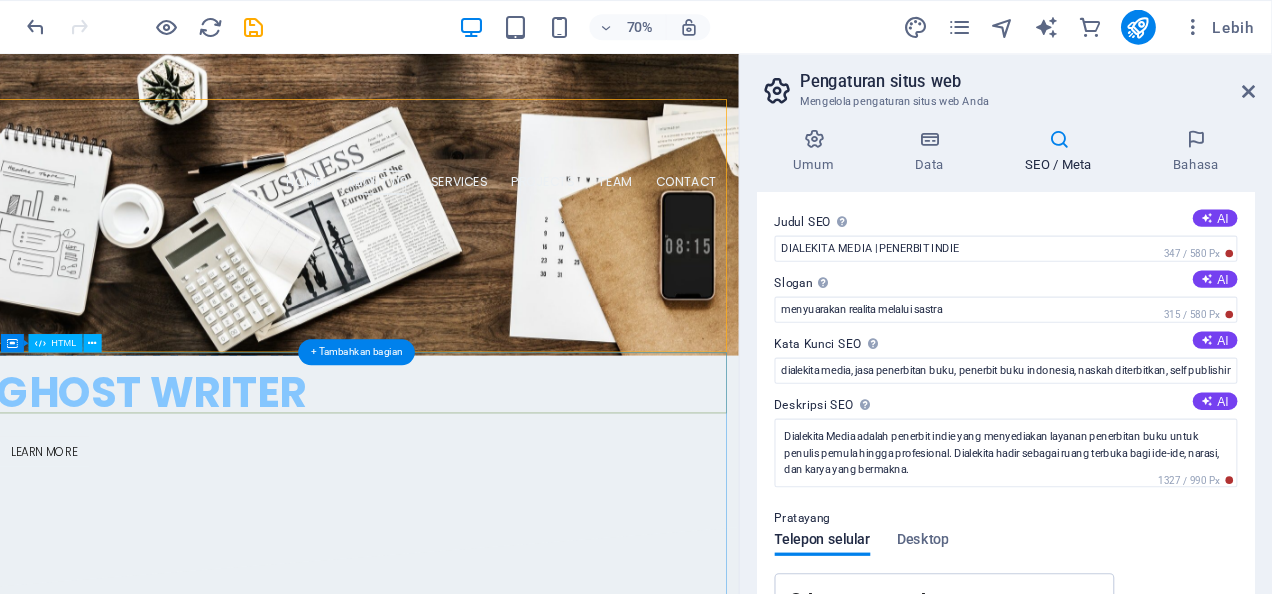click on "O ur Services" at bounding box center (475, 1762) 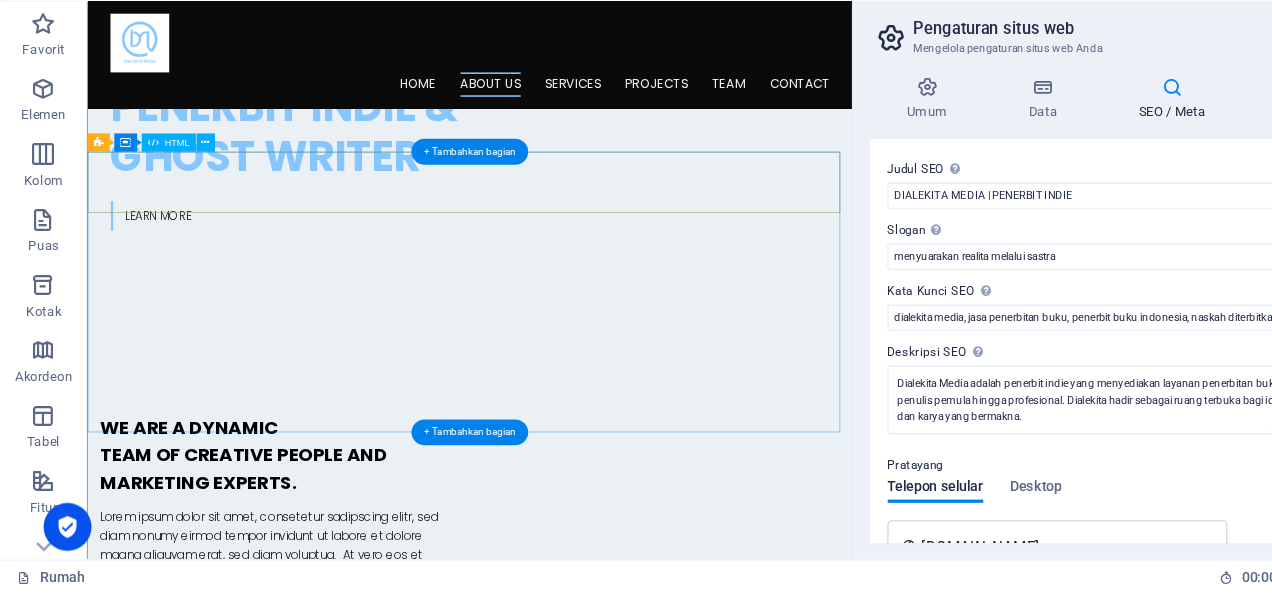 scroll, scrollTop: 866, scrollLeft: 0, axis: vertical 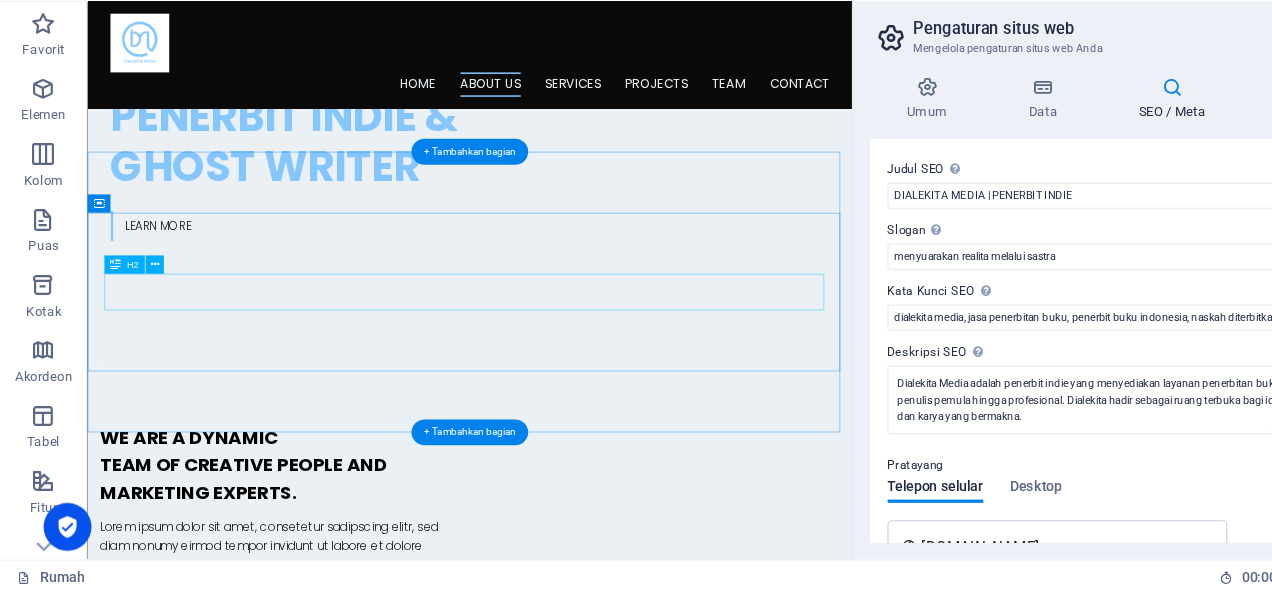 click on "O ur Services" at bounding box center (589, 1483) 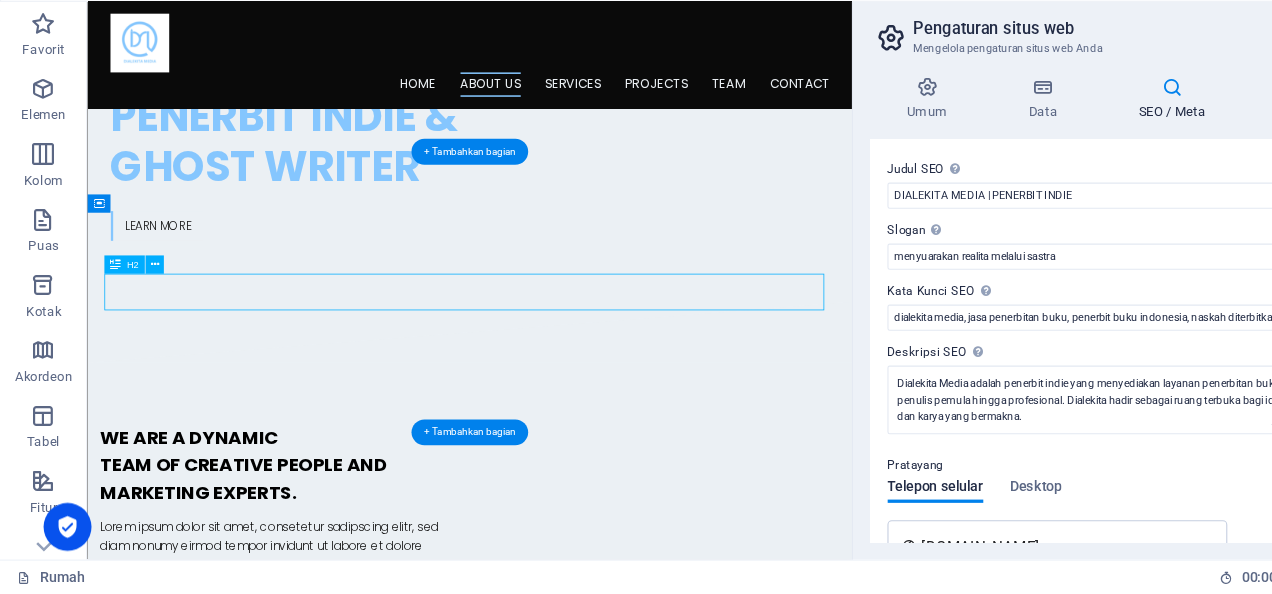 click on "O ur Services" at bounding box center [589, 1483] 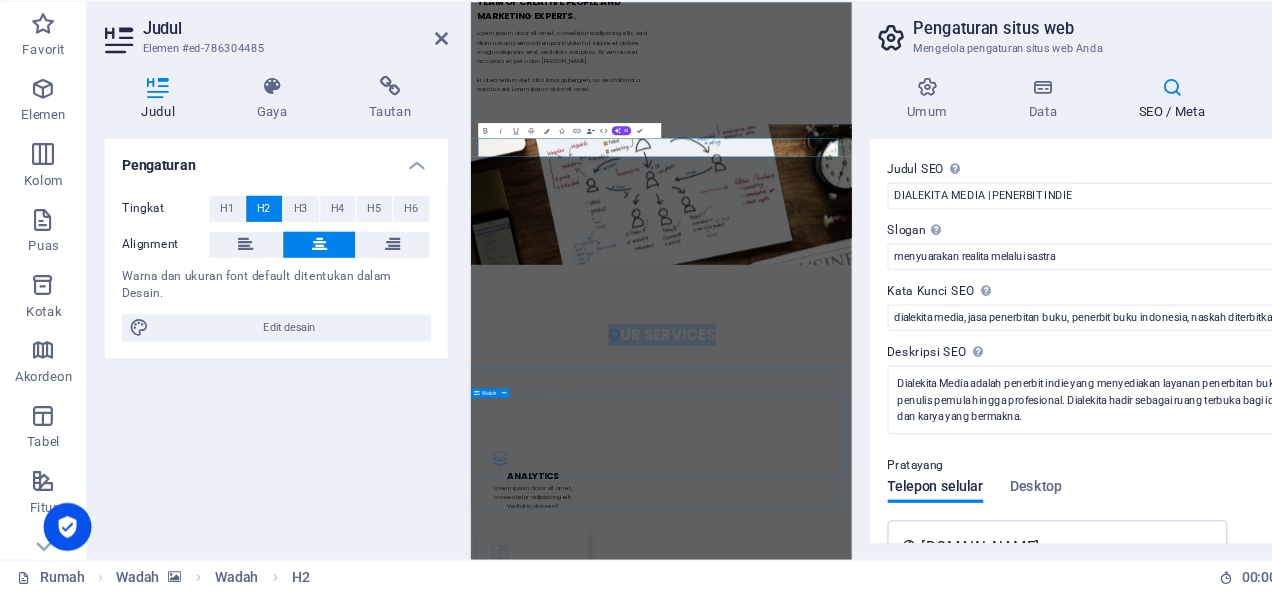 scroll, scrollTop: 1612, scrollLeft: 0, axis: vertical 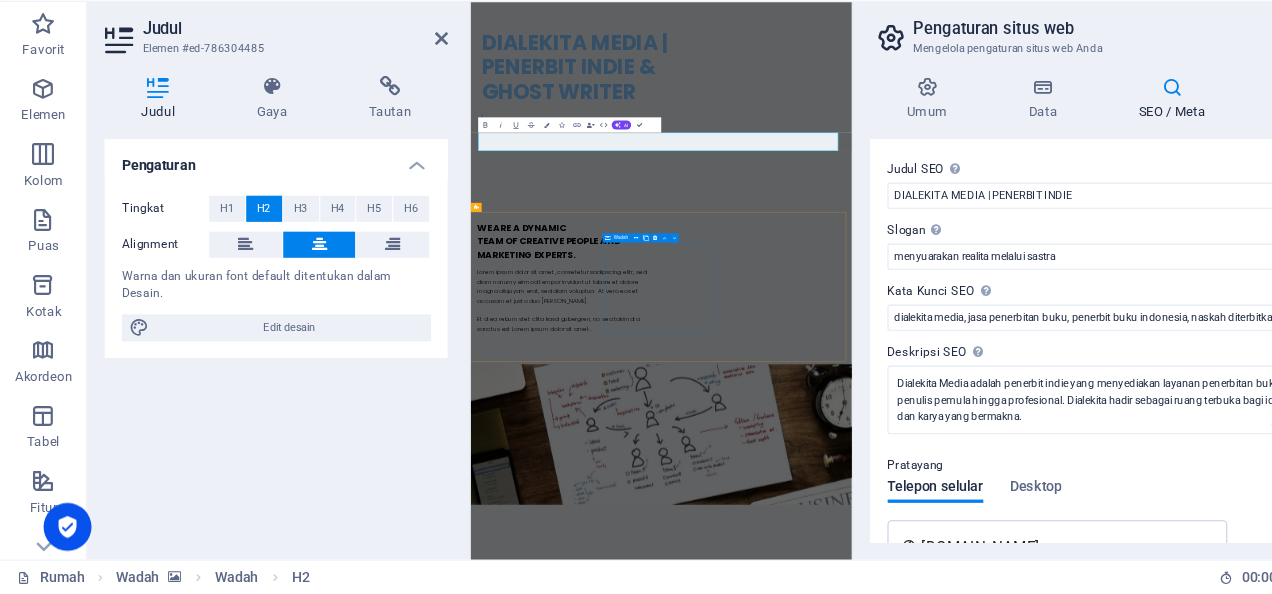 click on "Strategies Lorem ipsum dolor sit amet, consectetur adipisicing elit. Veritatis, dolorem!" at bounding box center [632, 2127] 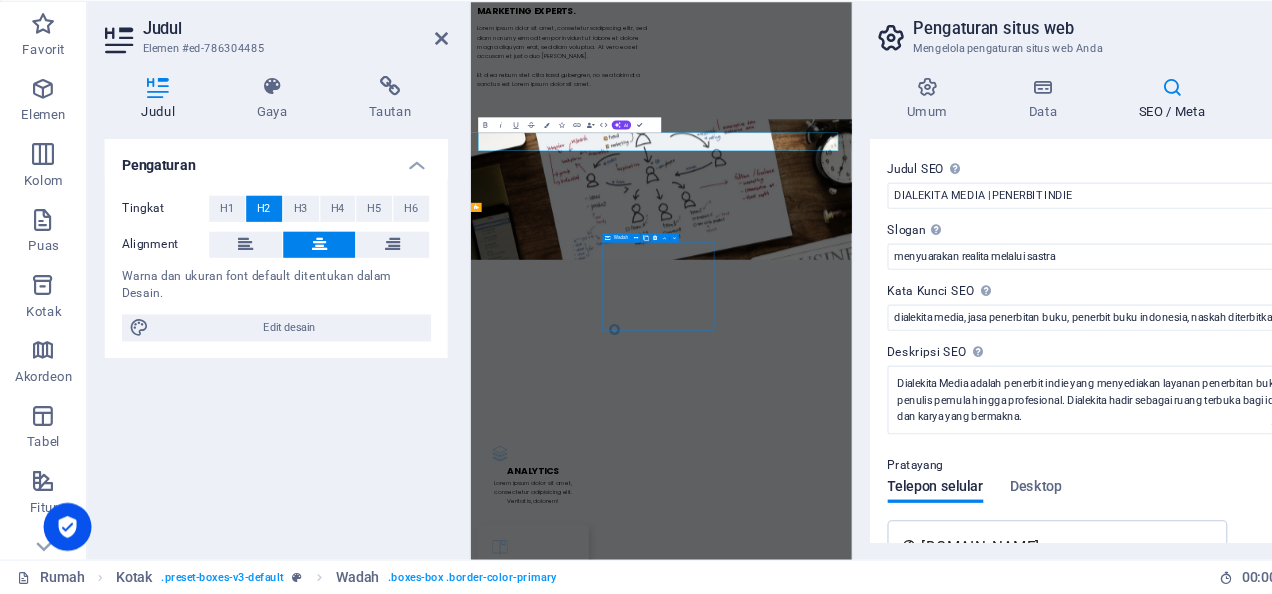 scroll, scrollTop: 881, scrollLeft: 0, axis: vertical 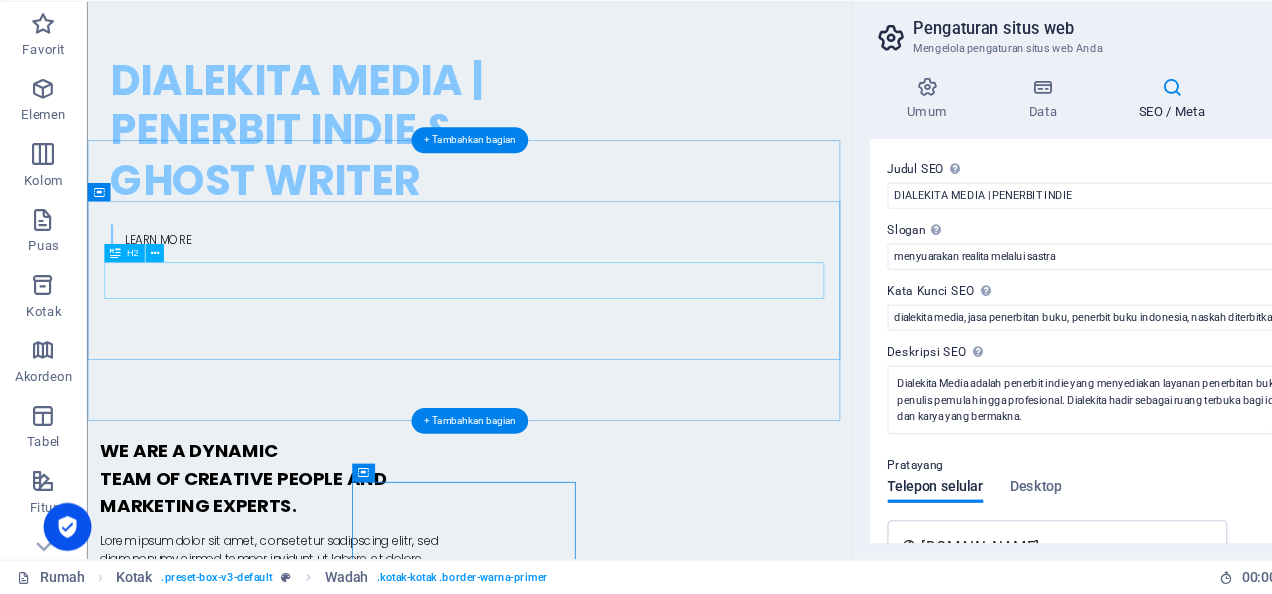 click on "O ur Services" at bounding box center [589, 1500] 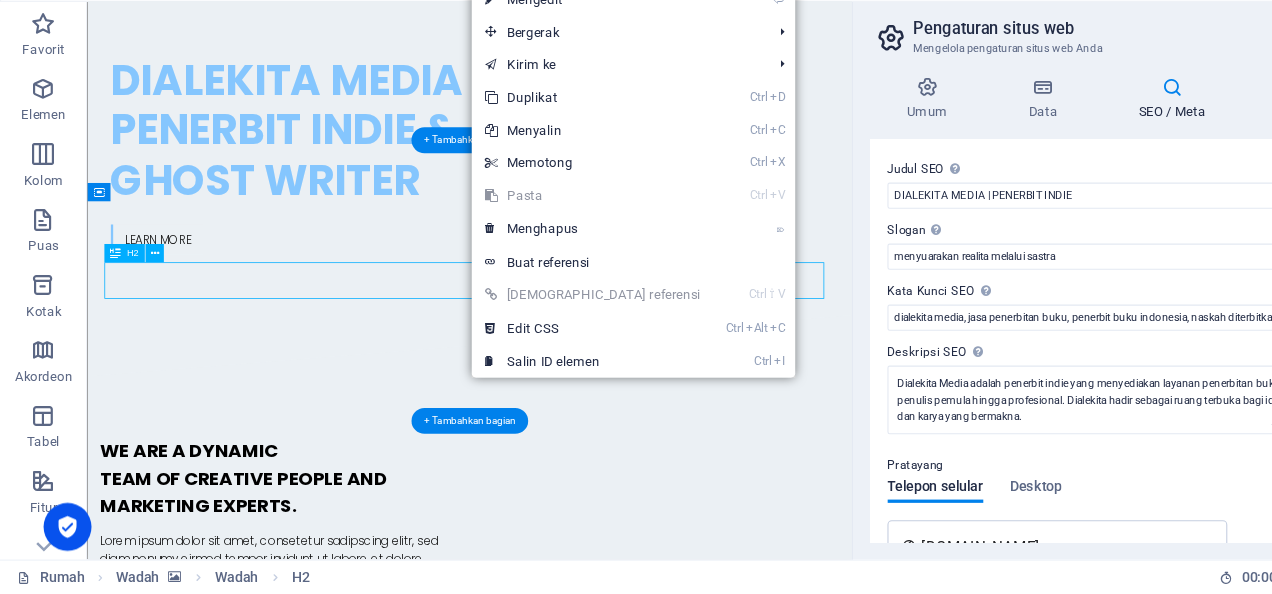 click on "O ur Services" at bounding box center (589, 1500) 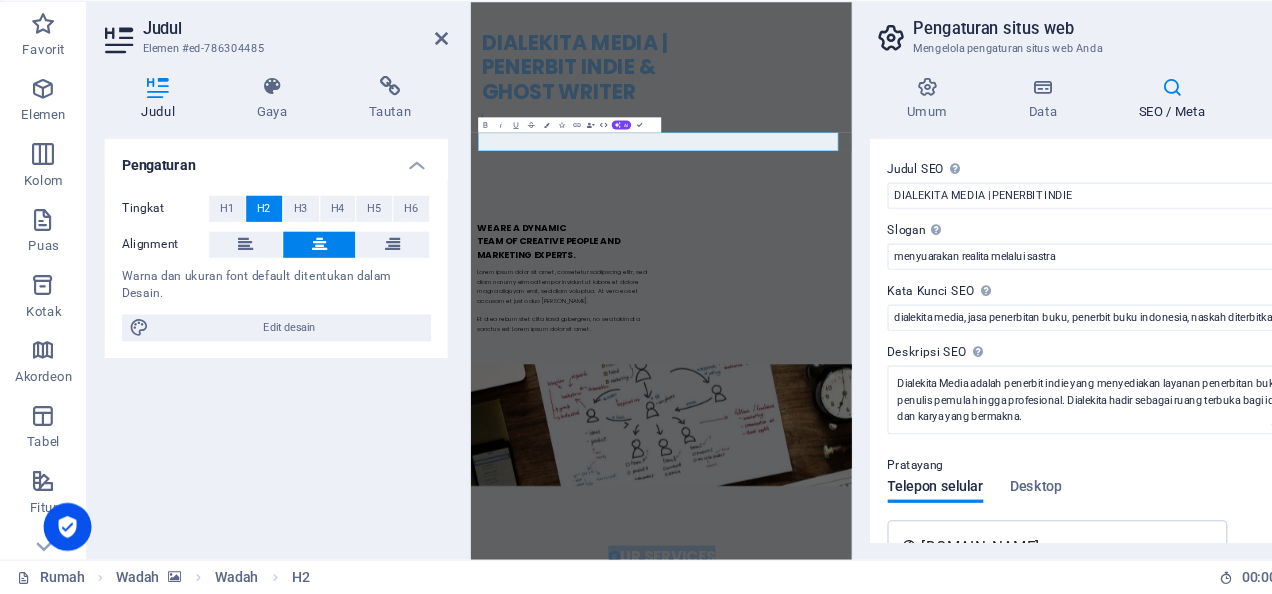 scroll, scrollTop: 0, scrollLeft: 0, axis: both 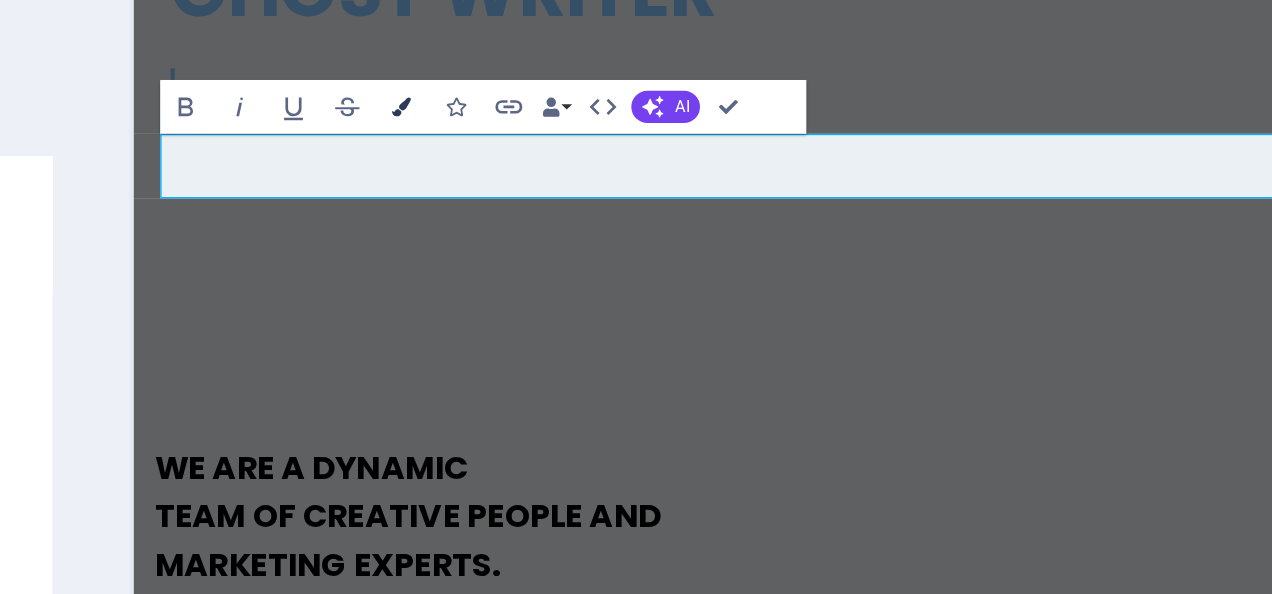 click on "Warna" at bounding box center [501, 163] 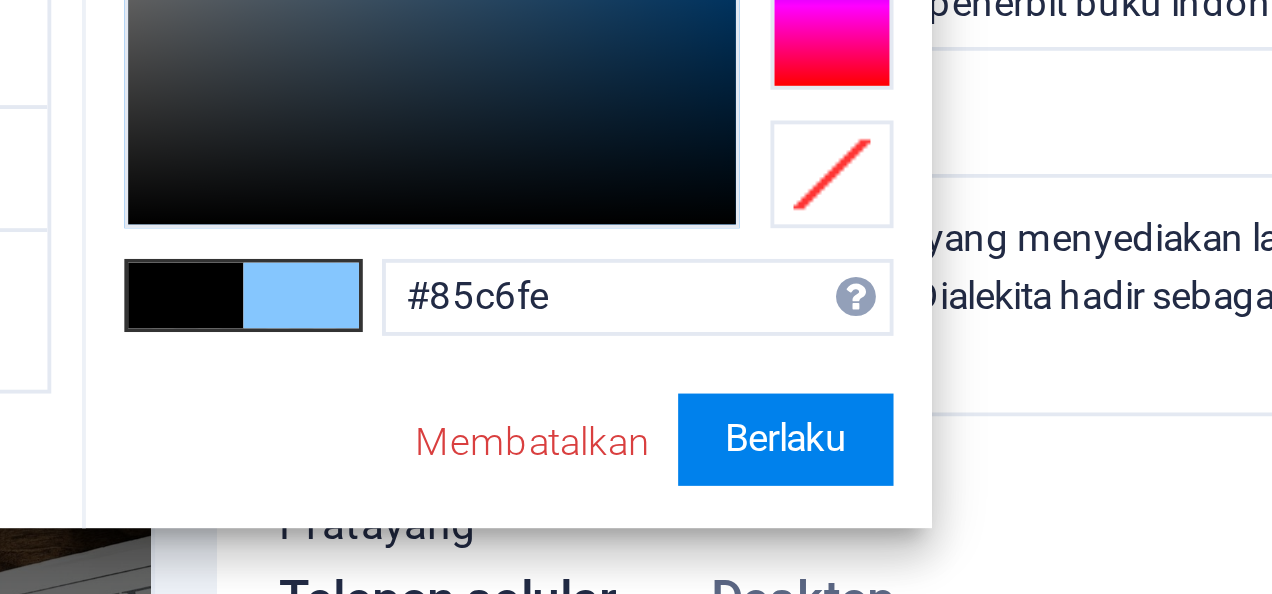click at bounding box center [821, 415] 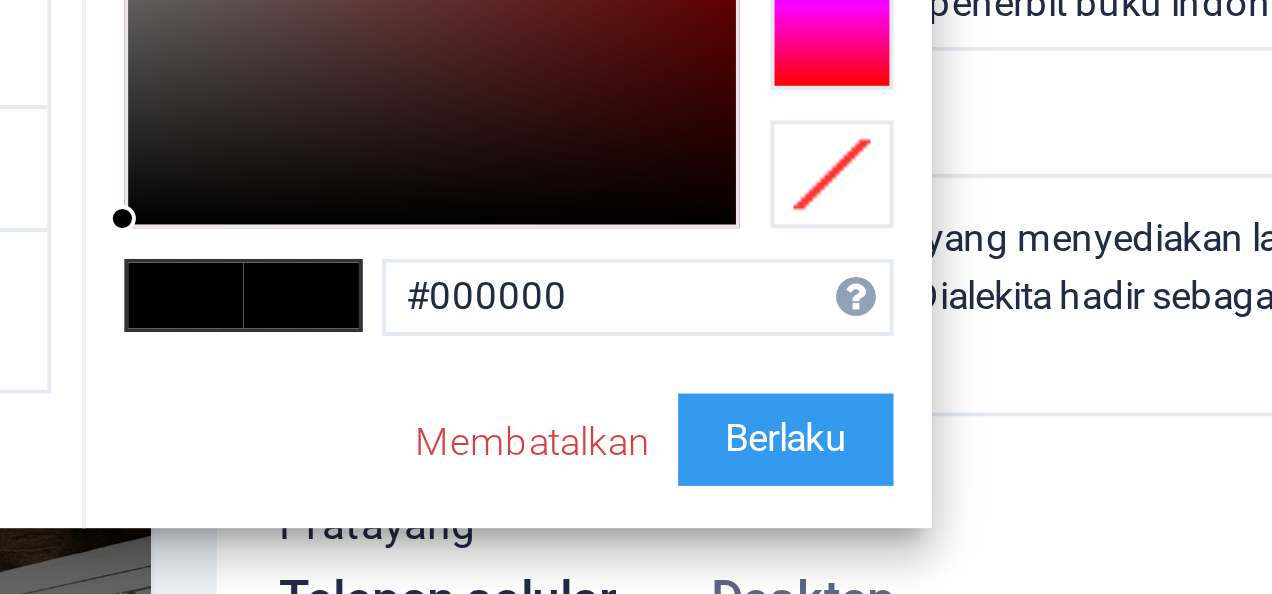 click on "Berlaku" at bounding box center (947, 453) 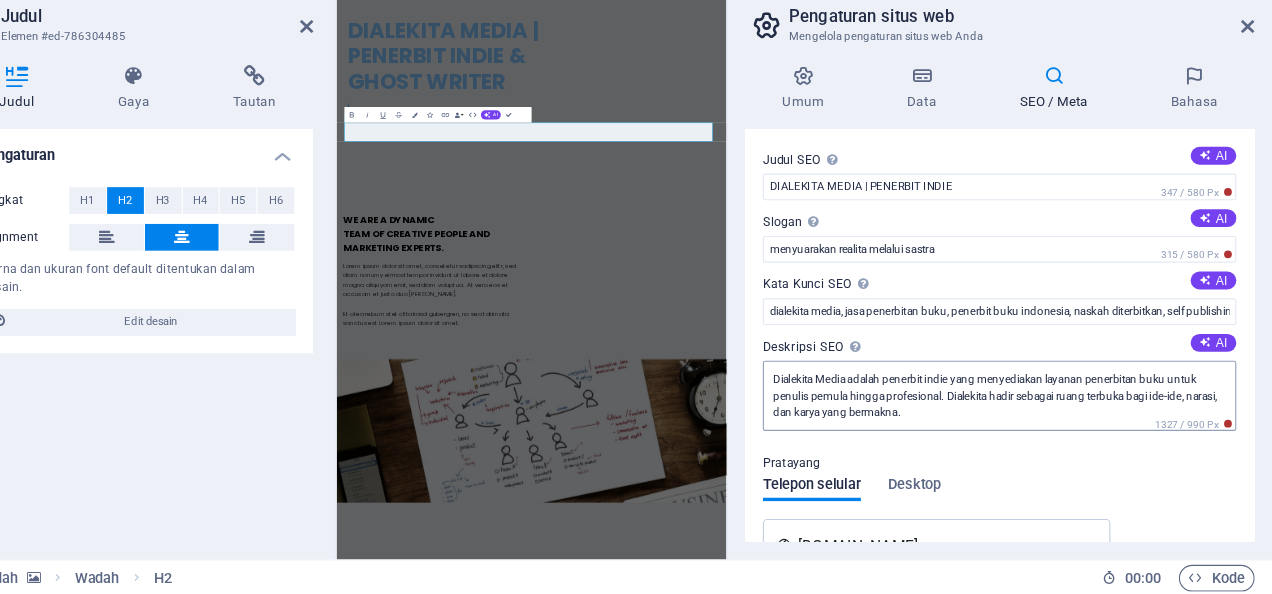 scroll, scrollTop: 0, scrollLeft: 0, axis: both 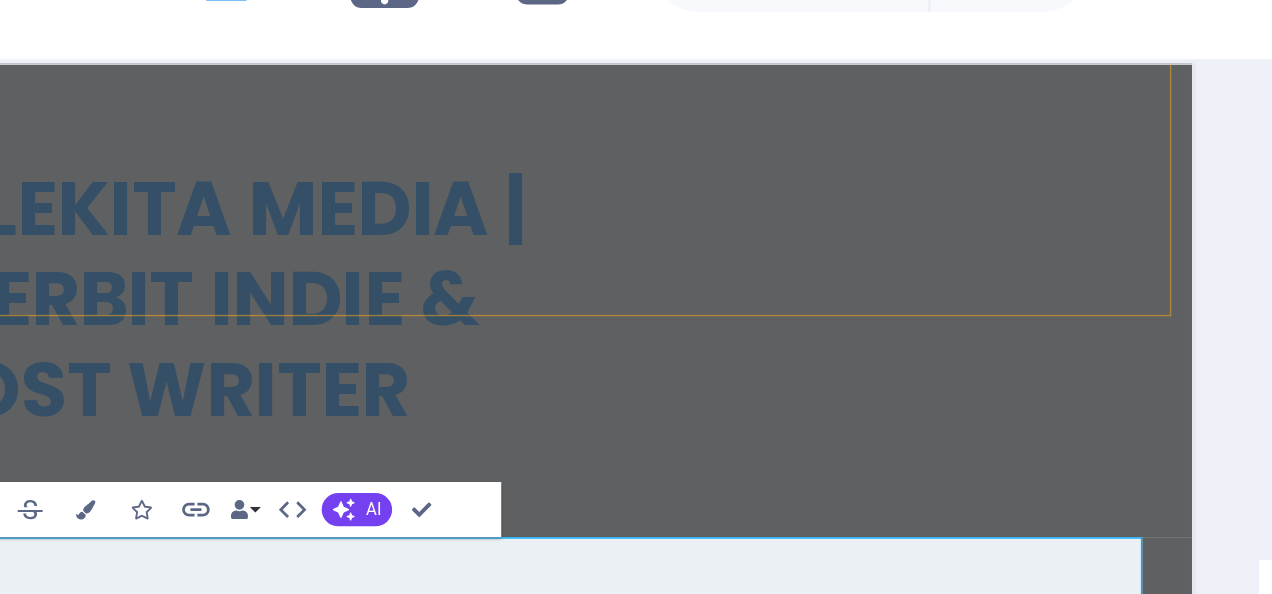 click at bounding box center (311, 1419) 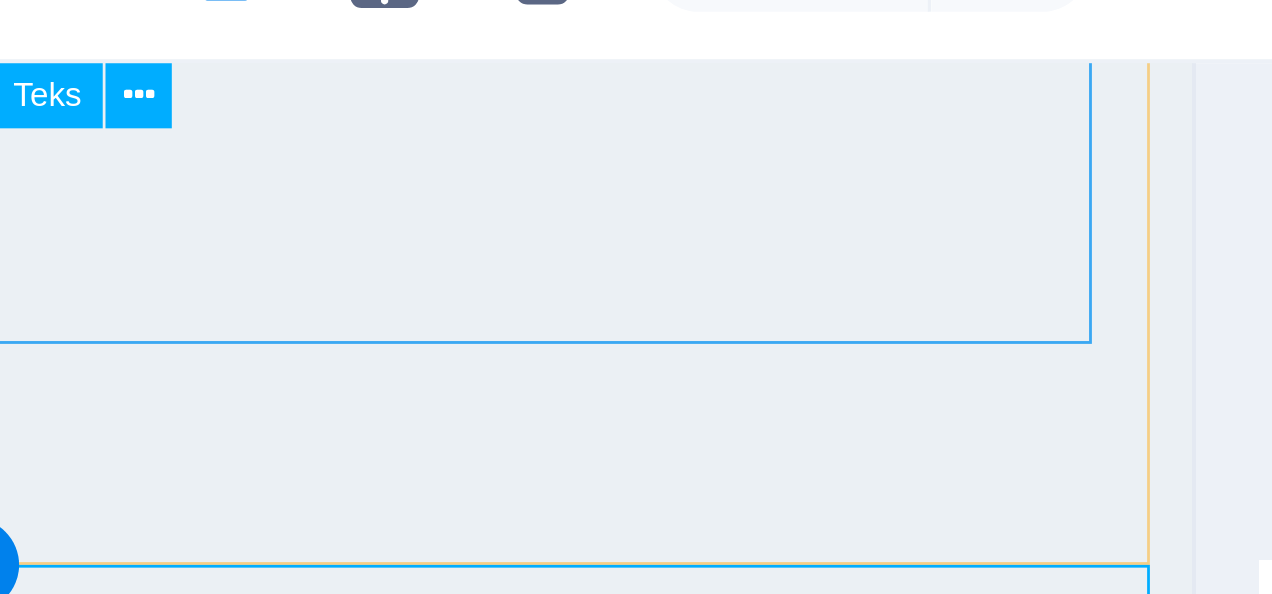 click on "Lorem ipsum dolor sit amet, consetetur sadipscing elitr, sed diam nonumy eirmod tempor invidunt ut labore et dolore magna aliquyam erat, sed diam voluptua.  At vero eos et accusam et justo duo [PERSON_NAME]. Et otea rebum stet clita kasd gubergren, no sea takimata sanctus est Lorem ipsum dolor sit amet." at bounding box center (-1334, 844) 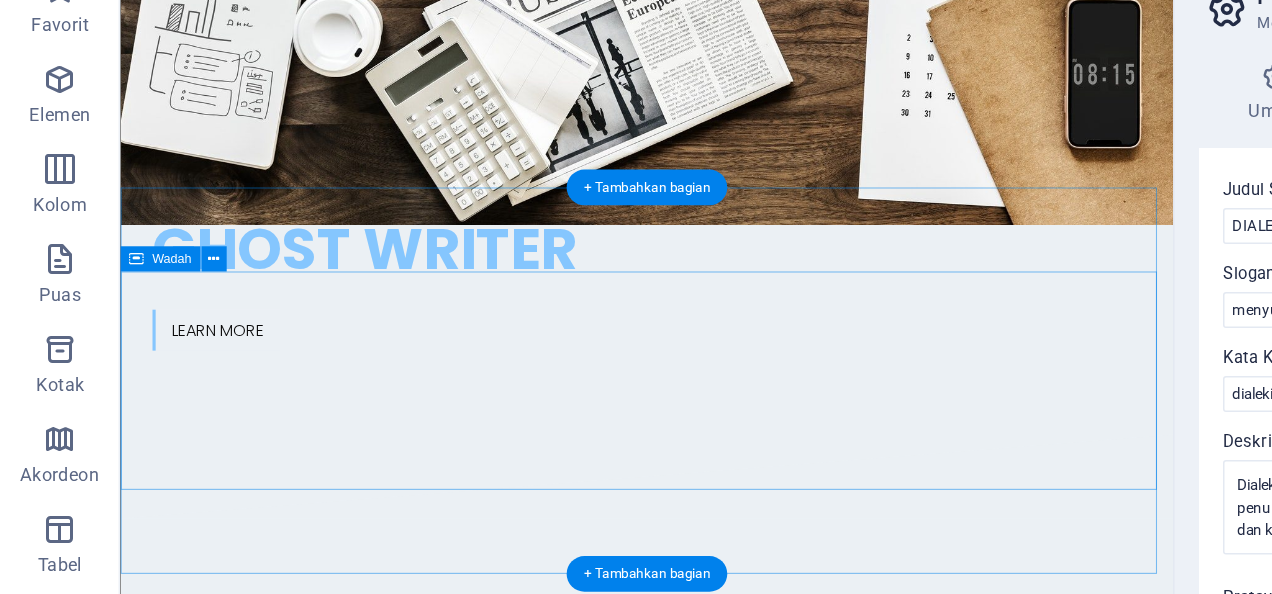 scroll, scrollTop: 845, scrollLeft: 0, axis: vertical 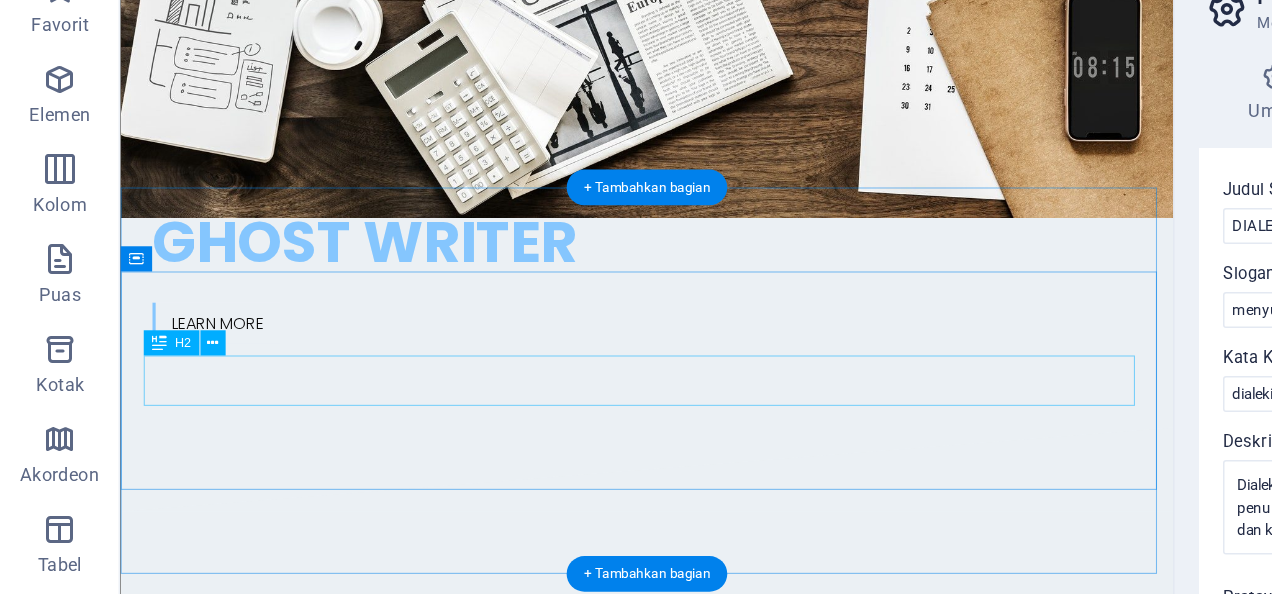 click on "Our Services" at bounding box center [622, 1495] 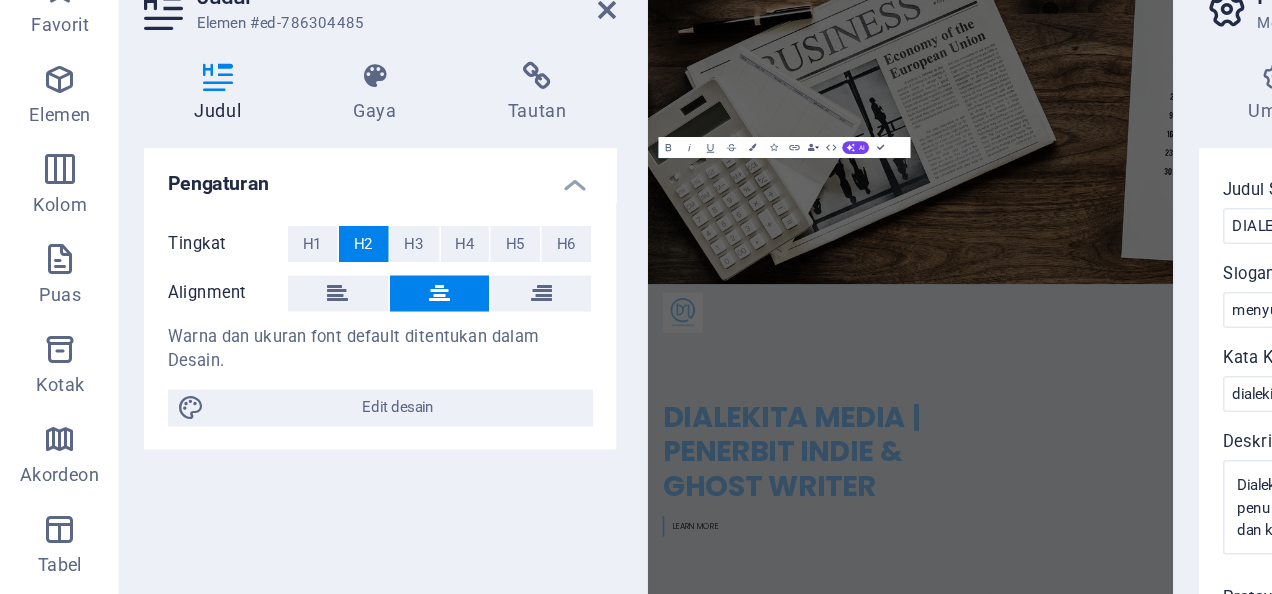 scroll, scrollTop: 1576, scrollLeft: 0, axis: vertical 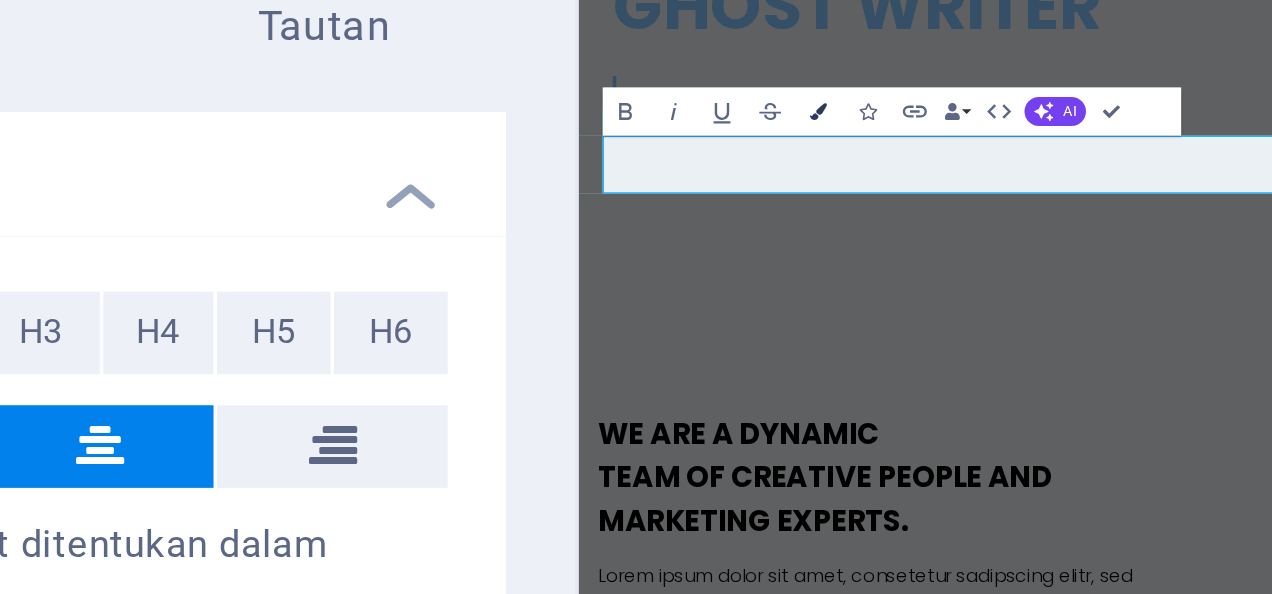 click on "Warna" at bounding box center [501, 175] 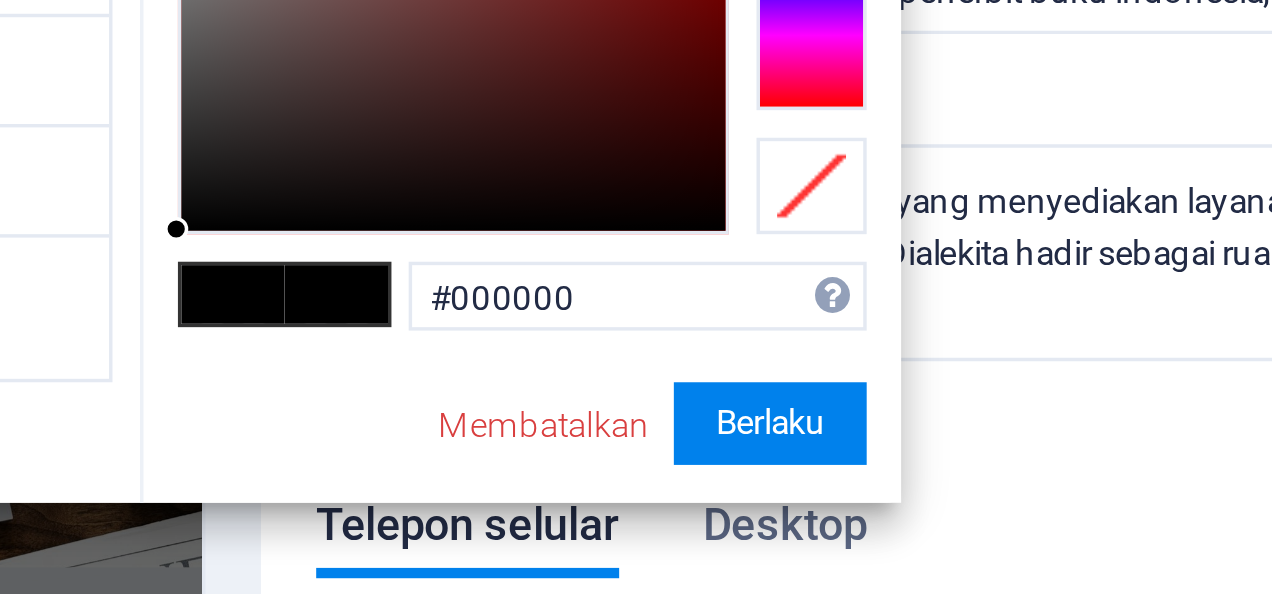 click at bounding box center [821, 427] 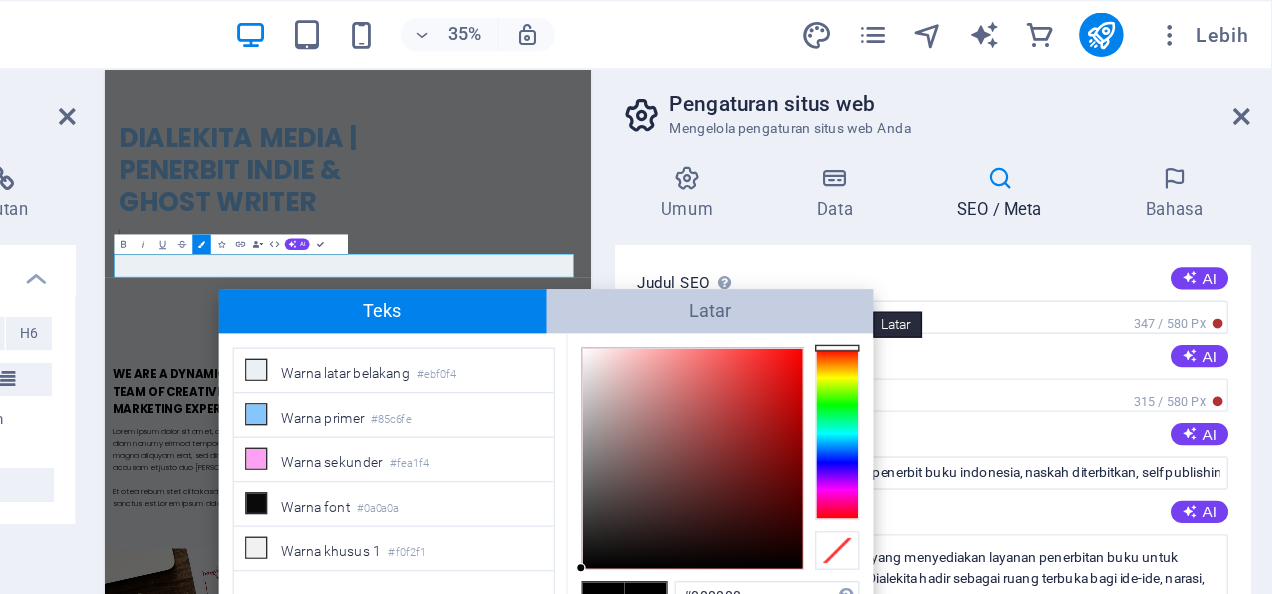 scroll, scrollTop: 0, scrollLeft: 0, axis: both 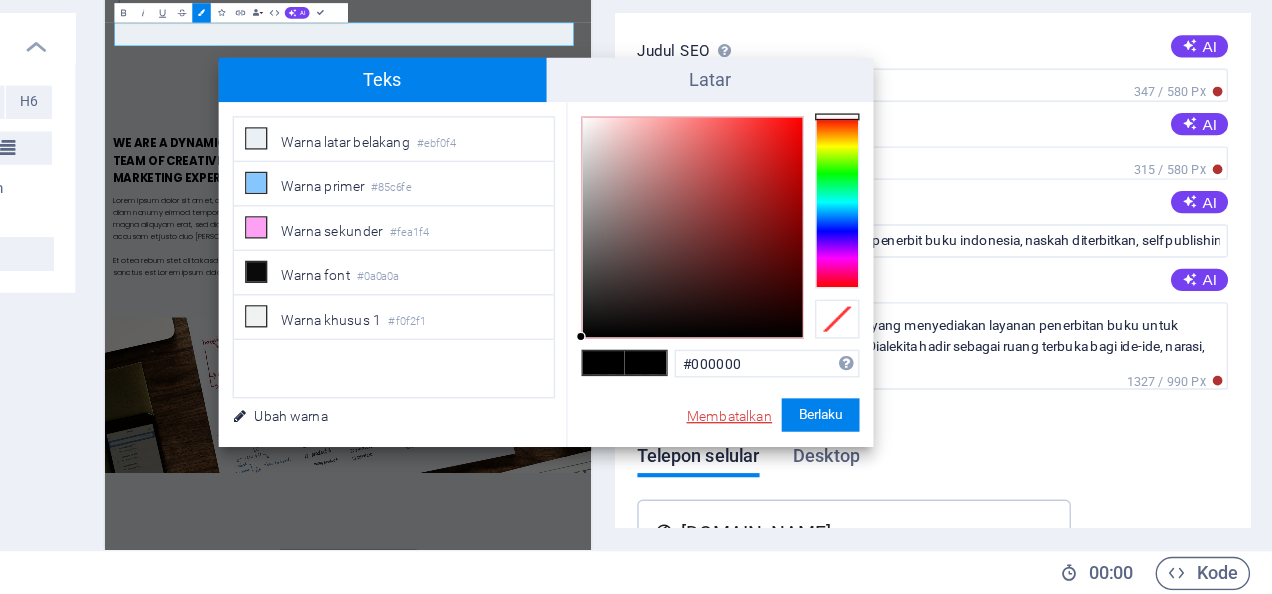 click on "Membatalkan" at bounding box center (882, 465) 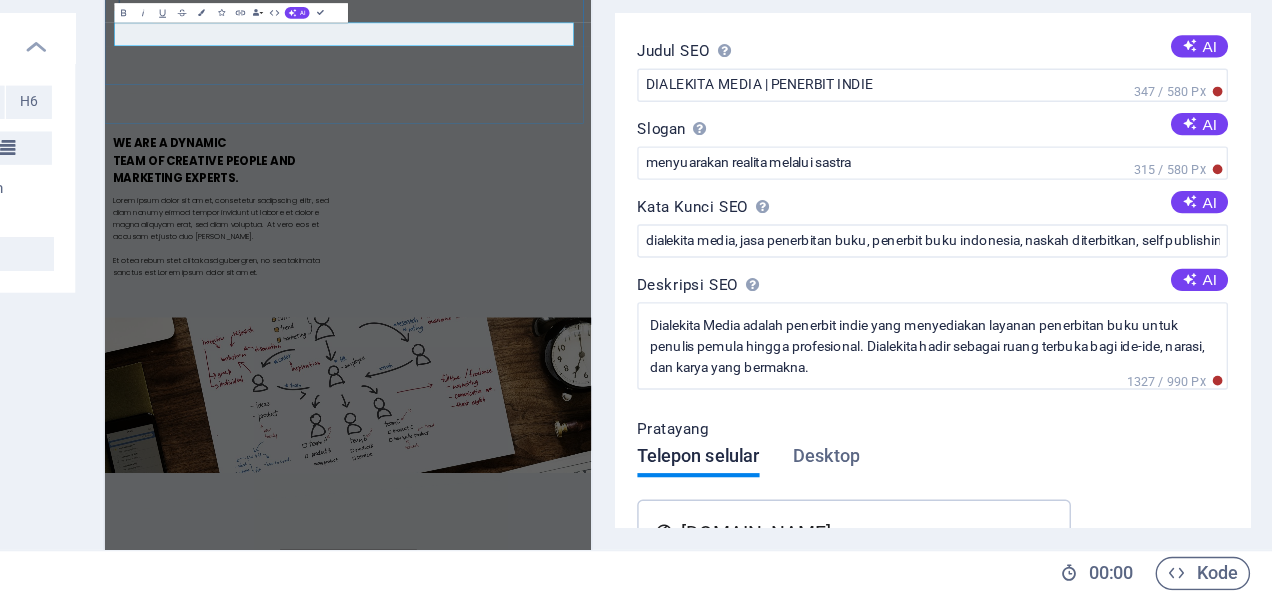 scroll, scrollTop: 0, scrollLeft: 0, axis: both 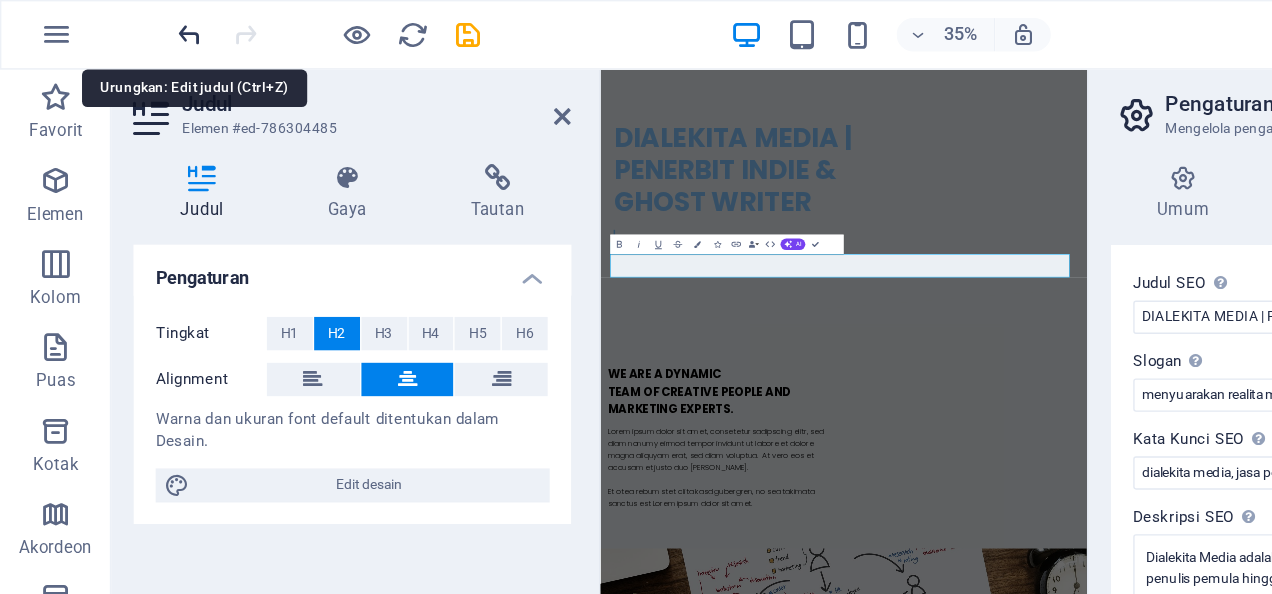 click at bounding box center (137, 25) 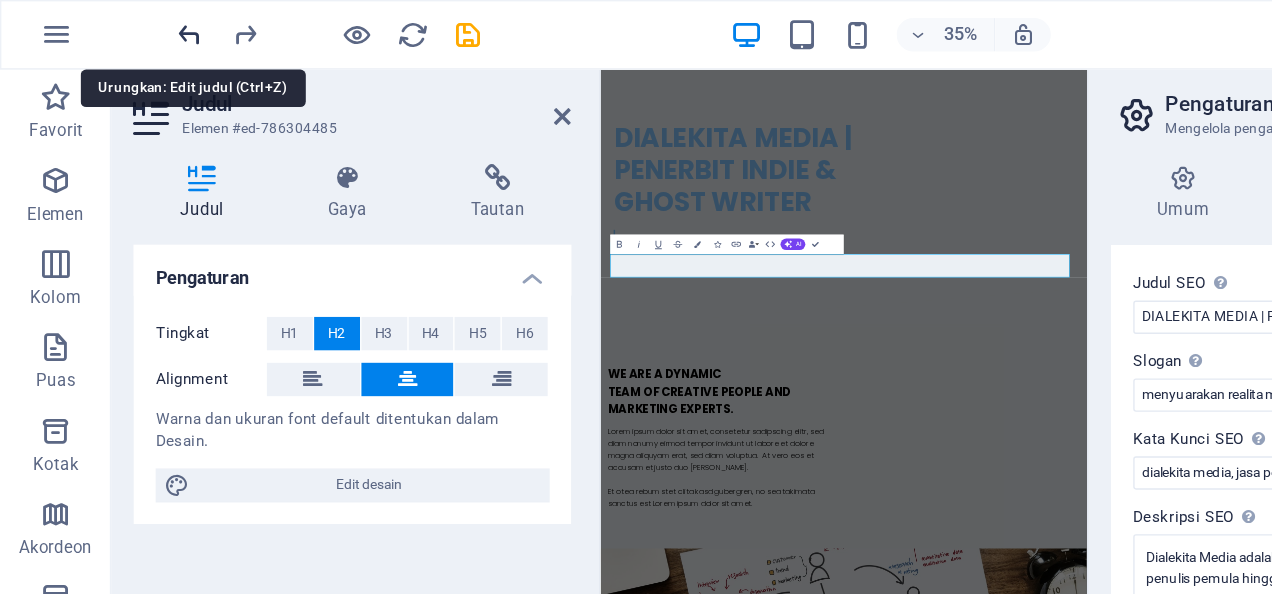 click at bounding box center [137, 25] 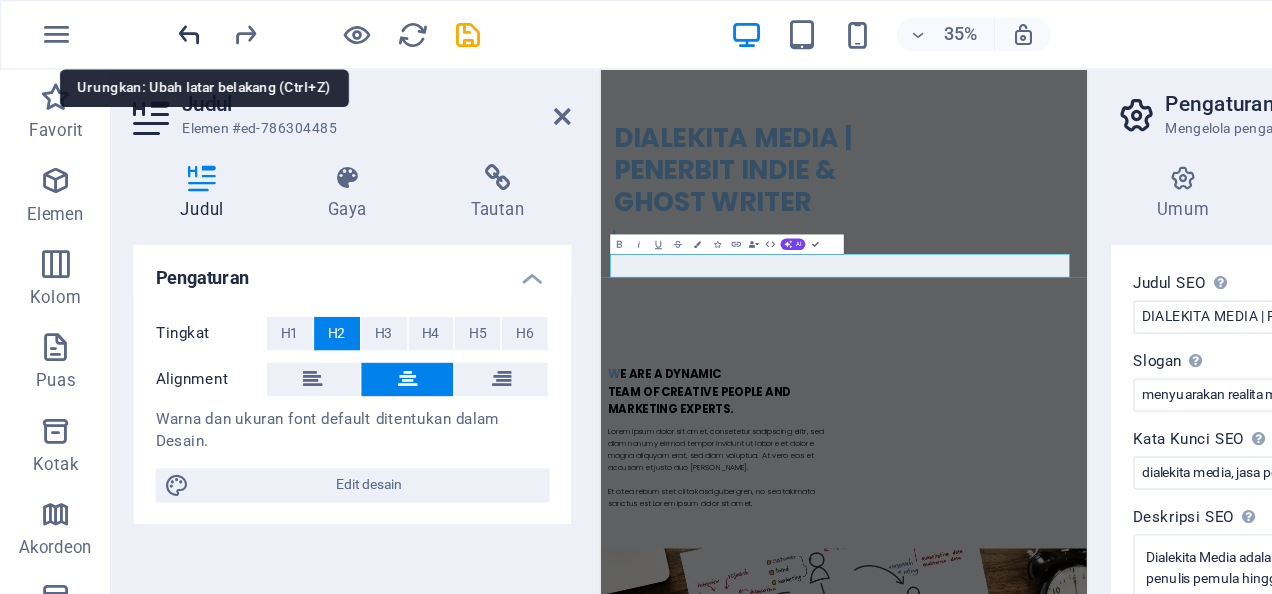 click at bounding box center [137, 25] 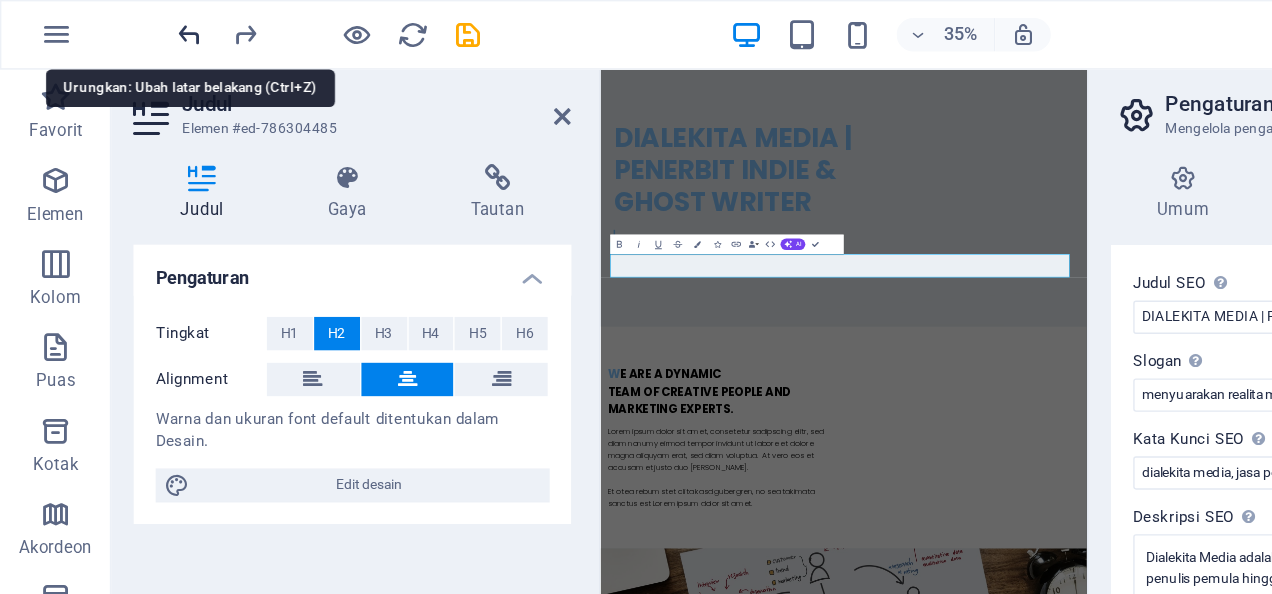 click at bounding box center [137, 25] 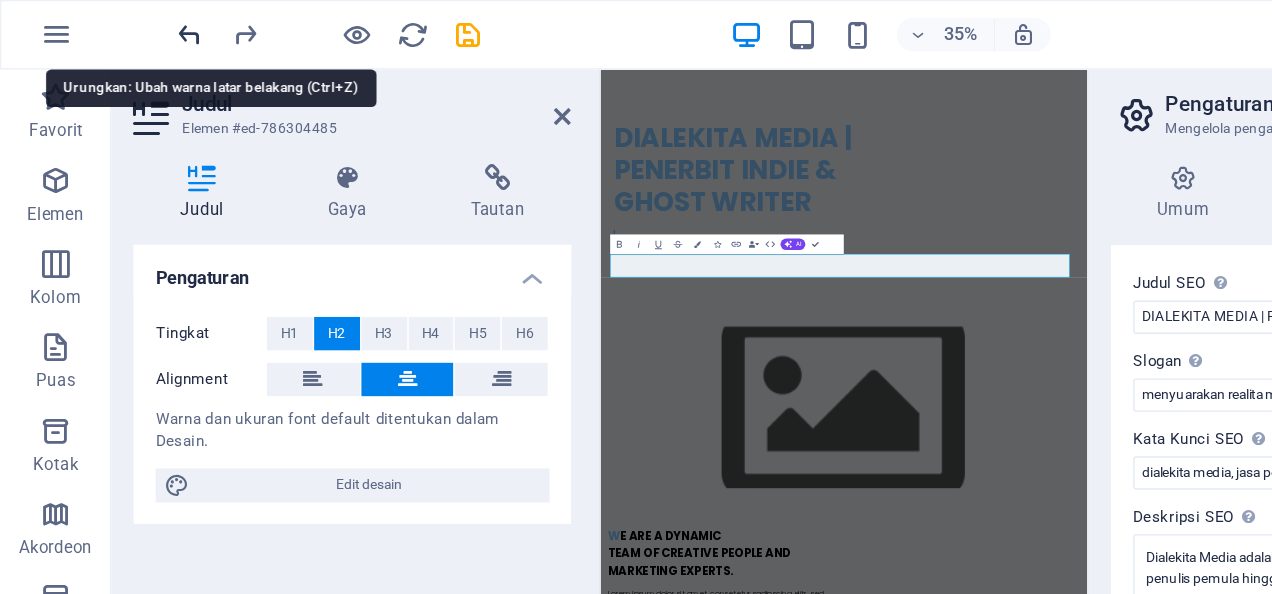 click at bounding box center [137, 25] 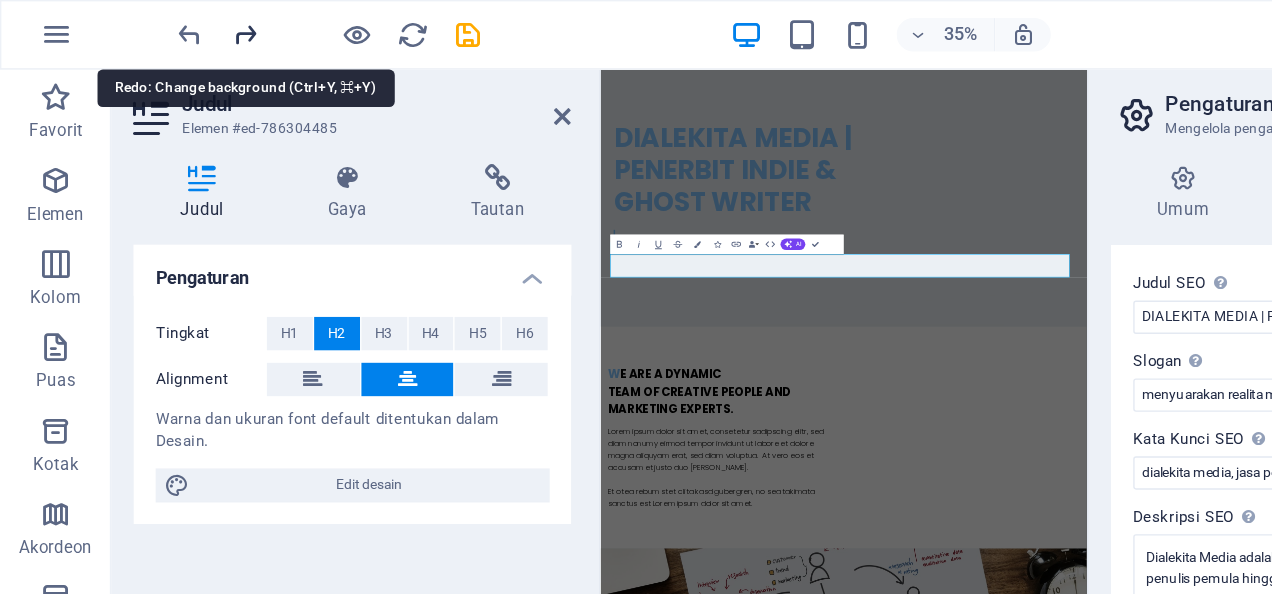 click at bounding box center (177, 25) 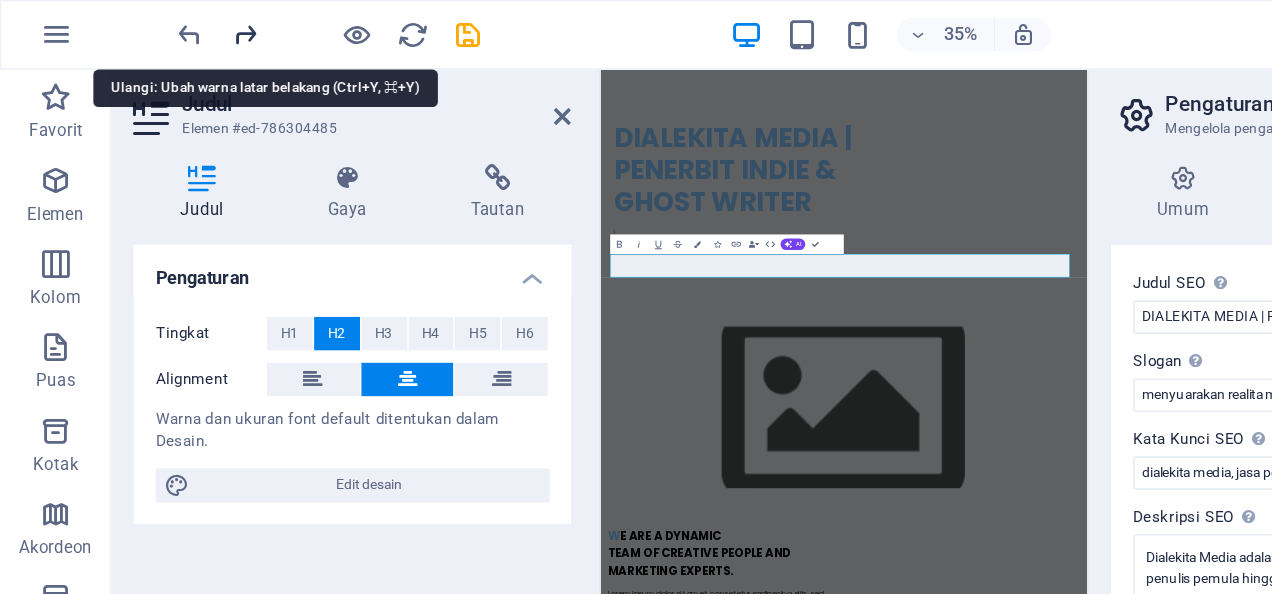 click at bounding box center (177, 25) 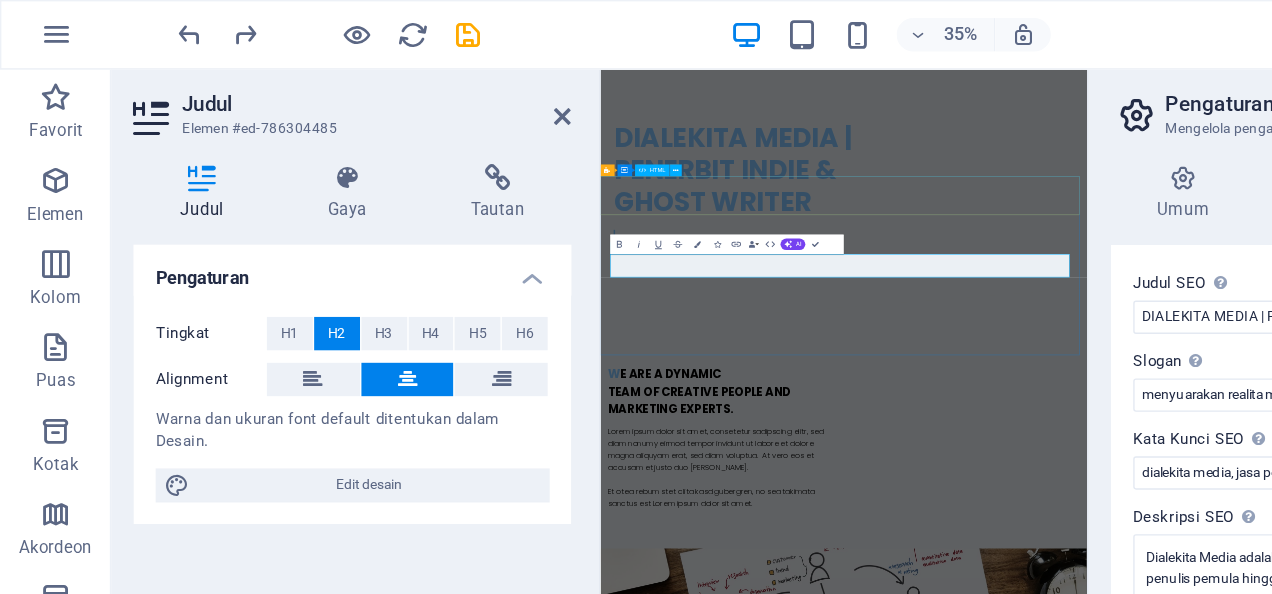 click on "O ur Services" at bounding box center (1100, 1605) 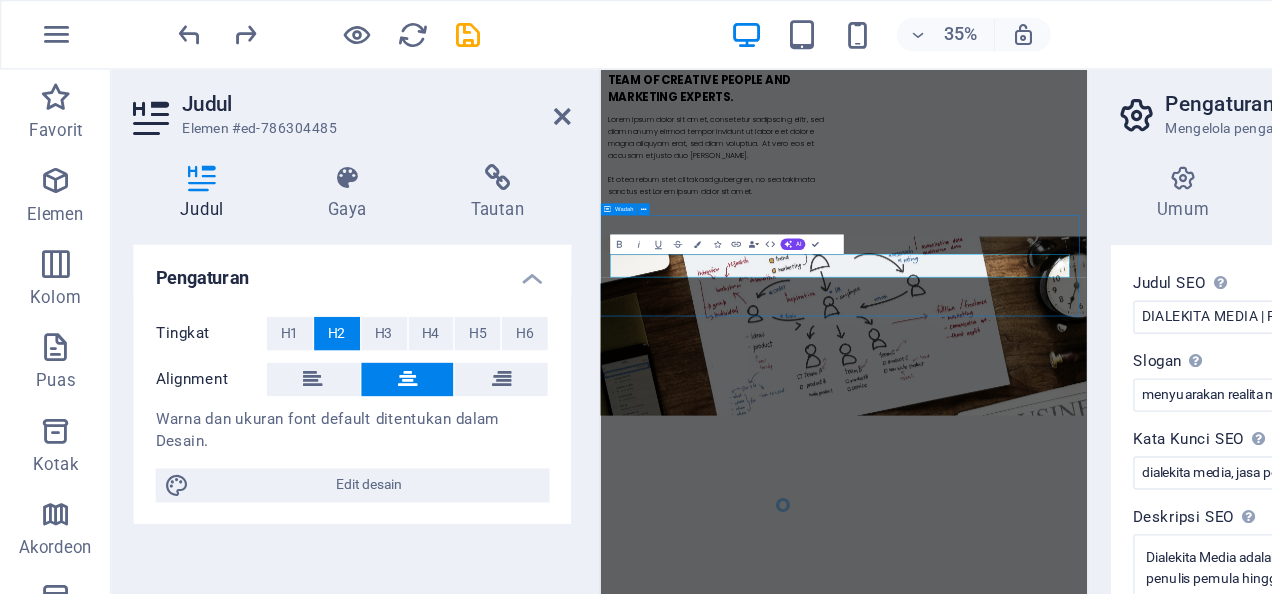 scroll, scrollTop: 845, scrollLeft: 0, axis: vertical 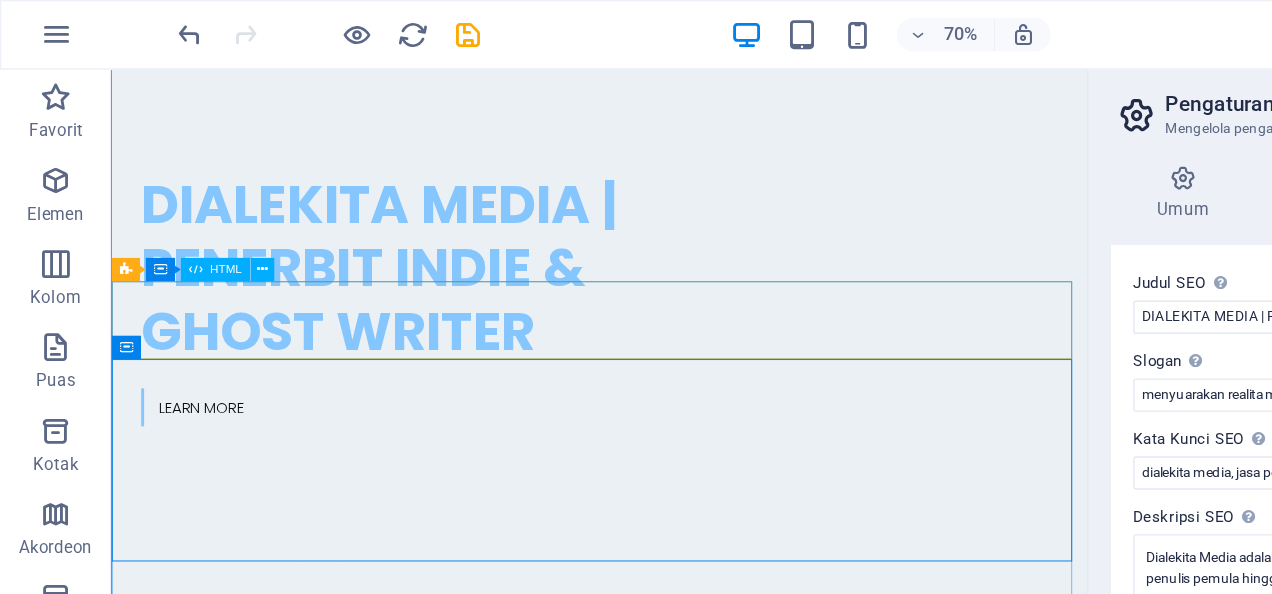 click at bounding box center (612, 1460) 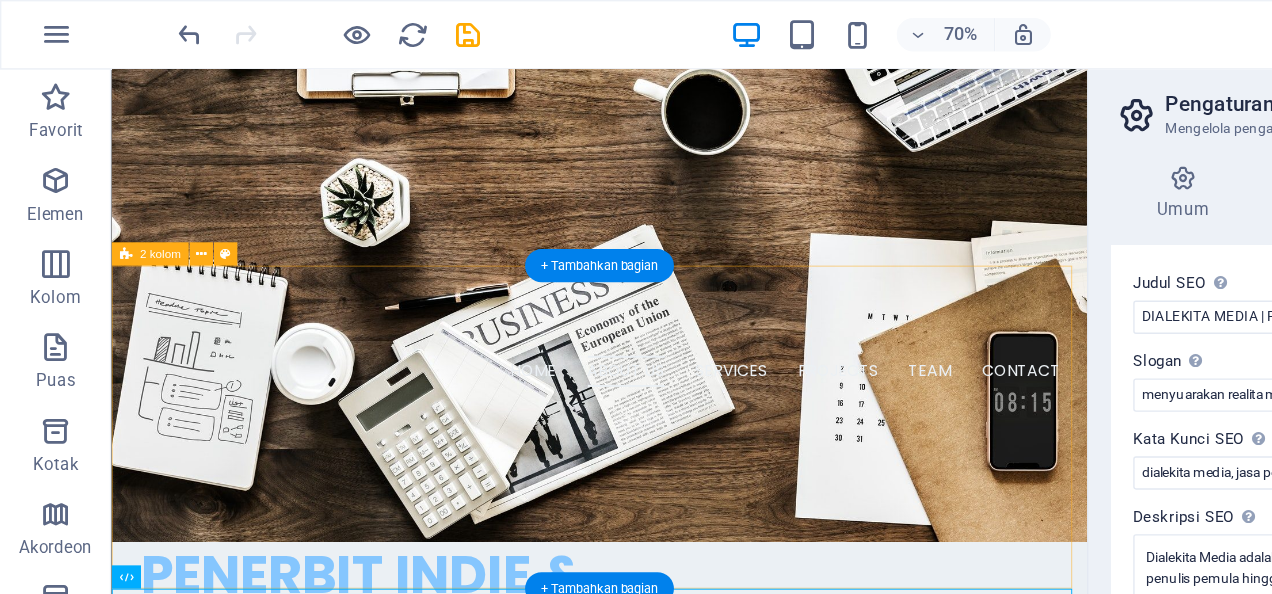 scroll, scrollTop: 572, scrollLeft: 0, axis: vertical 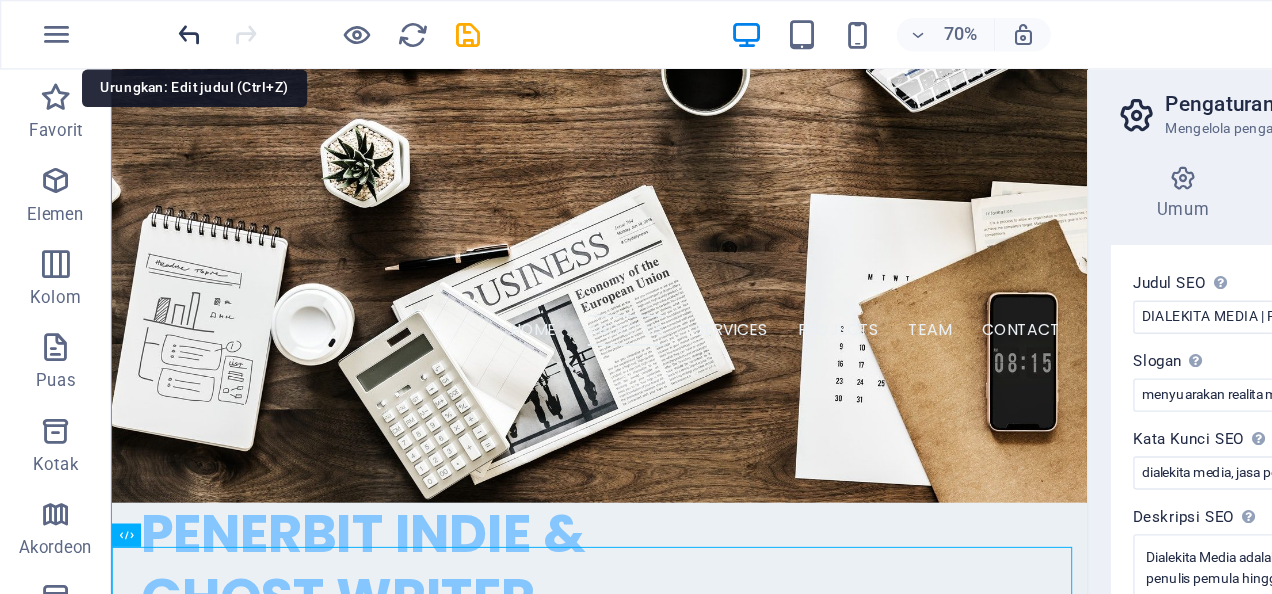 click at bounding box center [137, 25] 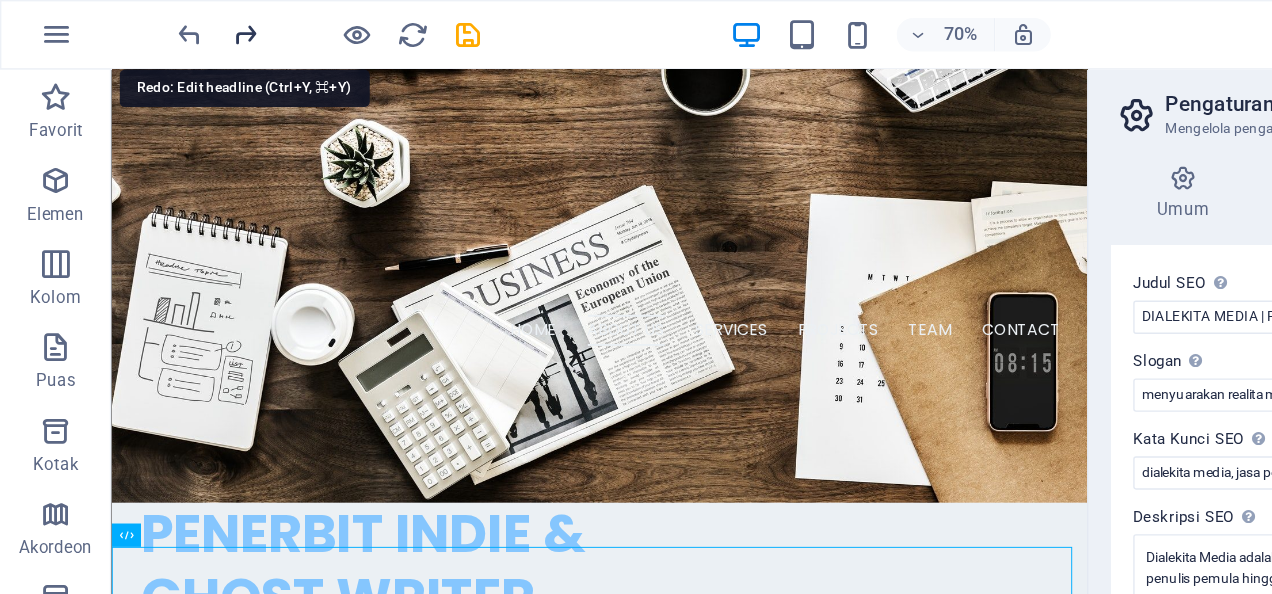 click at bounding box center (177, 25) 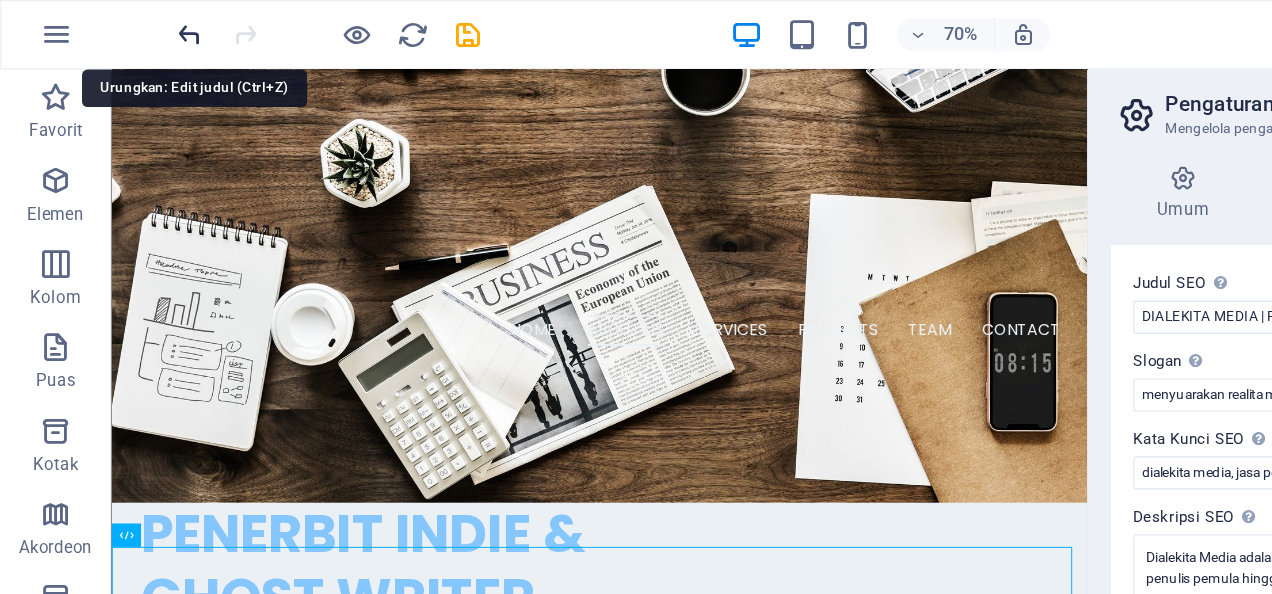click at bounding box center [137, 25] 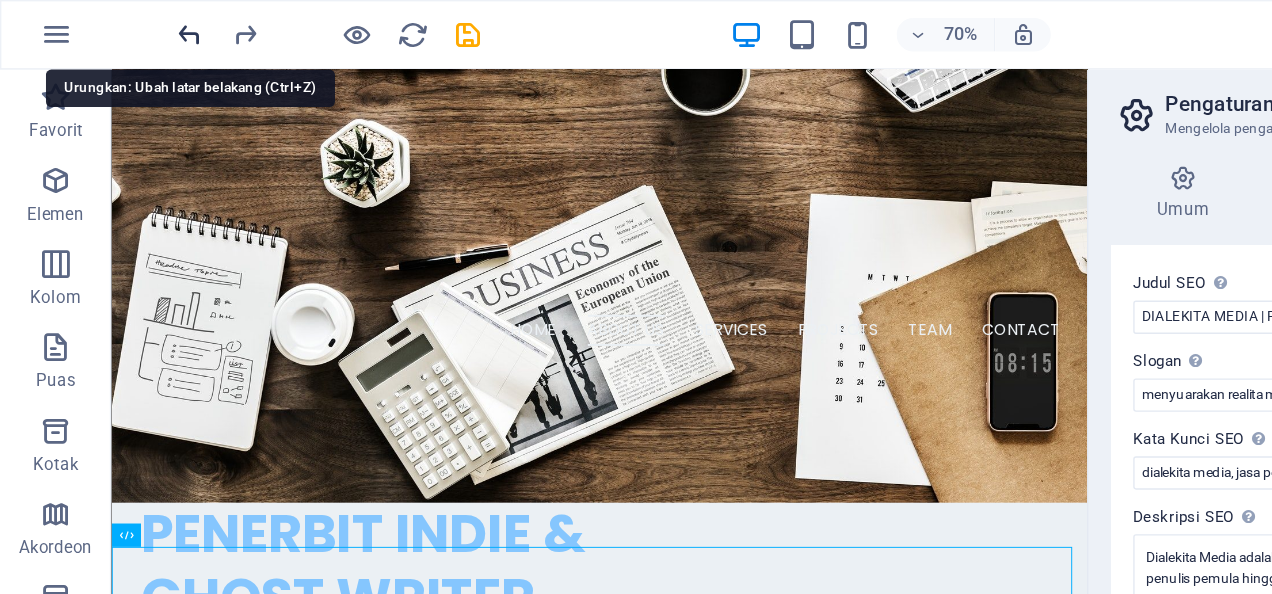 click at bounding box center [137, 25] 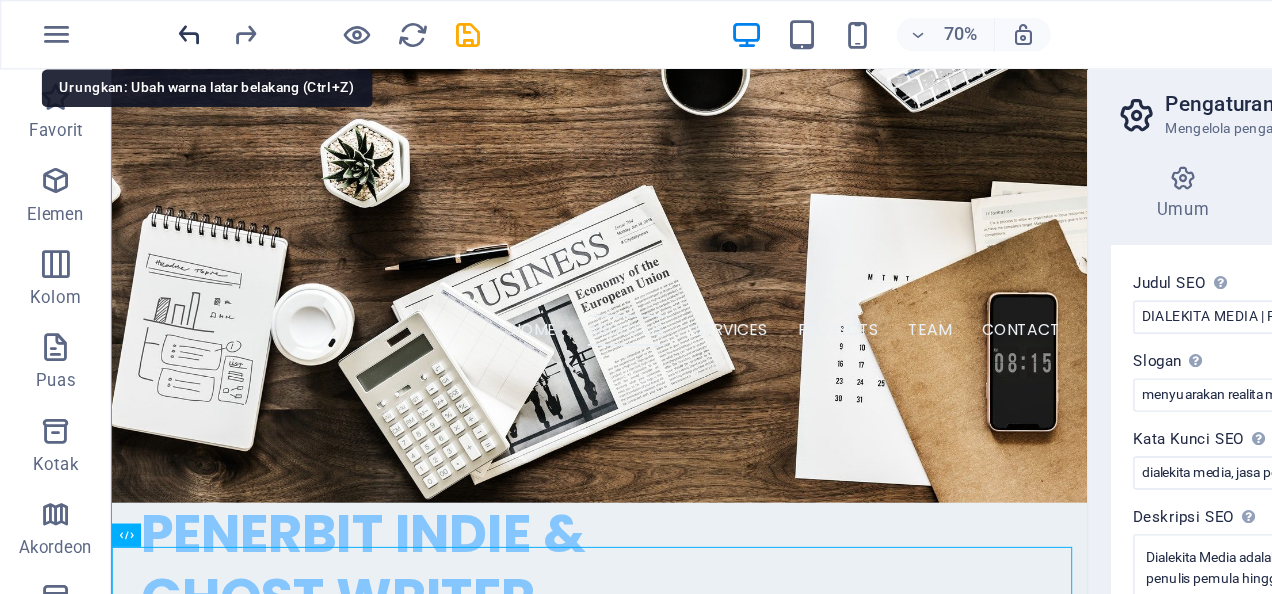 click at bounding box center (137, 25) 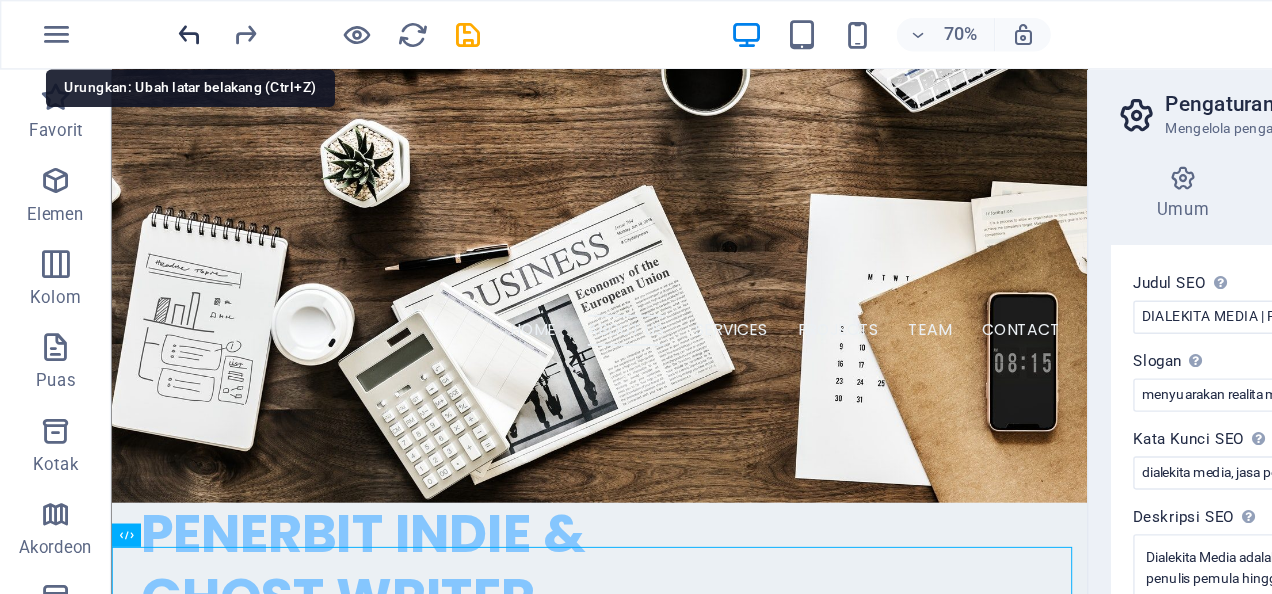 click at bounding box center [137, 25] 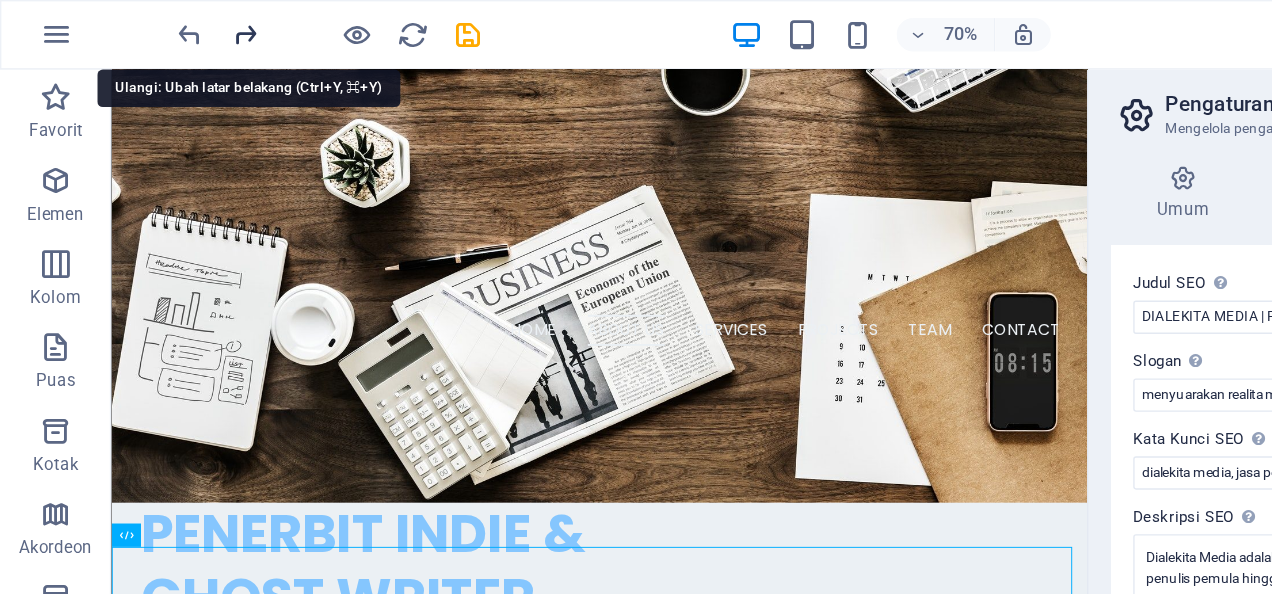 click at bounding box center (177, 25) 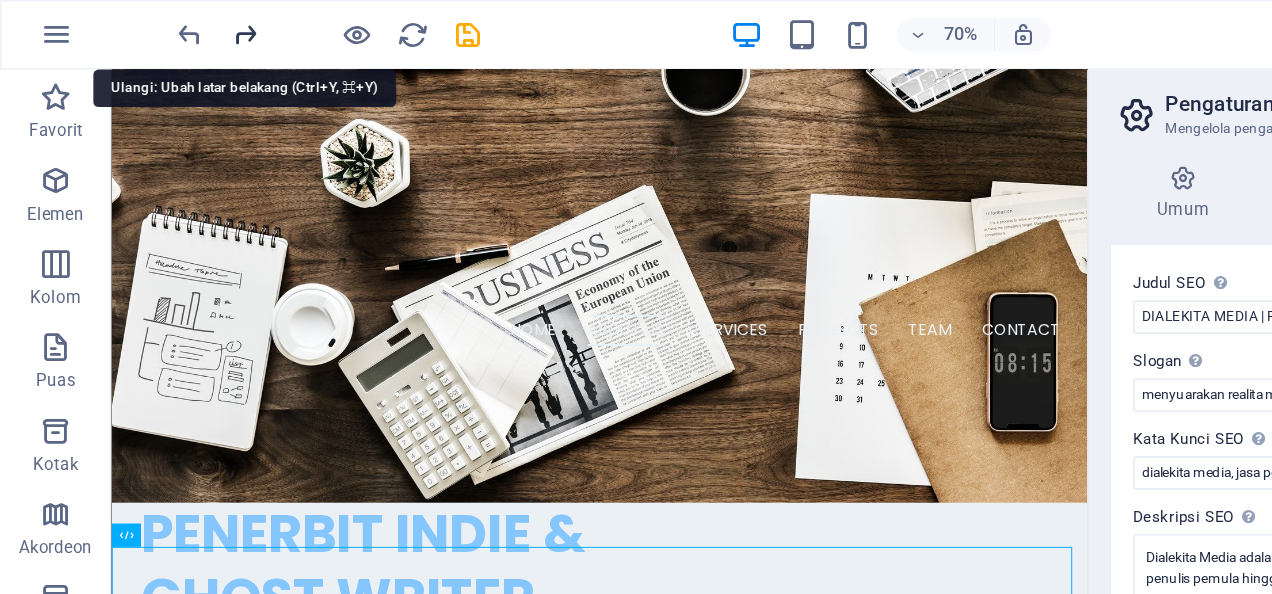 click at bounding box center [177, 25] 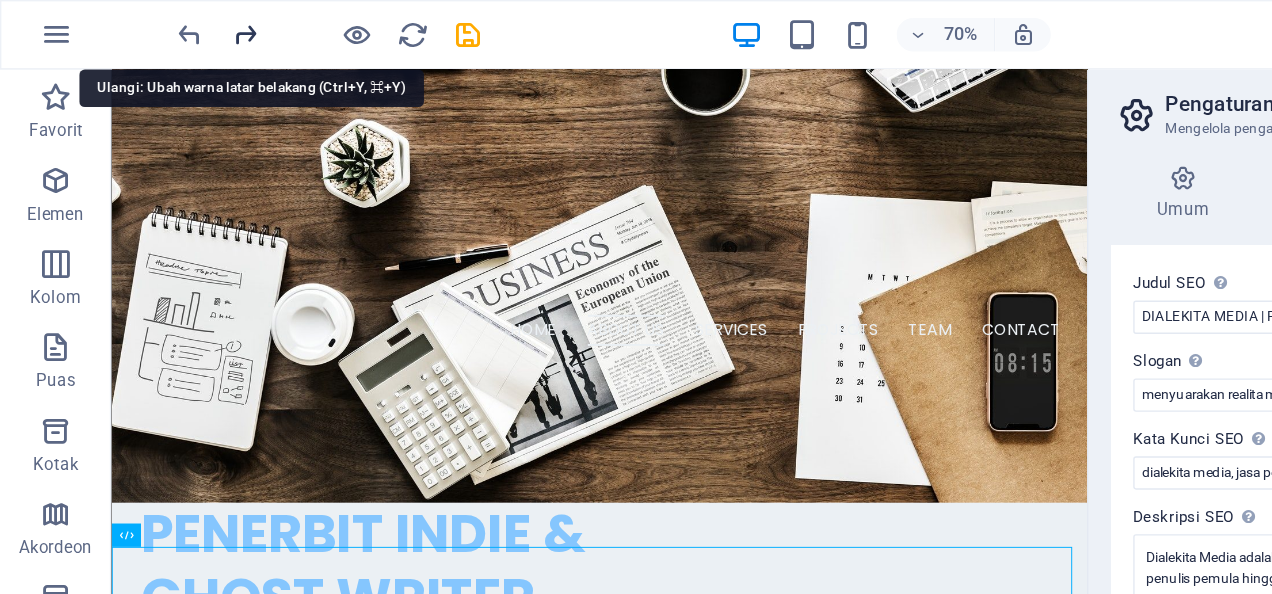 click at bounding box center (177, 25) 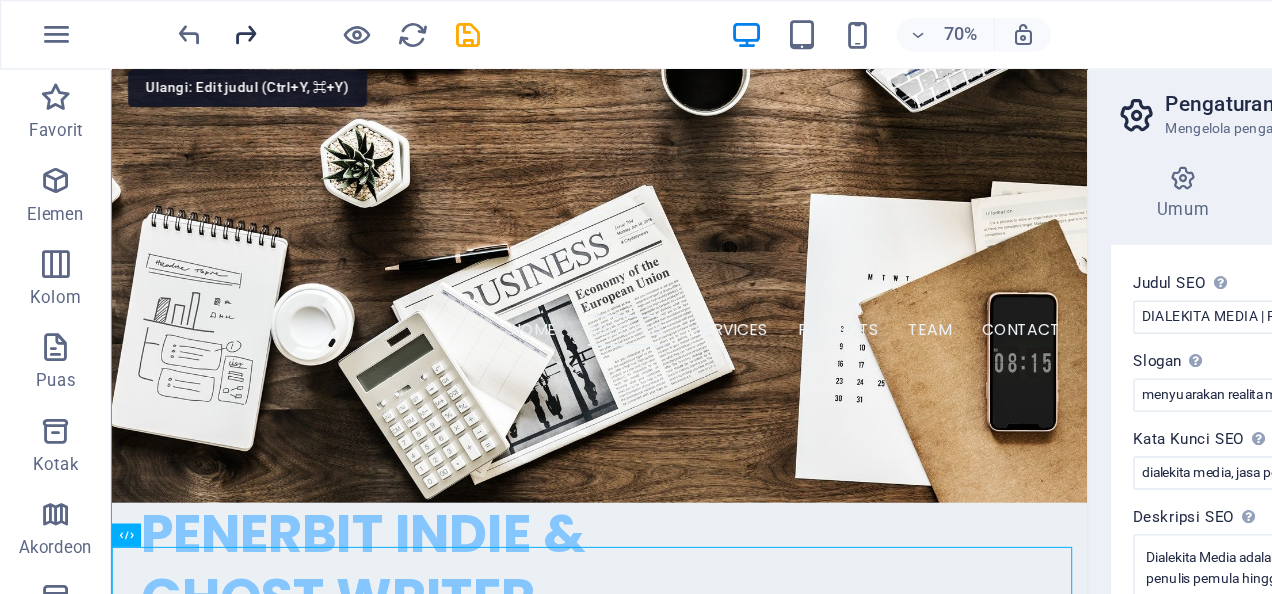 click at bounding box center [177, 25] 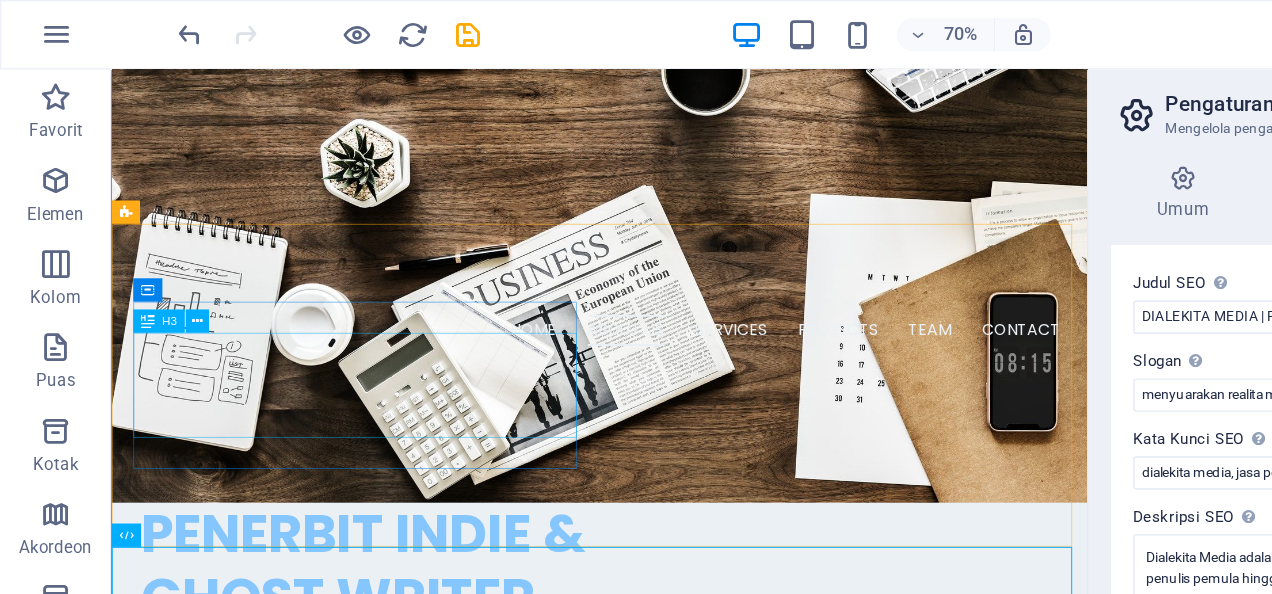 click on "W e are a dynamic team of creative people and Marketing Experts." at bounding box center [355, 1003] 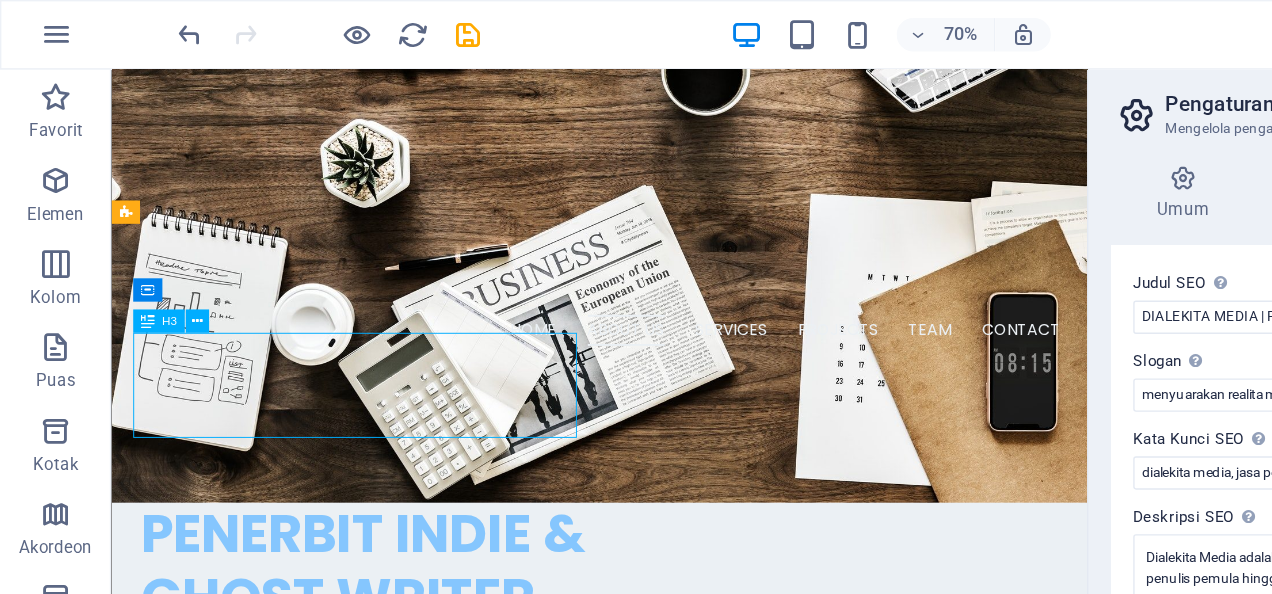 click on "W e are a dynamic team of creative people and Marketing Experts." at bounding box center [355, 1003] 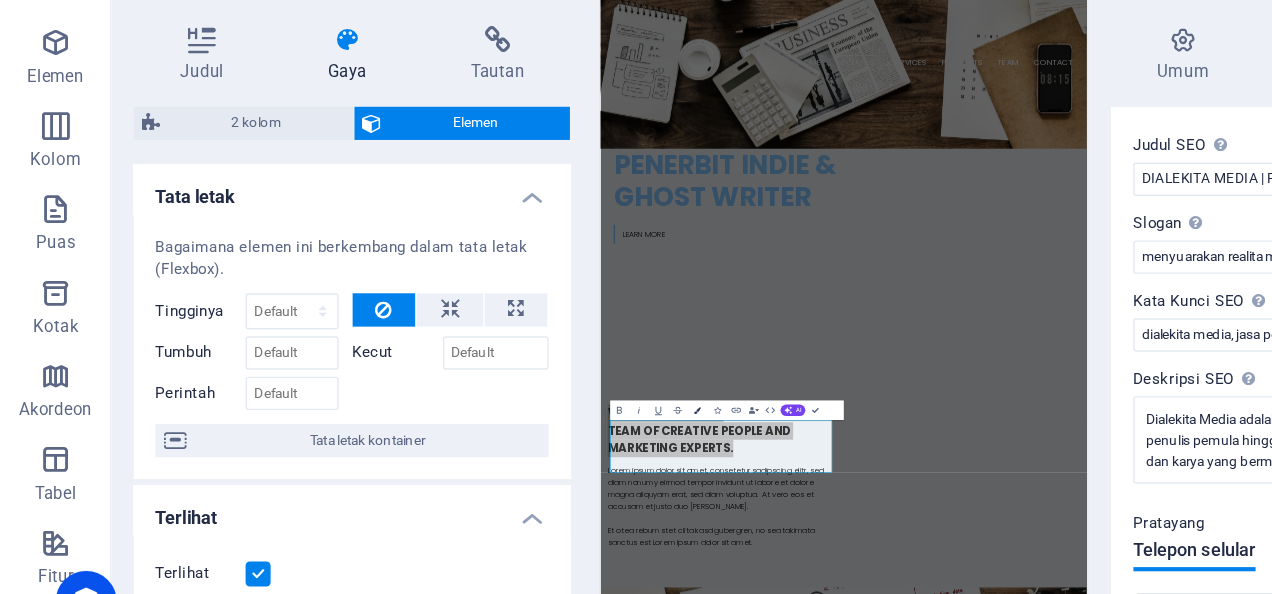 click on "Warna" at bounding box center [501, 394] 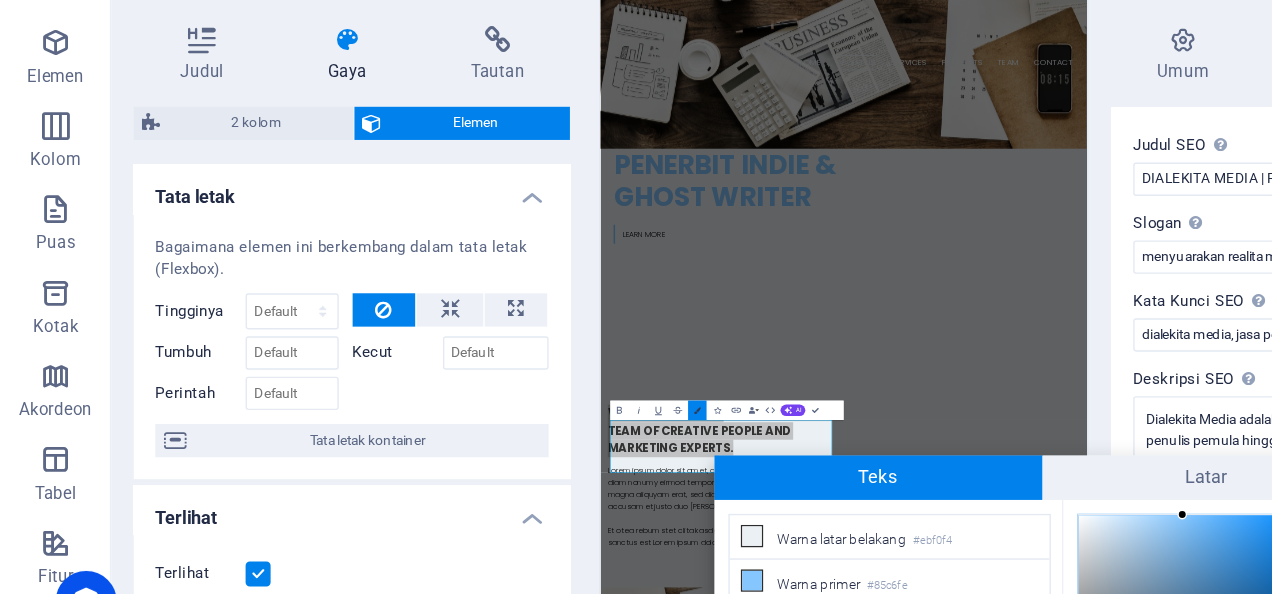 scroll, scrollTop: 113, scrollLeft: 0, axis: vertical 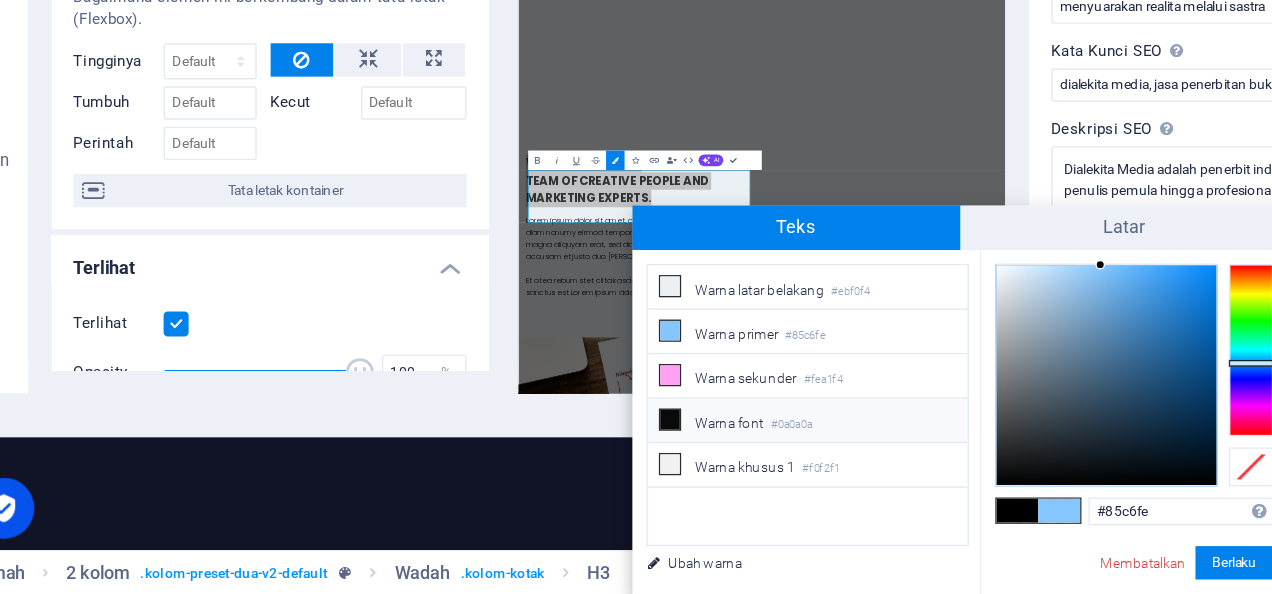 click at bounding box center (541, 468) 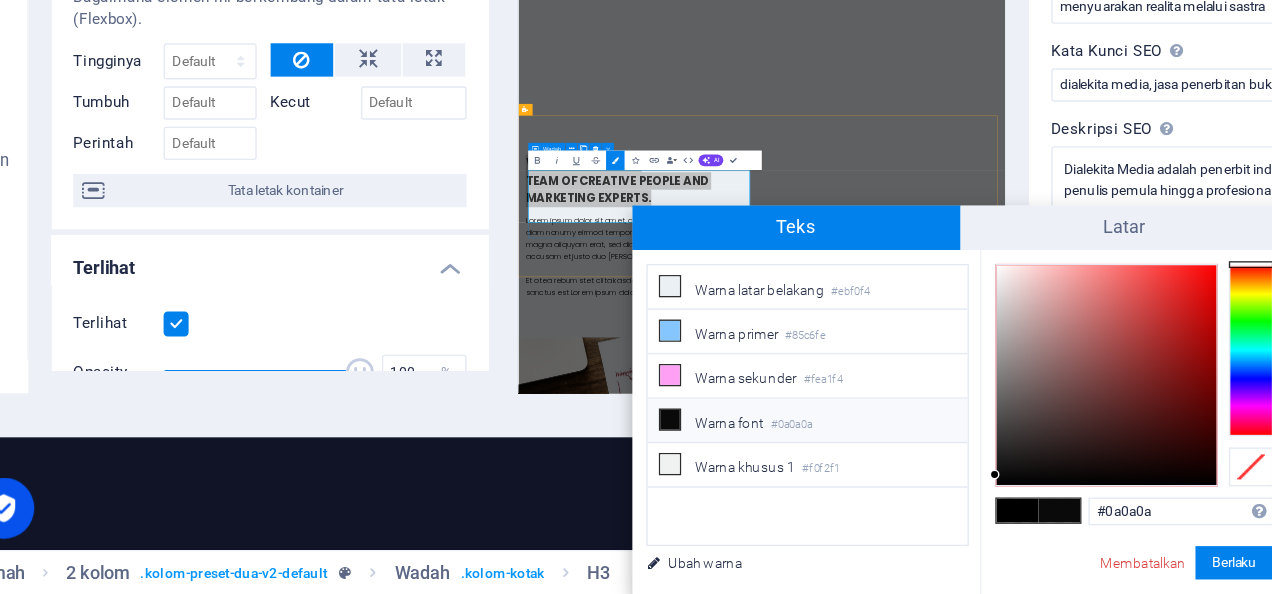 click on "W e are a dynamic team of creative people and Marketing Experts." at bounding box center [762, 707] 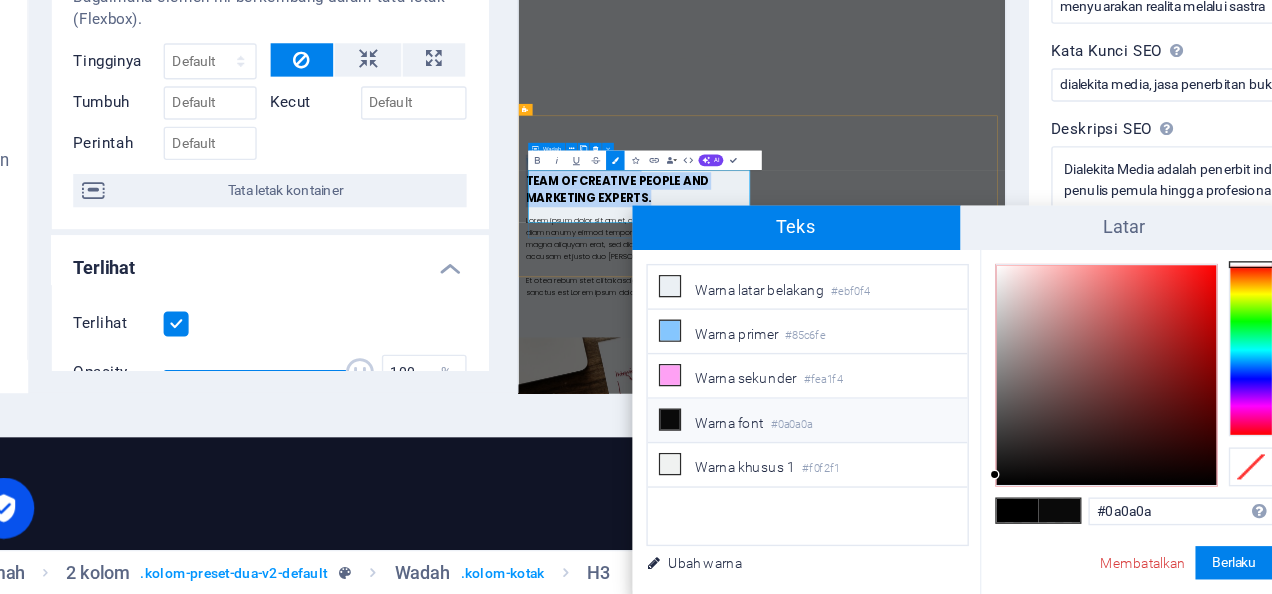 click on "DIALEKITA MEDIA | PENERBIT INDIE & GHOST WRITER Learn more" at bounding box center (1018, 192) 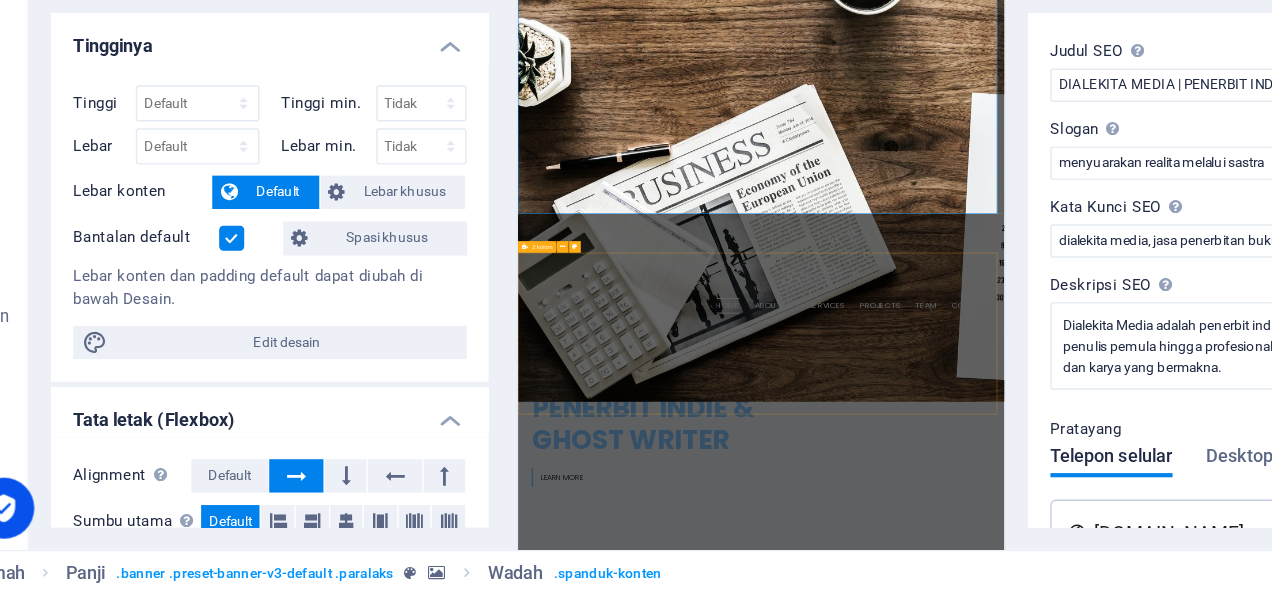 scroll, scrollTop: 613, scrollLeft: 0, axis: vertical 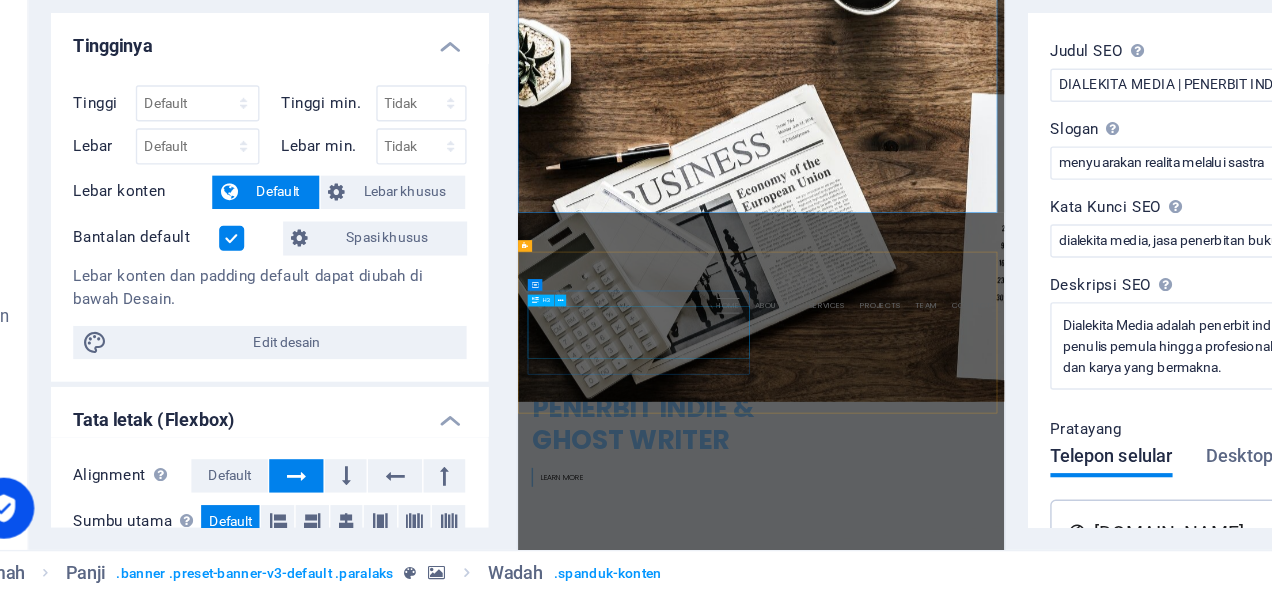 click on "W e are a dynamic team of creative people and Marketing Experts." at bounding box center (762, 1464) 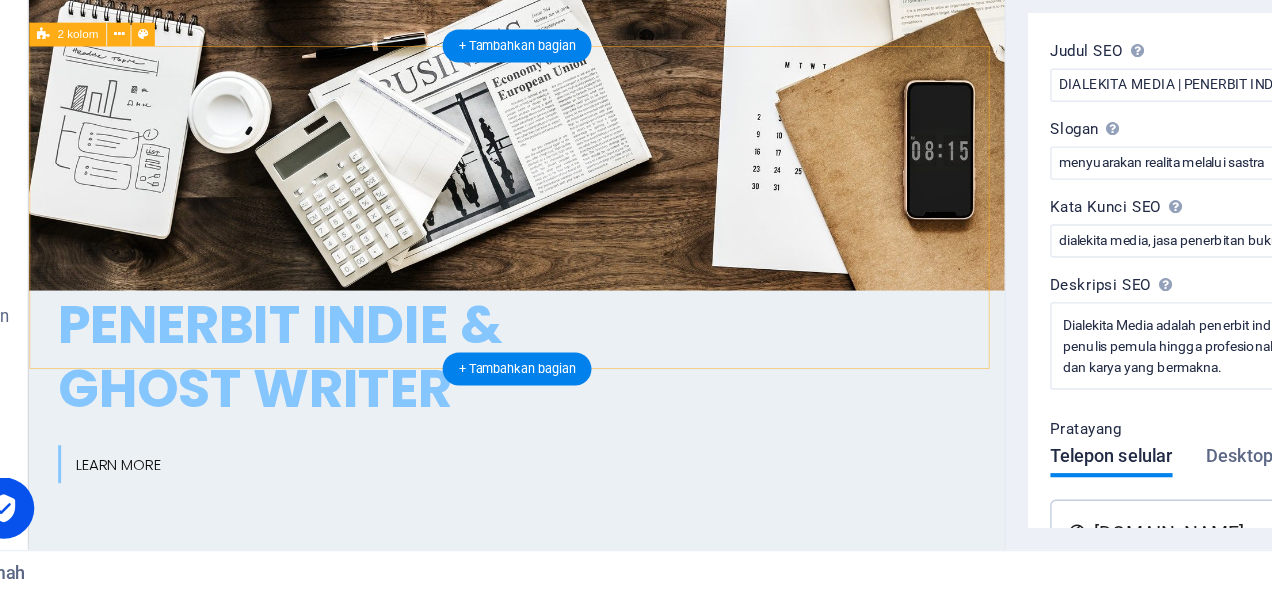 scroll, scrollTop: 502, scrollLeft: 0, axis: vertical 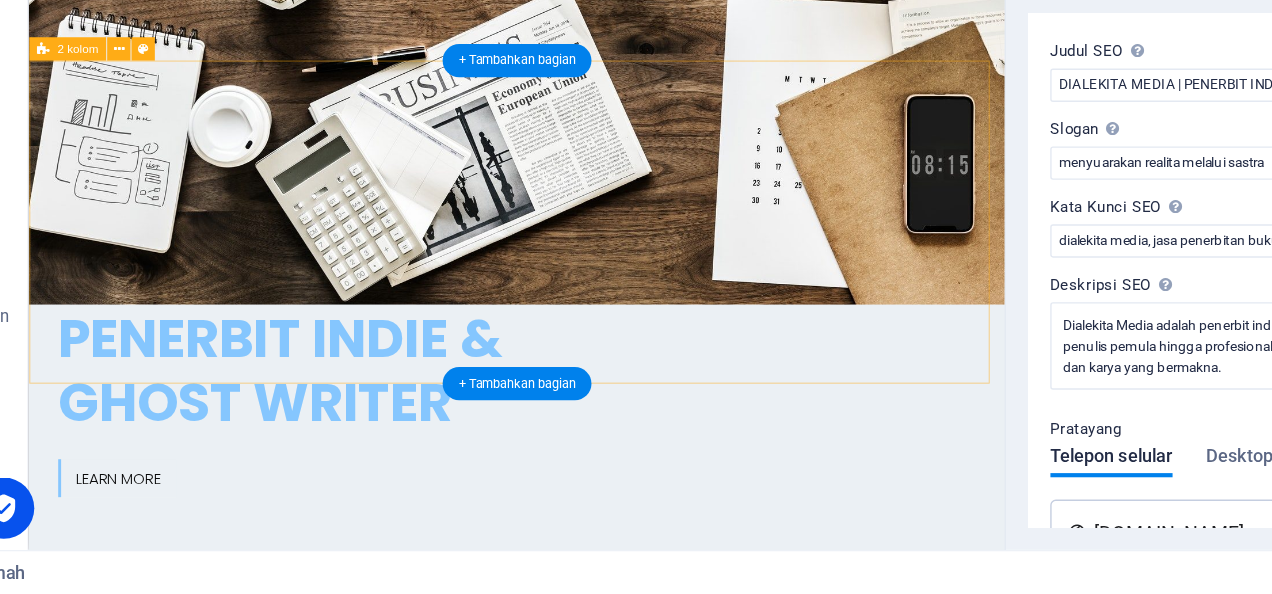 click on "W e are a dynamic team of creative people and Marketing Experts. Lorem ipsum dolor sit amet, consetetur sadipscing elitr, sed diam nonumy eirmod tempor invidunt ut labore et dolore magna aliquyam erat, sed diam voluptua.  At vero eos et accusam et justo duo [PERSON_NAME]. Et otea rebum stet clita kasd gubergren, no sea takimata sanctus est Lorem ipsum dolor sit amet." at bounding box center (529, 905) 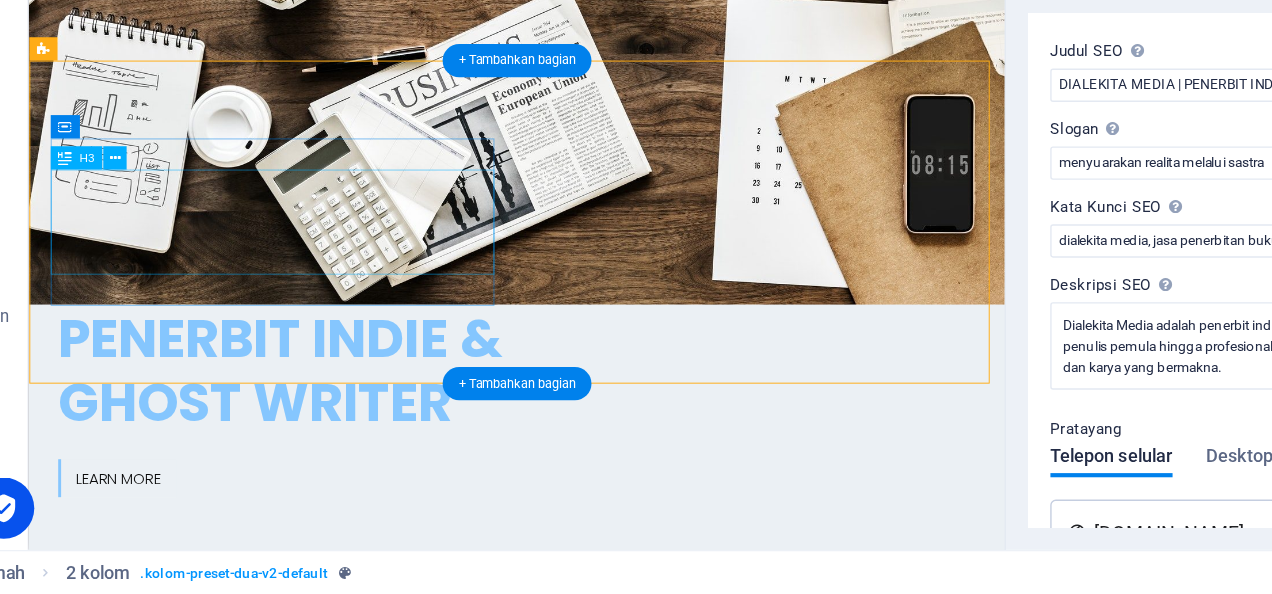 click on "W e are a dynamic team of creative people and Marketing Experts." at bounding box center (272, 811) 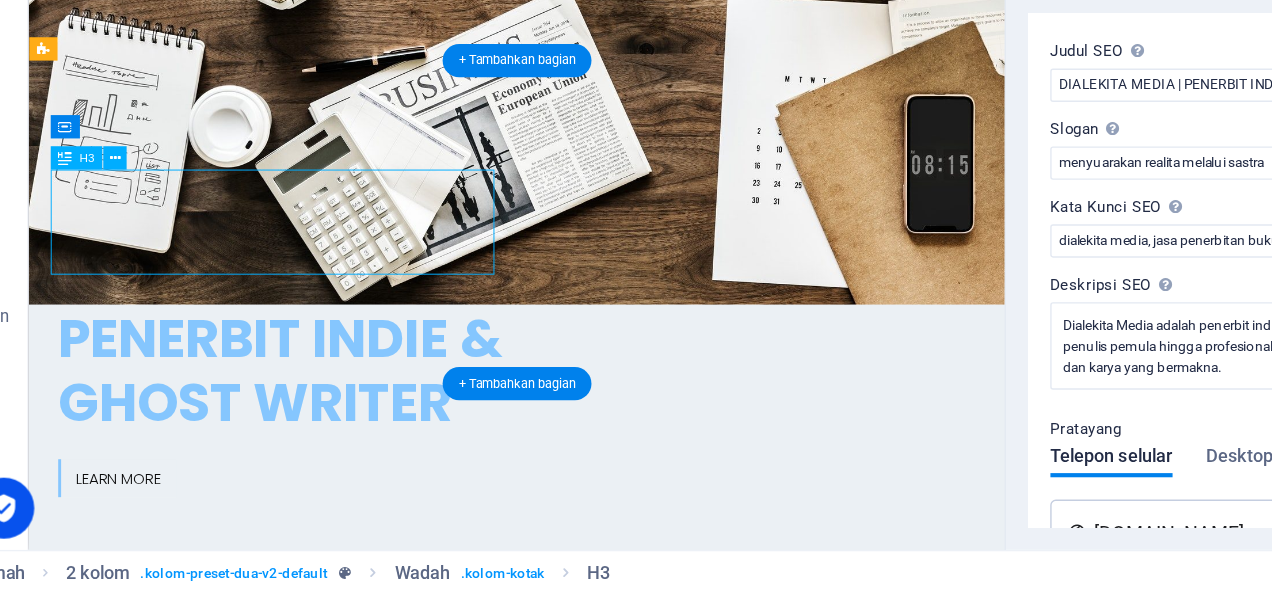 click on "W e are a dynamic team of creative people and Marketing Experts." at bounding box center (272, 811) 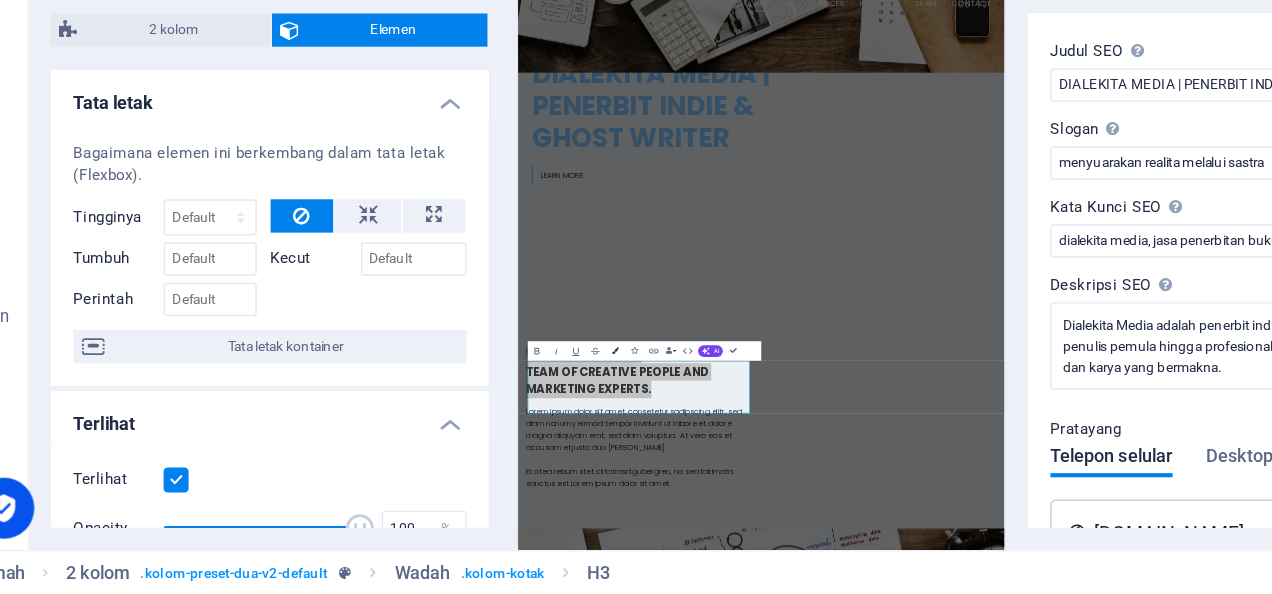 click on "Warna" at bounding box center (501, 418) 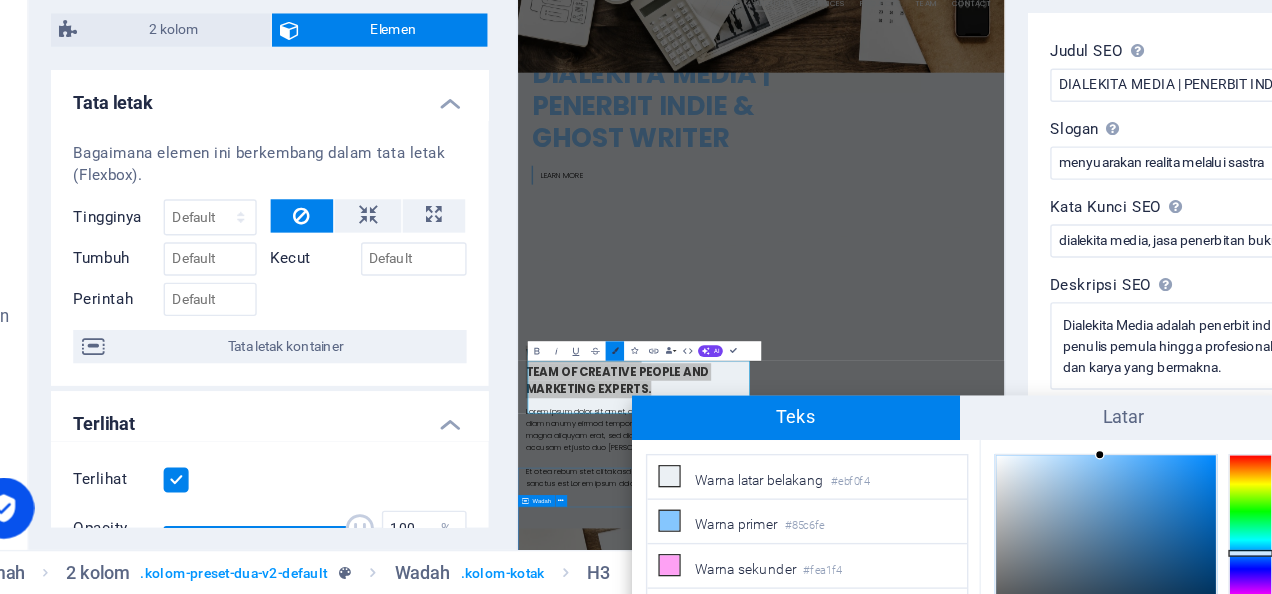scroll, scrollTop: 138, scrollLeft: 0, axis: vertical 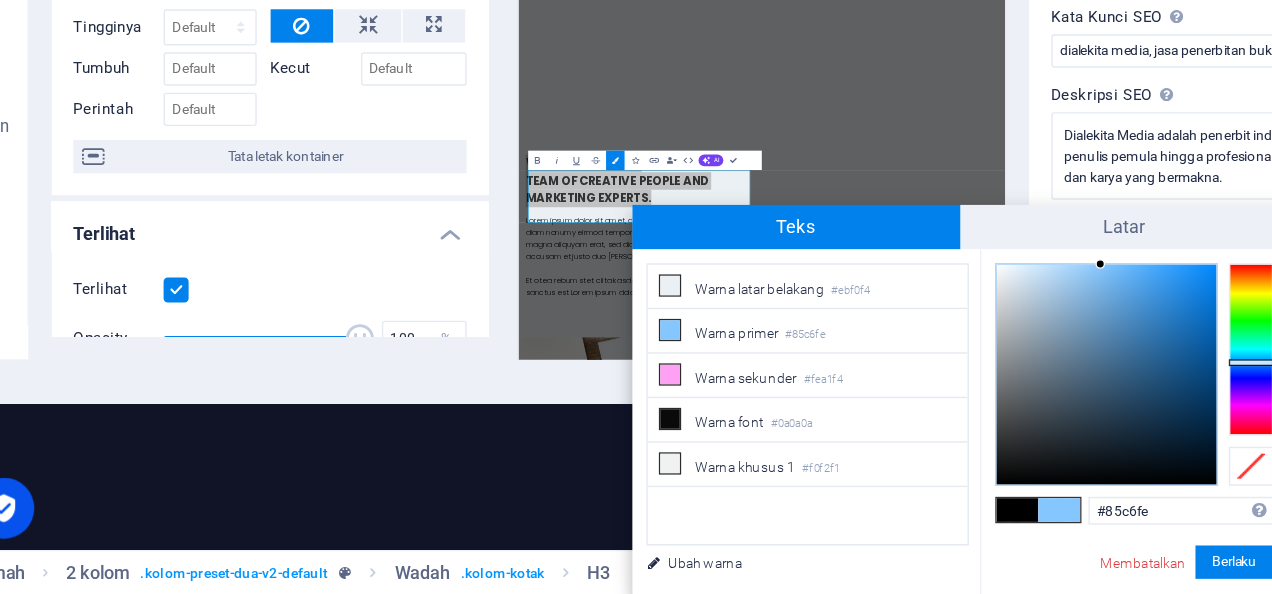 click at bounding box center [821, 533] 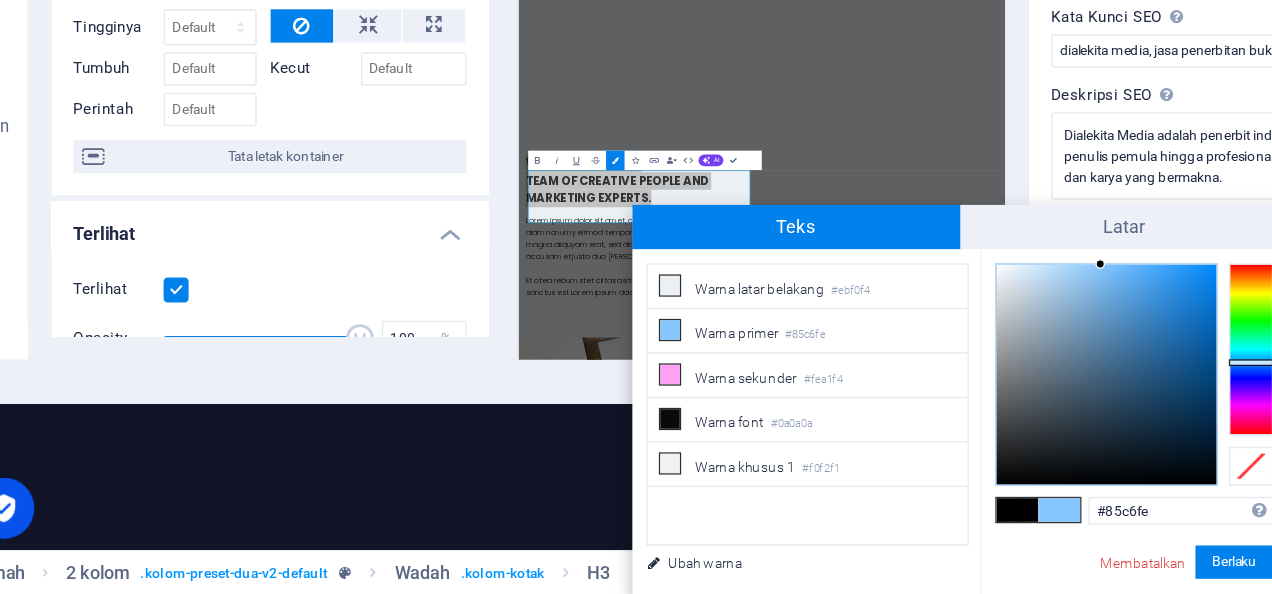 click at bounding box center (821, 533) 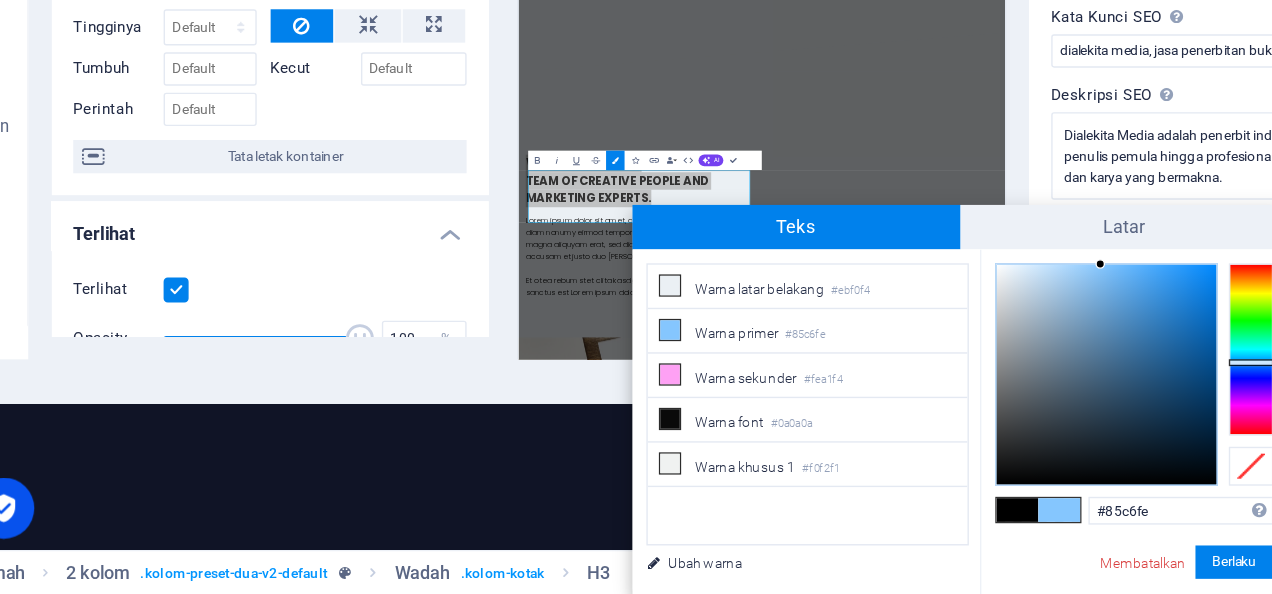 type on "#000000" 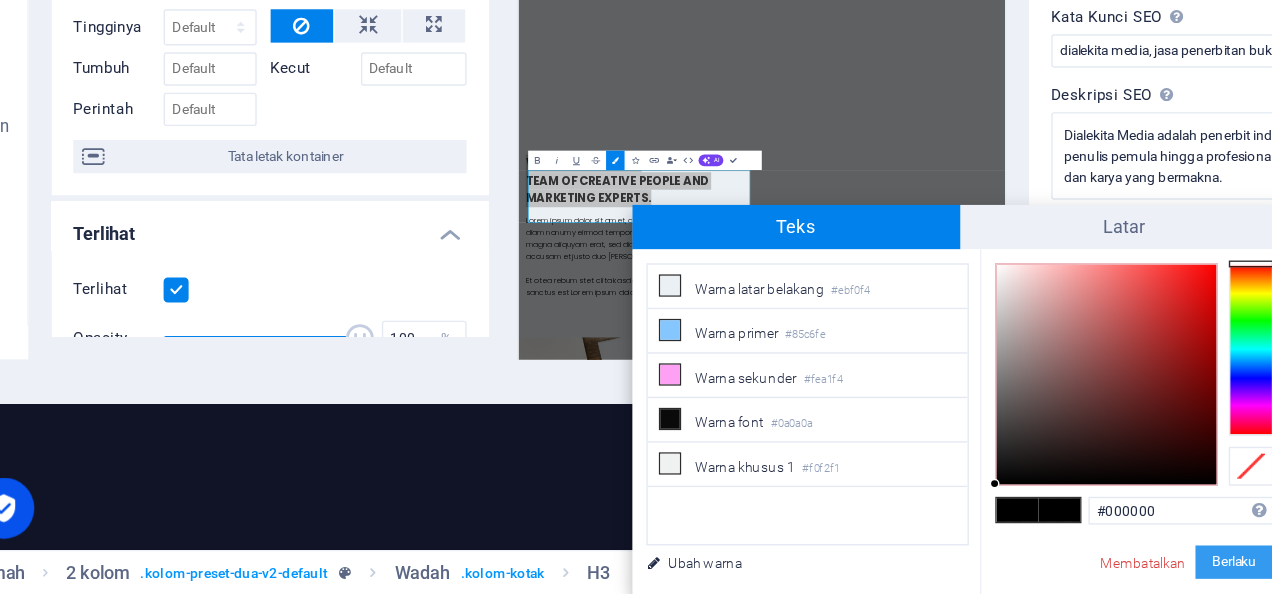 click on "Berlaku" at bounding box center [947, 571] 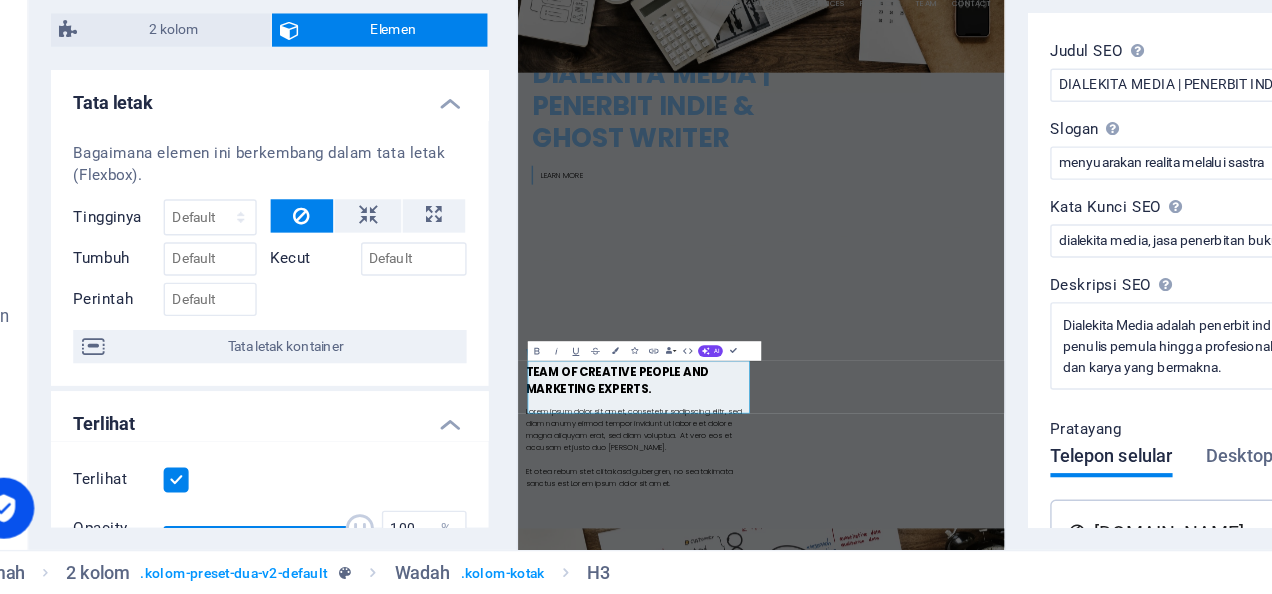 scroll, scrollTop: 0, scrollLeft: 0, axis: both 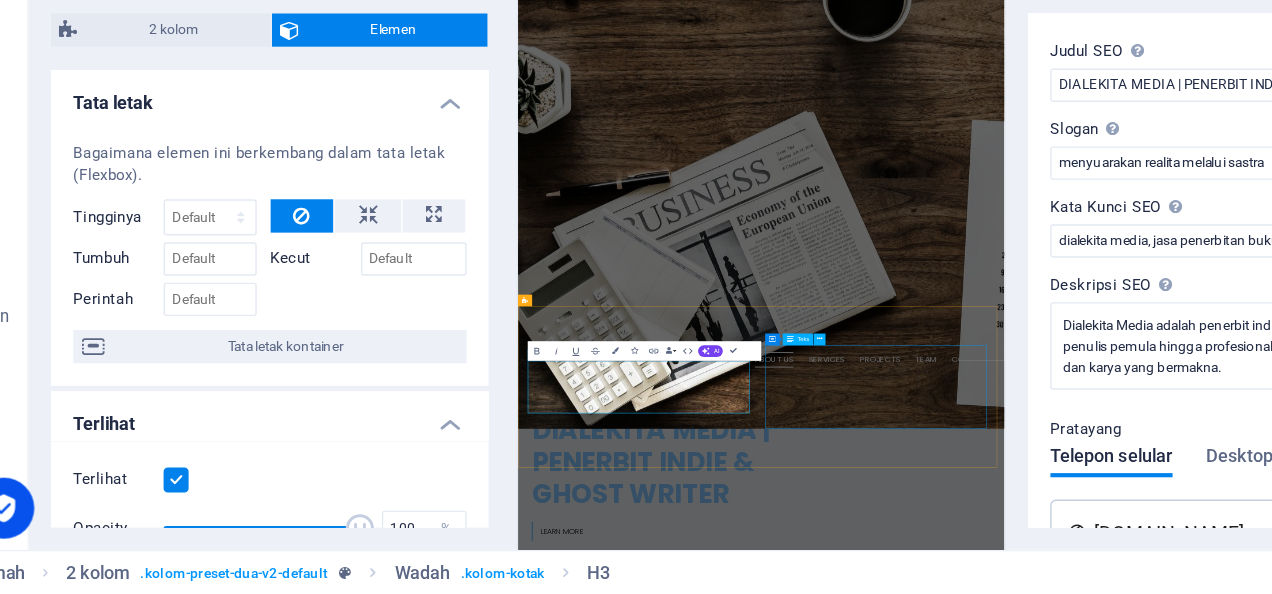 click on "Lorem ipsum dolor sit amet, consetetur sadipscing elitr, sed diam nonumy eirmod tempor invidunt ut labore et dolore magna aliquyam erat, sed diam voluptua.  At vero eos et accusam et justo duo [PERSON_NAME]. Et otea rebum stet clita kasd gubergren, no sea takimata sanctus est Lorem ipsum dolor sit amet." at bounding box center [762, 1731] 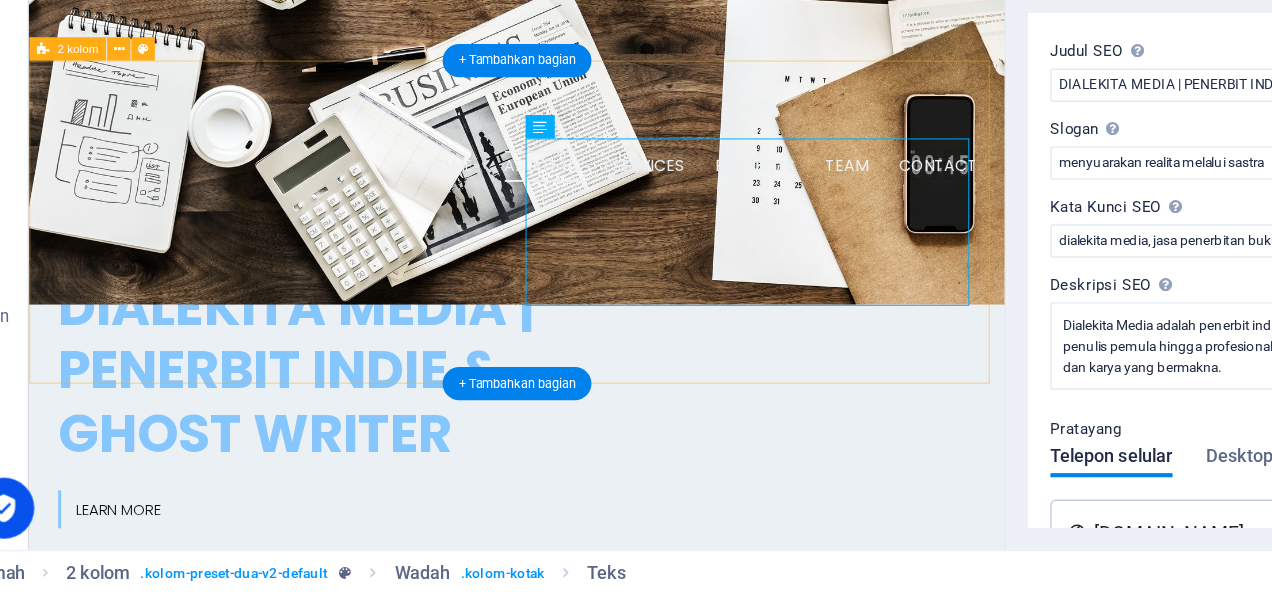 click on "We are a dynamic team of creative people and Marketing Experts. Lorem ipsum dolor sit amet, consetetur sadipscing elitr, sed diam nonumy eirmod tempor invidunt ut labore et dolore magna aliquyam erat, sed diam voluptua.  At vero eos et accusam et justo duo [PERSON_NAME]. Et otea rebum stet clita kasd gubergren, no sea takimata sanctus est Lorem ipsum dolor sit amet." at bounding box center (529, 937) 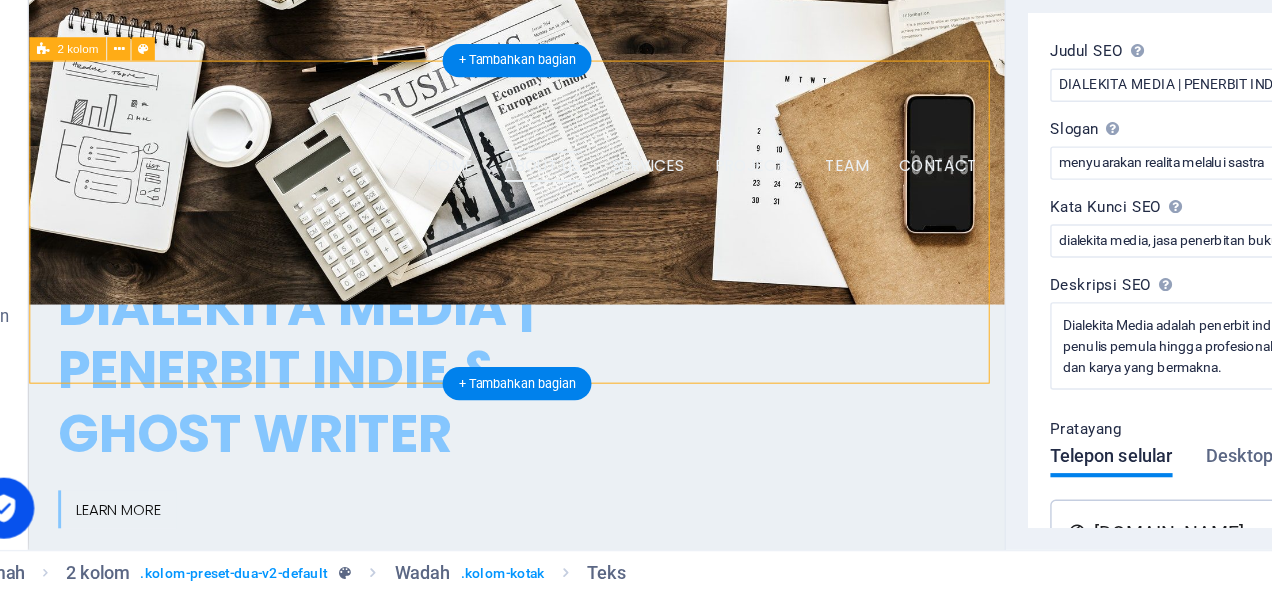 click on "We are a dynamic team of creative people and Marketing Experts. Lorem ipsum dolor sit amet, consetetur sadipscing elitr, sed diam nonumy eirmod tempor invidunt ut labore et dolore magna aliquyam erat, sed diam voluptua.  At vero eos et accusam et justo duo [PERSON_NAME]. Et otea rebum stet clita kasd gubergren, no sea takimata sanctus est Lorem ipsum dolor sit amet." at bounding box center [529, 937] 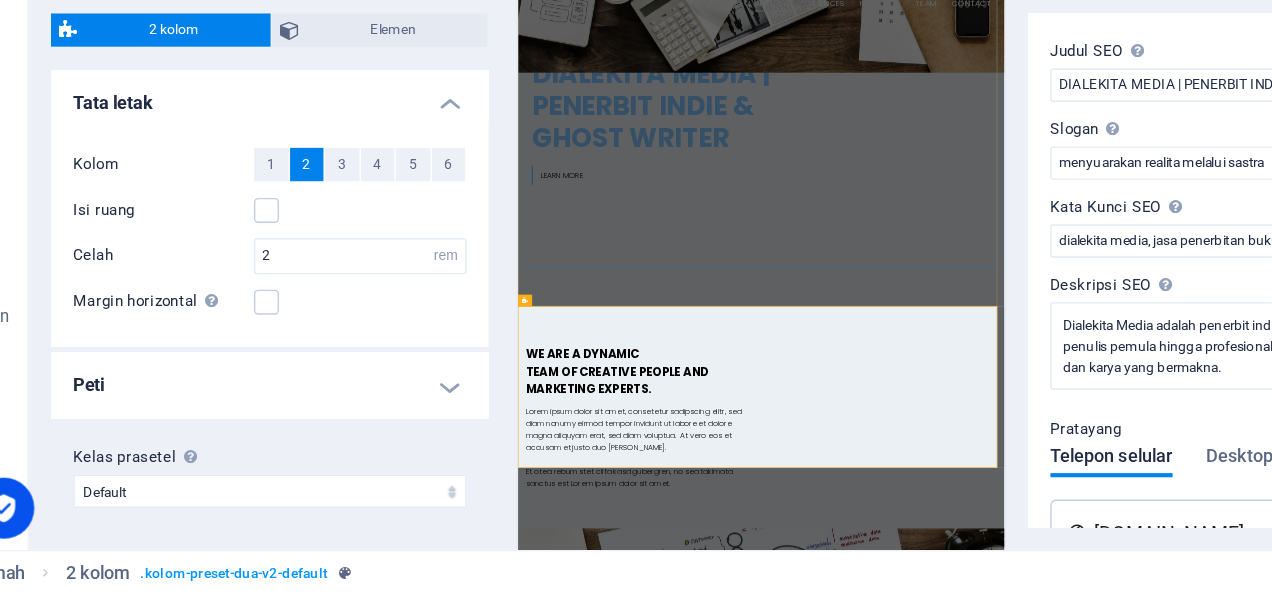 click on "DIALEKITA MEDIA | PENERBIT INDIE & GHOST WRITER Learn more" at bounding box center [1018, 419] 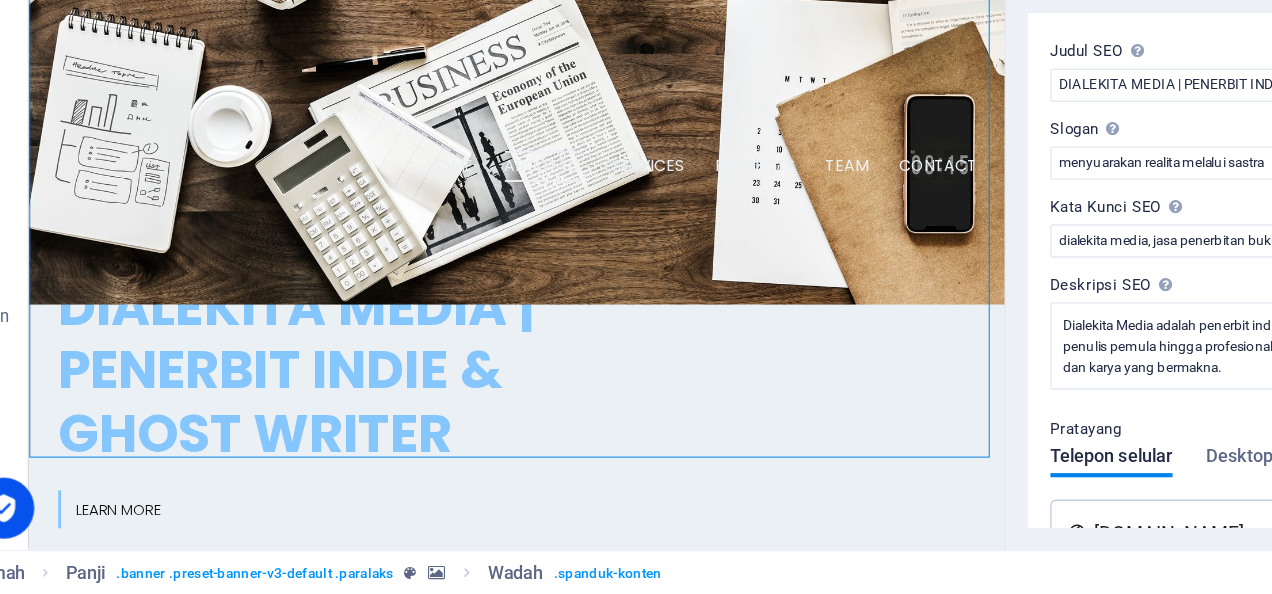 scroll, scrollTop: 14, scrollLeft: 0, axis: vertical 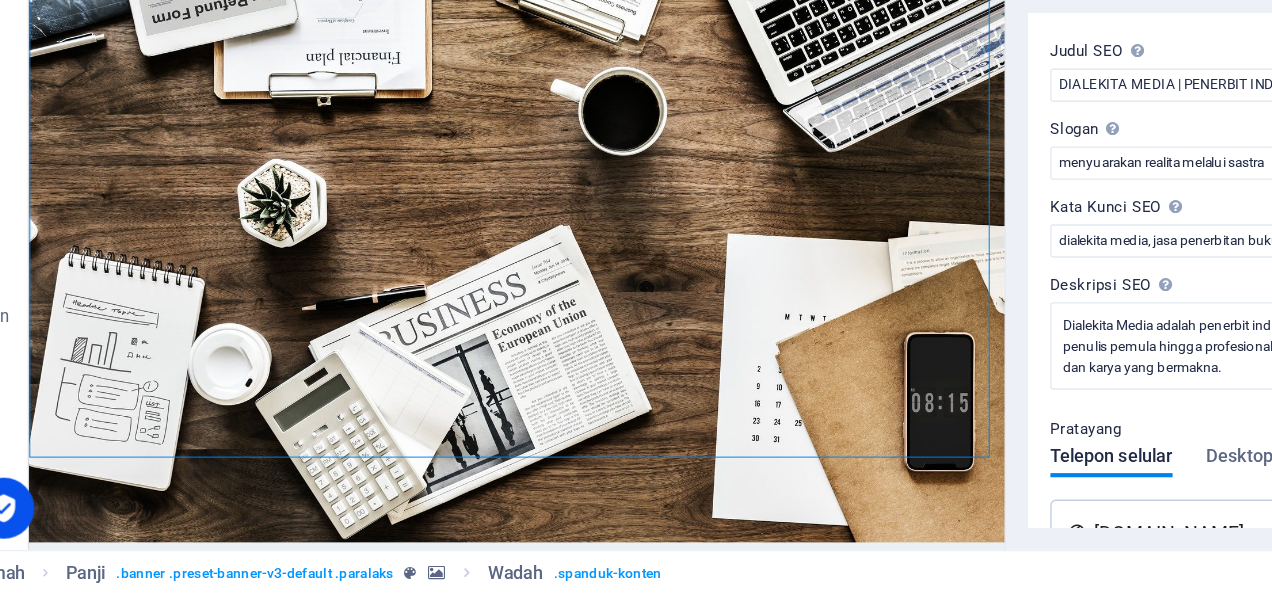 click on "DIALEKITA MEDIA | PENERBIT INDIE & GHOST WRITER Learn more" at bounding box center (529, 907) 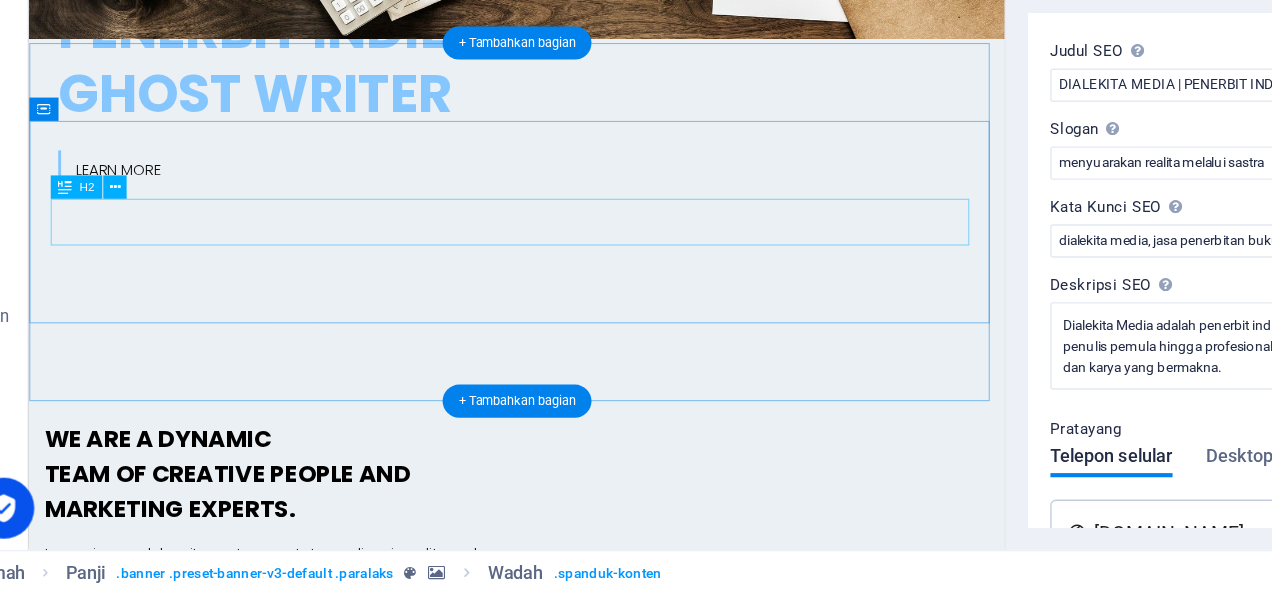 scroll, scrollTop: 854, scrollLeft: 0, axis: vertical 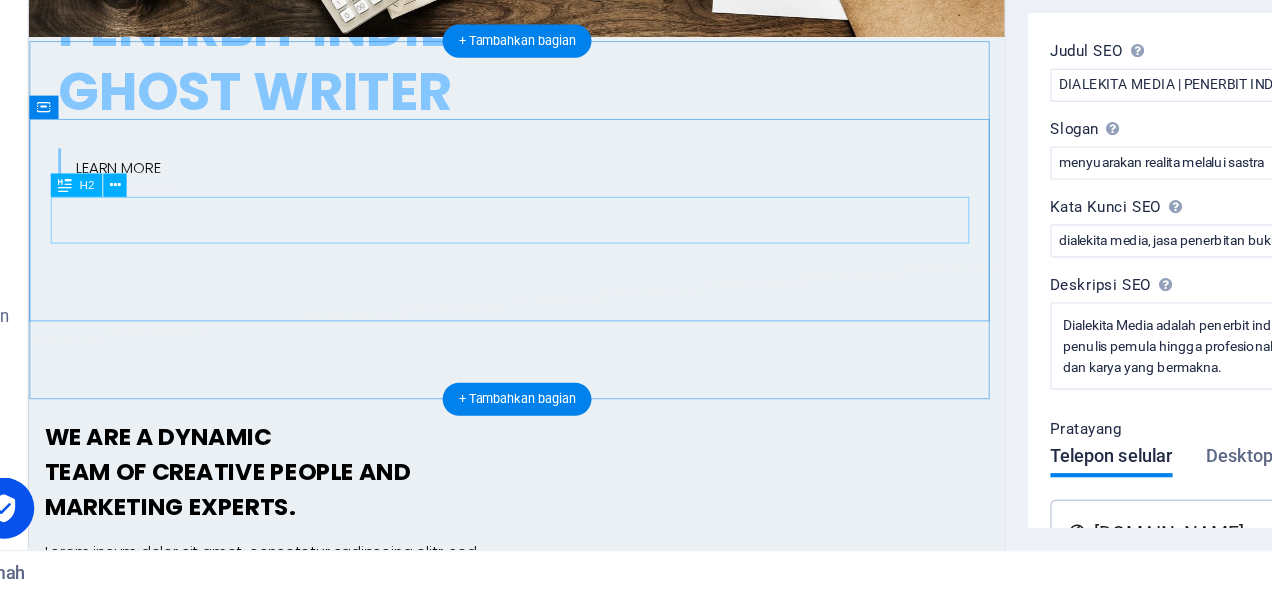 click on "O ur Services" at bounding box center (530, 1365) 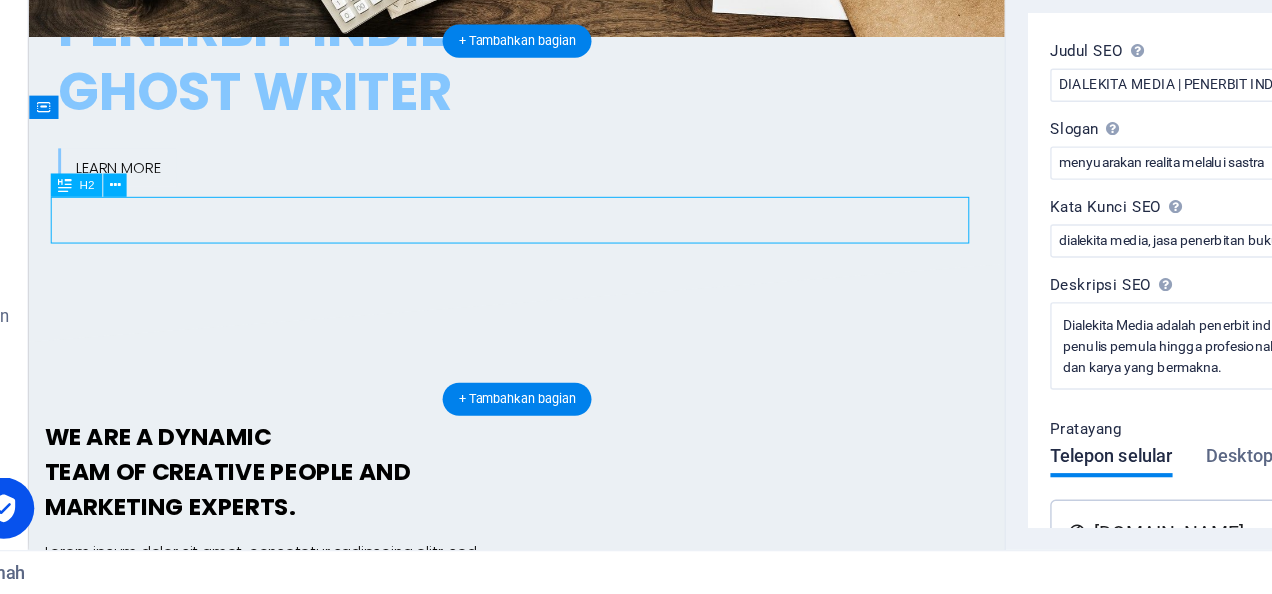 click on "O ur Services" at bounding box center (530, 1365) 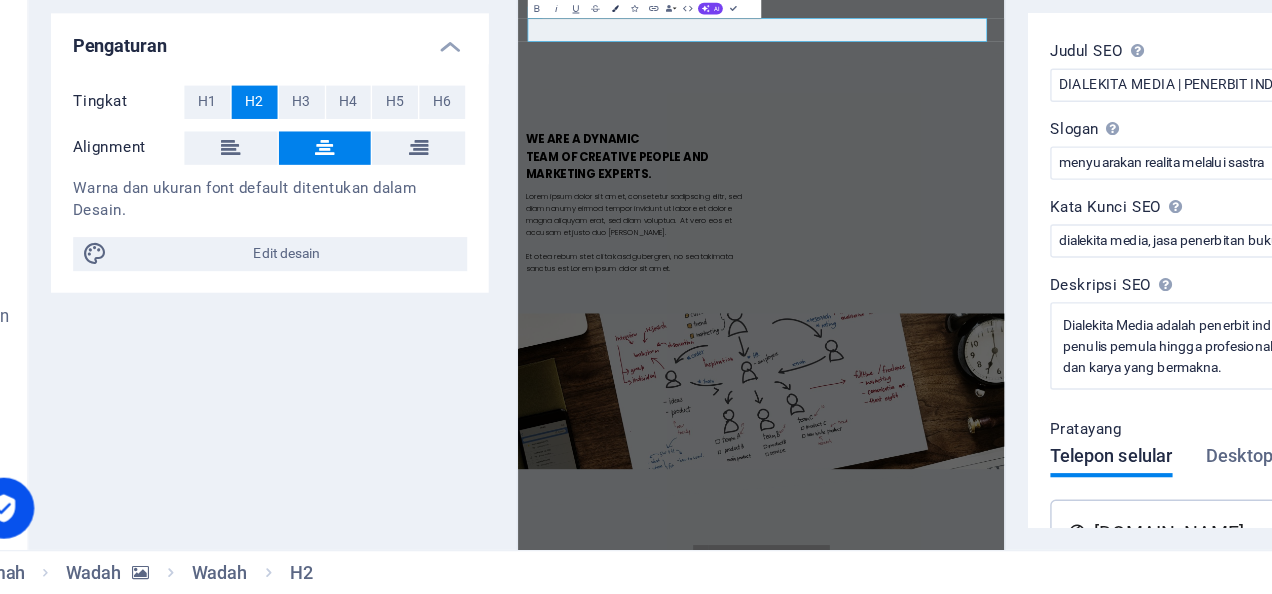 click on "Warna" at bounding box center [501, 172] 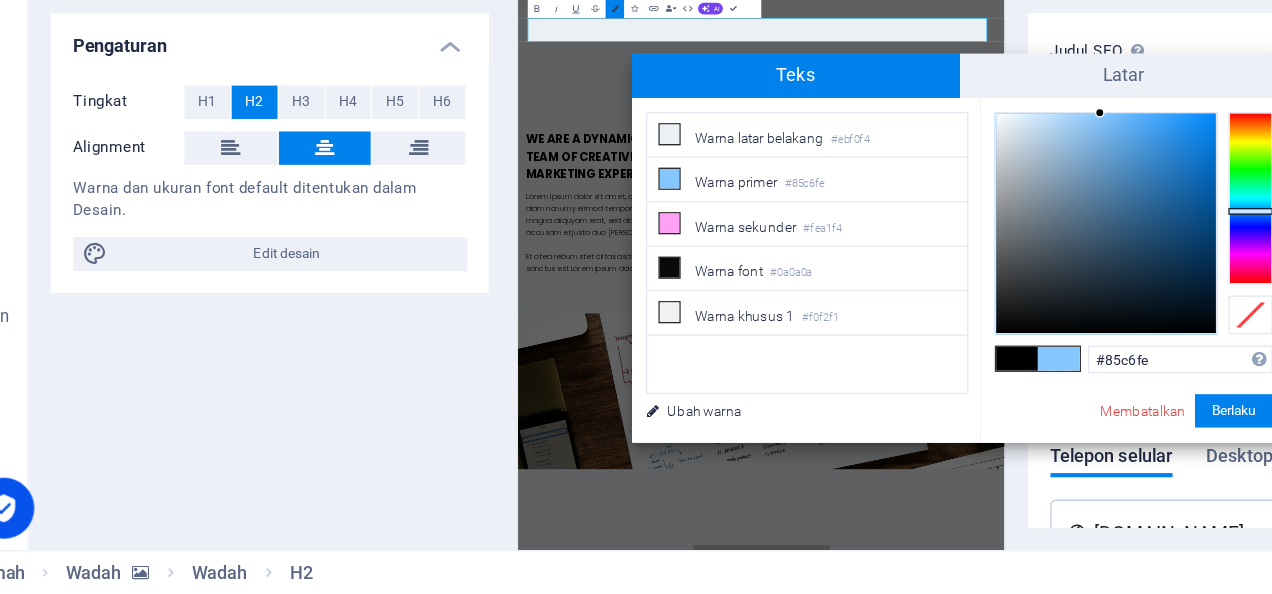 scroll, scrollTop: 0, scrollLeft: 0, axis: both 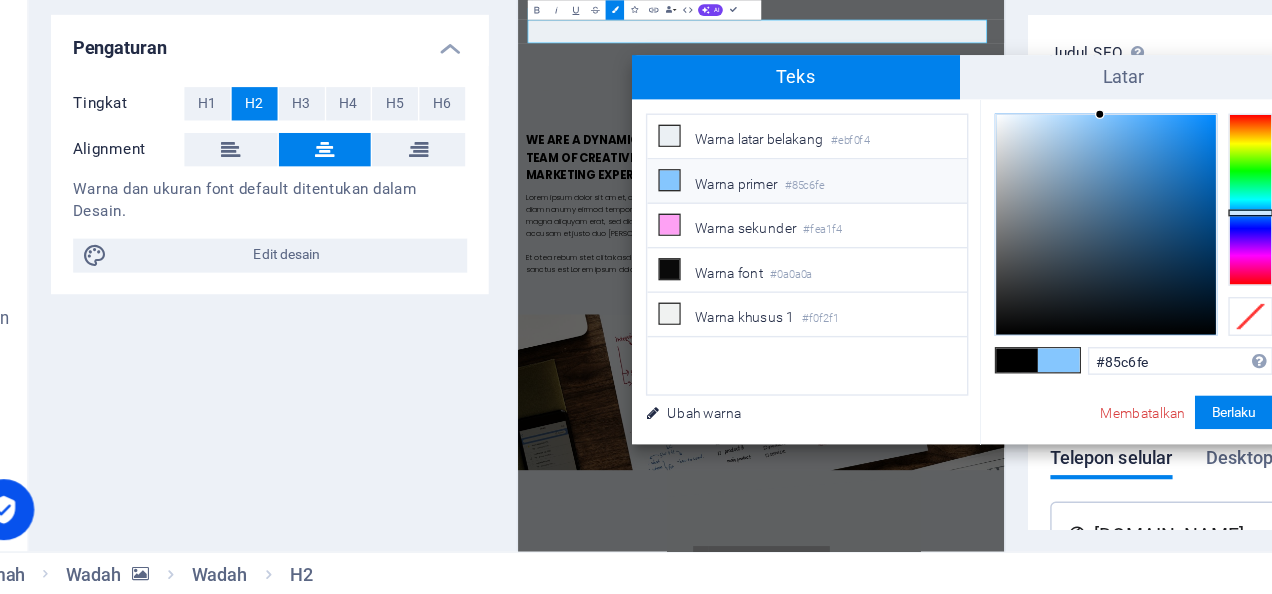 click on "Warna primer" at bounding box center (589, 297) 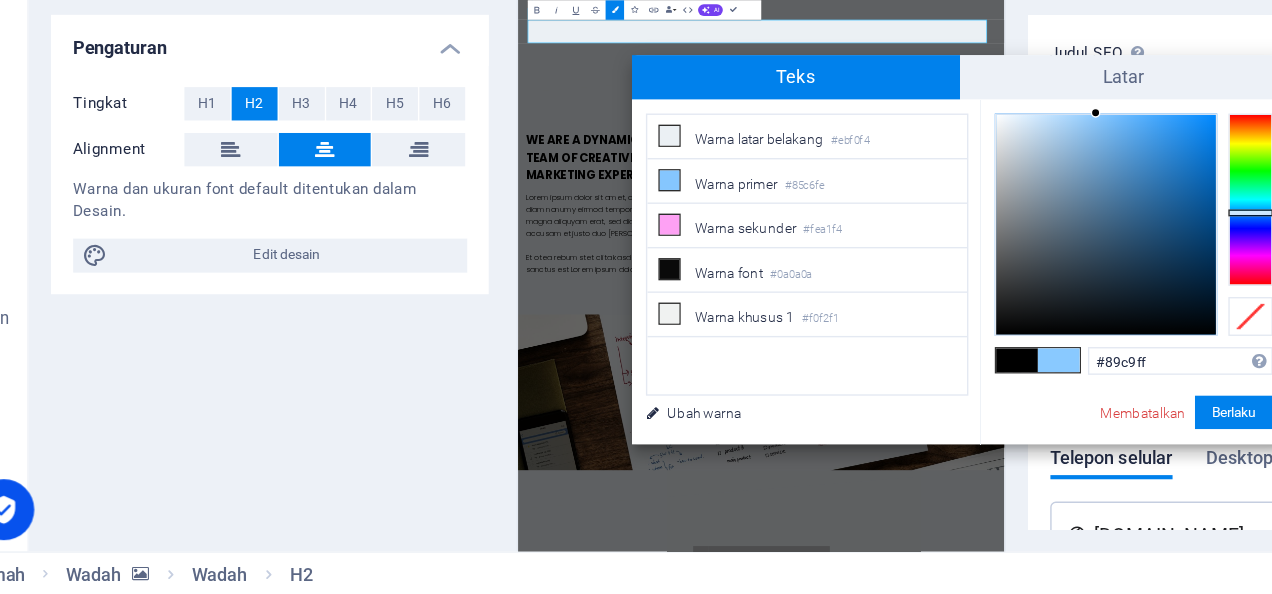 click at bounding box center [847, 246] 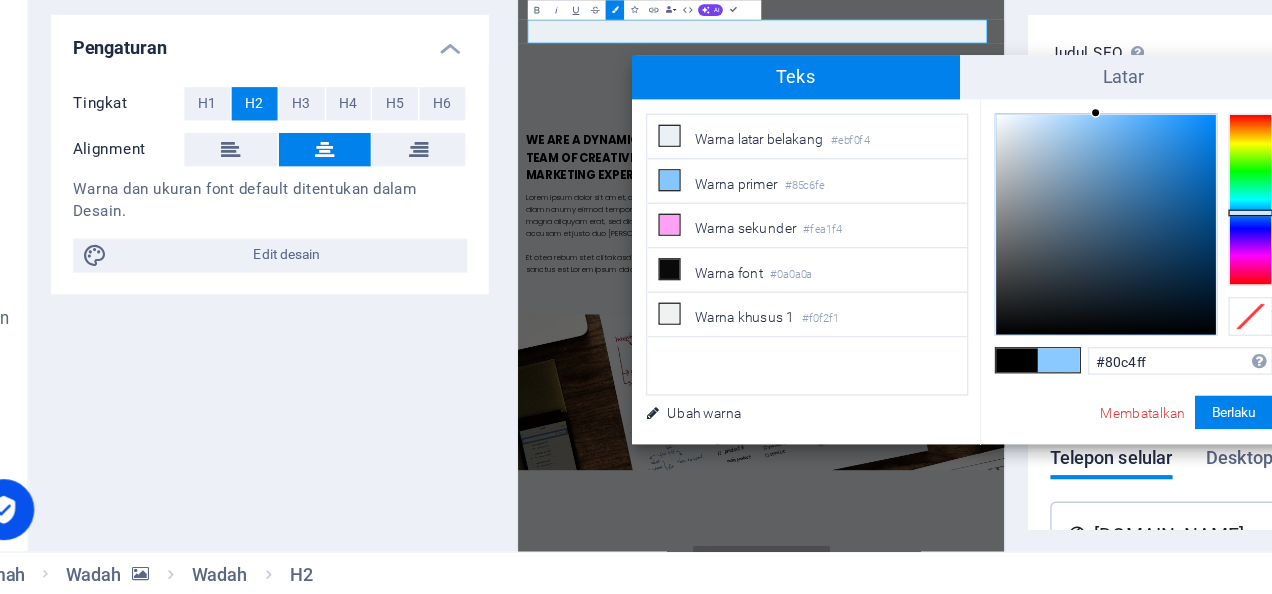 click at bounding box center [855, 327] 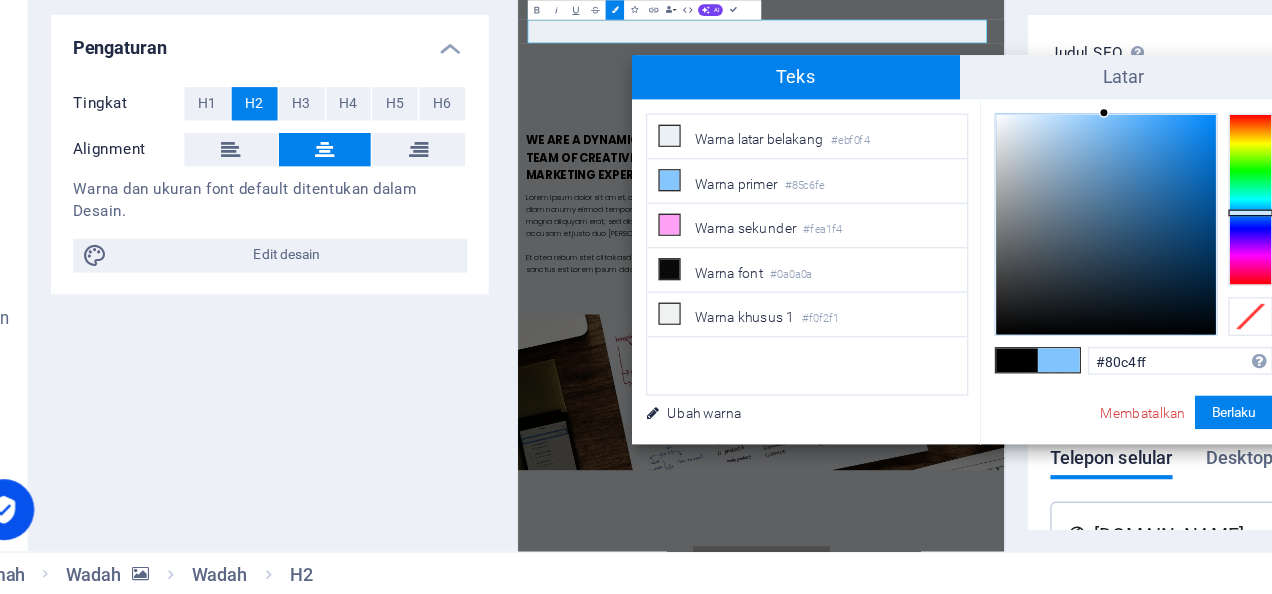 click on "#80c4ff Format yang didukung #0852ed rgb(8, 82, 237) rgba(8, 82, 237, 90%) hsv(221,97,93) hsl(221, 93%, 48%) Membatalkan Berlaku" at bounding box center (874, 506) 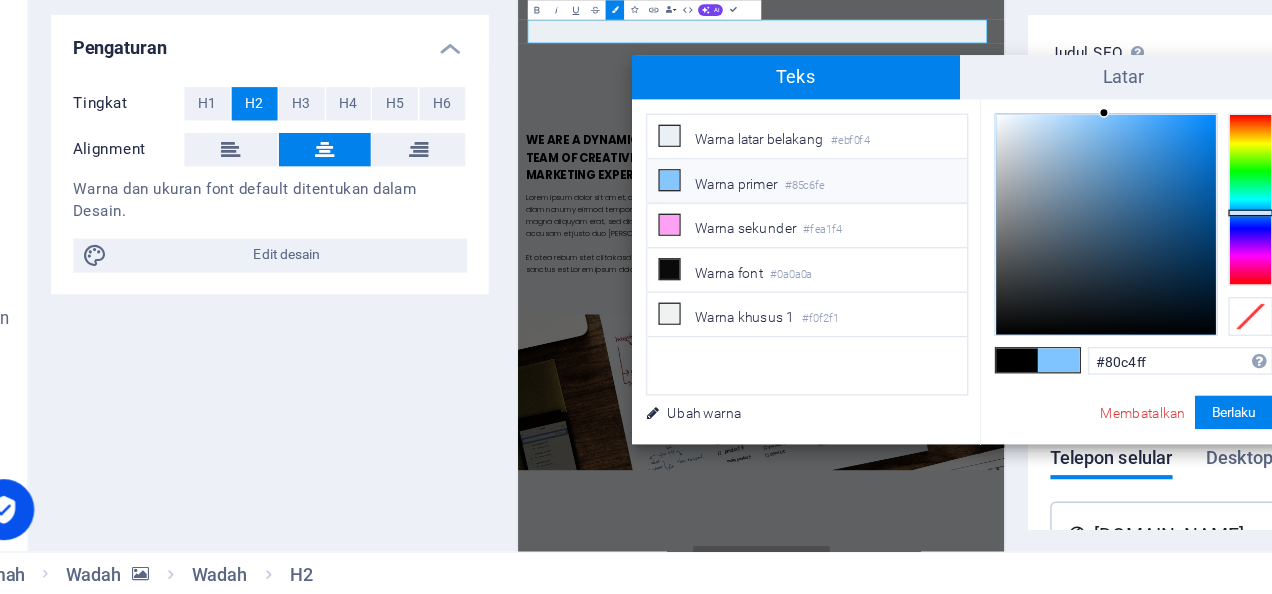 click on "Warna primer" at bounding box center [589, 297] 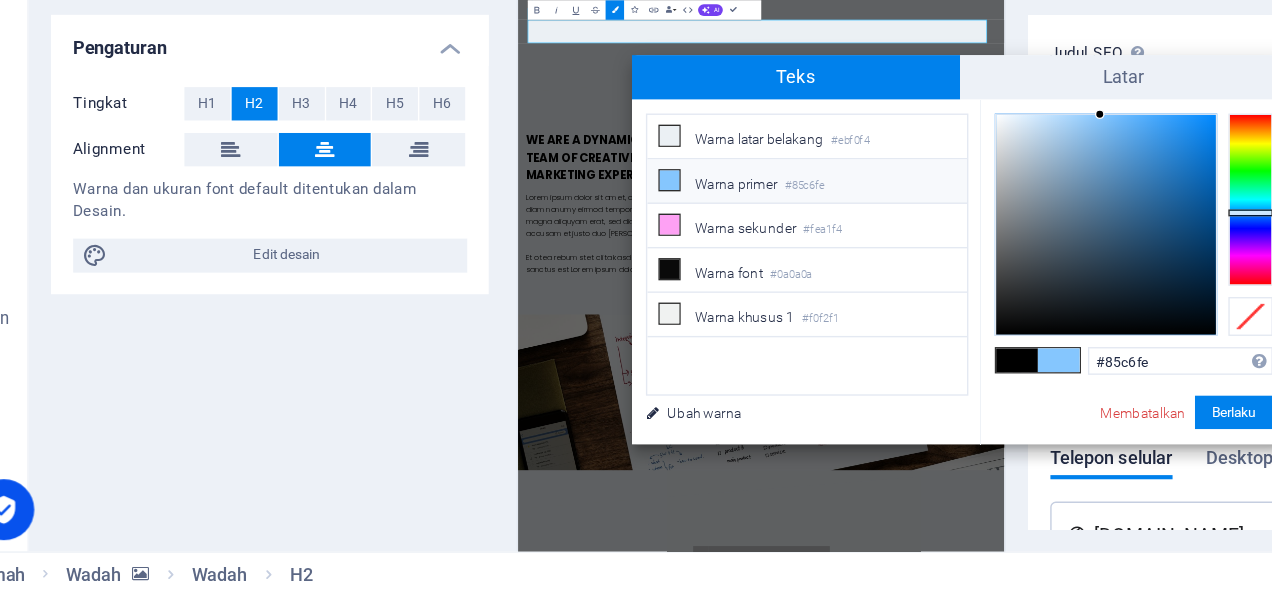 click on "Warna primer" at bounding box center [589, 297] 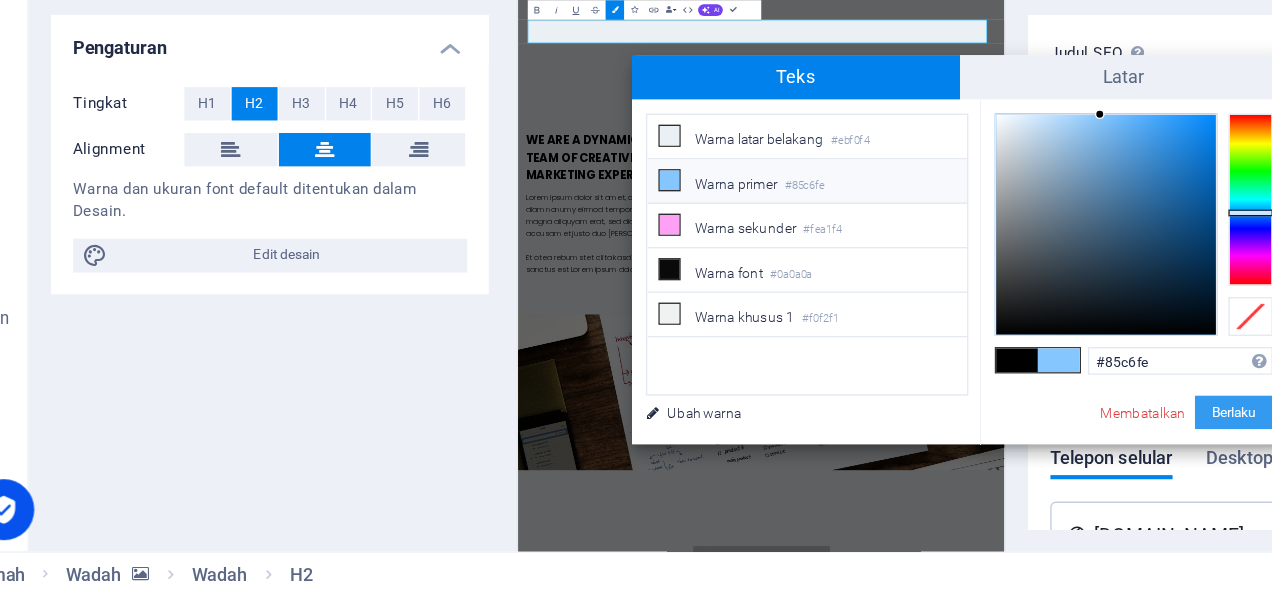 click on "Berlaku" at bounding box center [947, 462] 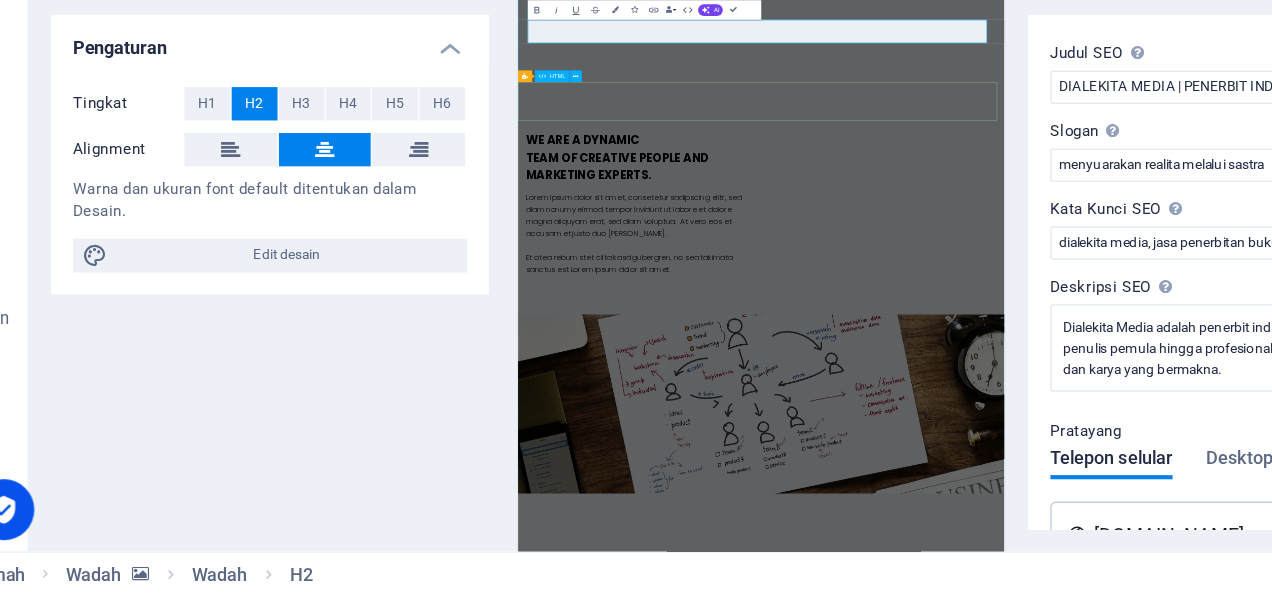 click at bounding box center [1018, 1511] 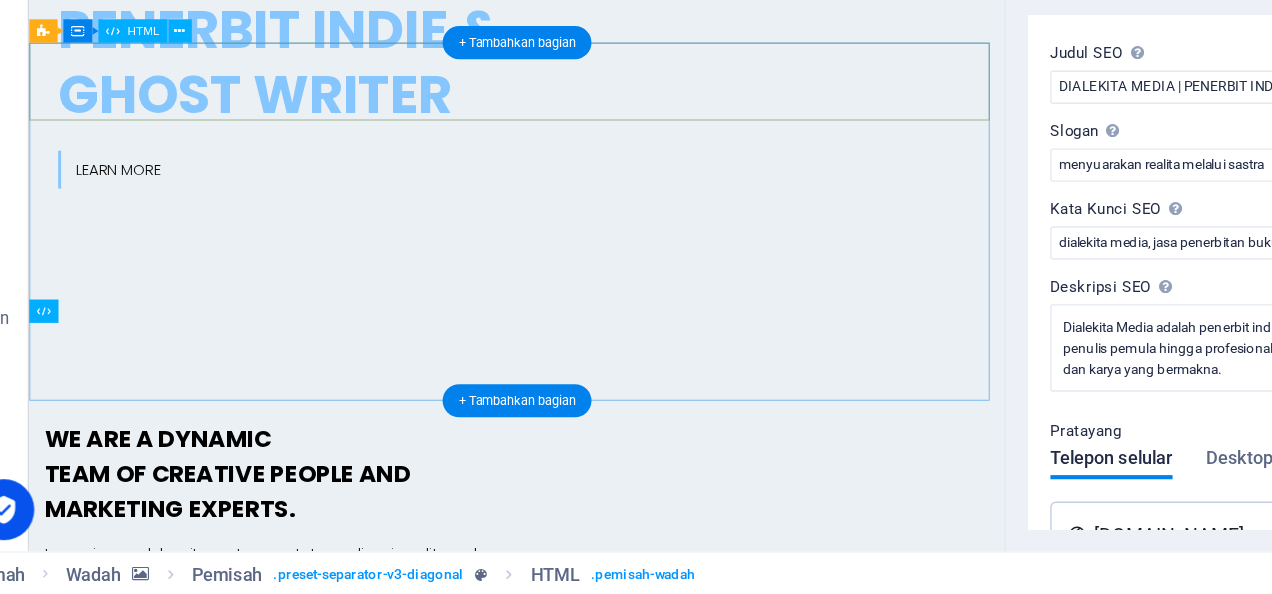 click at bounding box center [529, 1223] 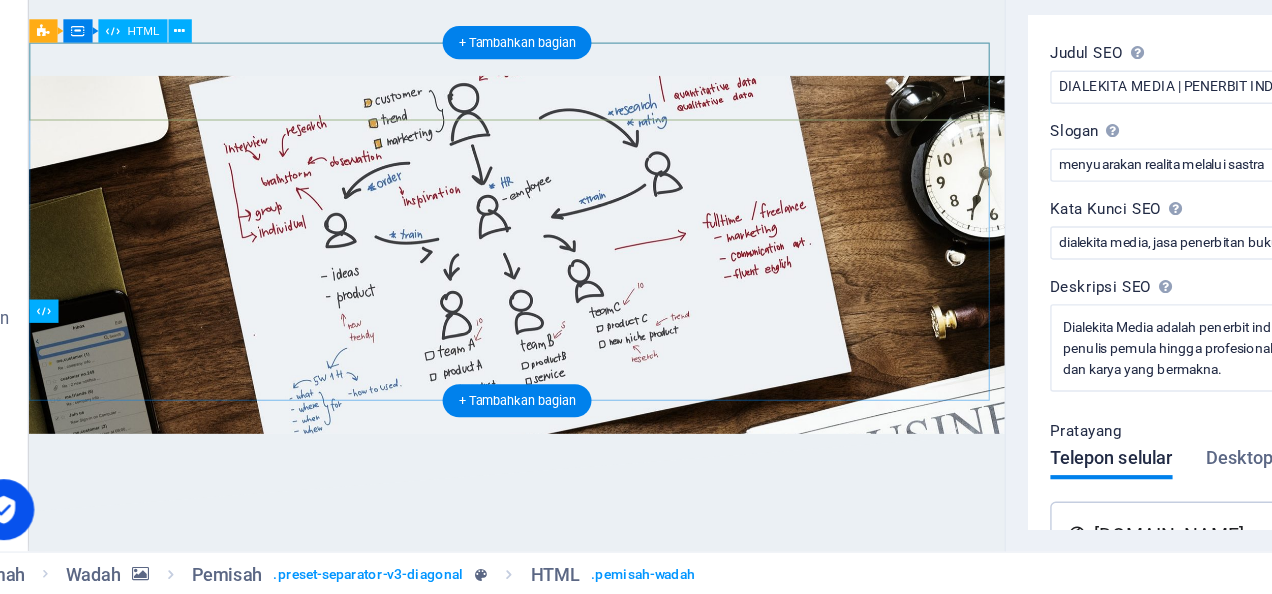 scroll, scrollTop: 854, scrollLeft: 0, axis: vertical 